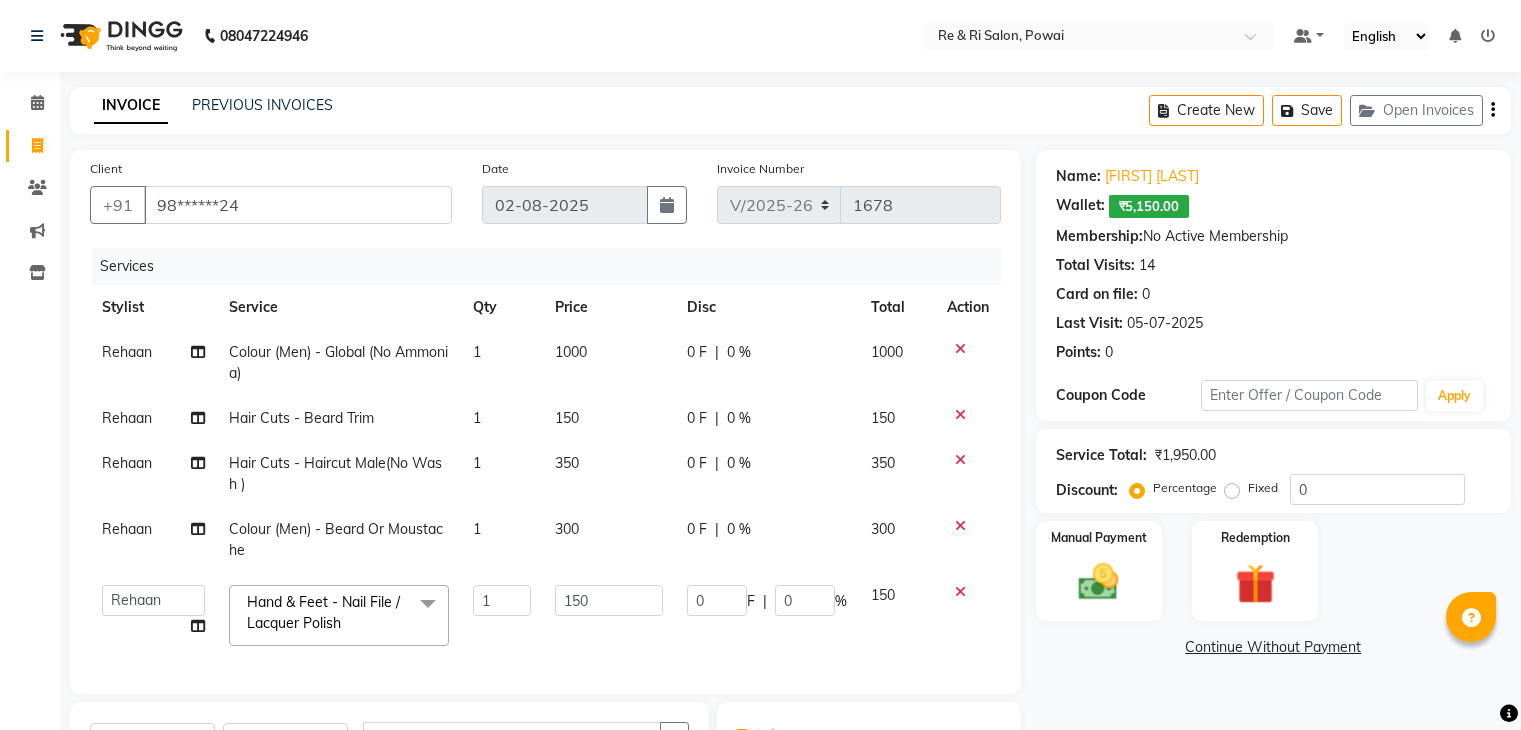 select on "5364" 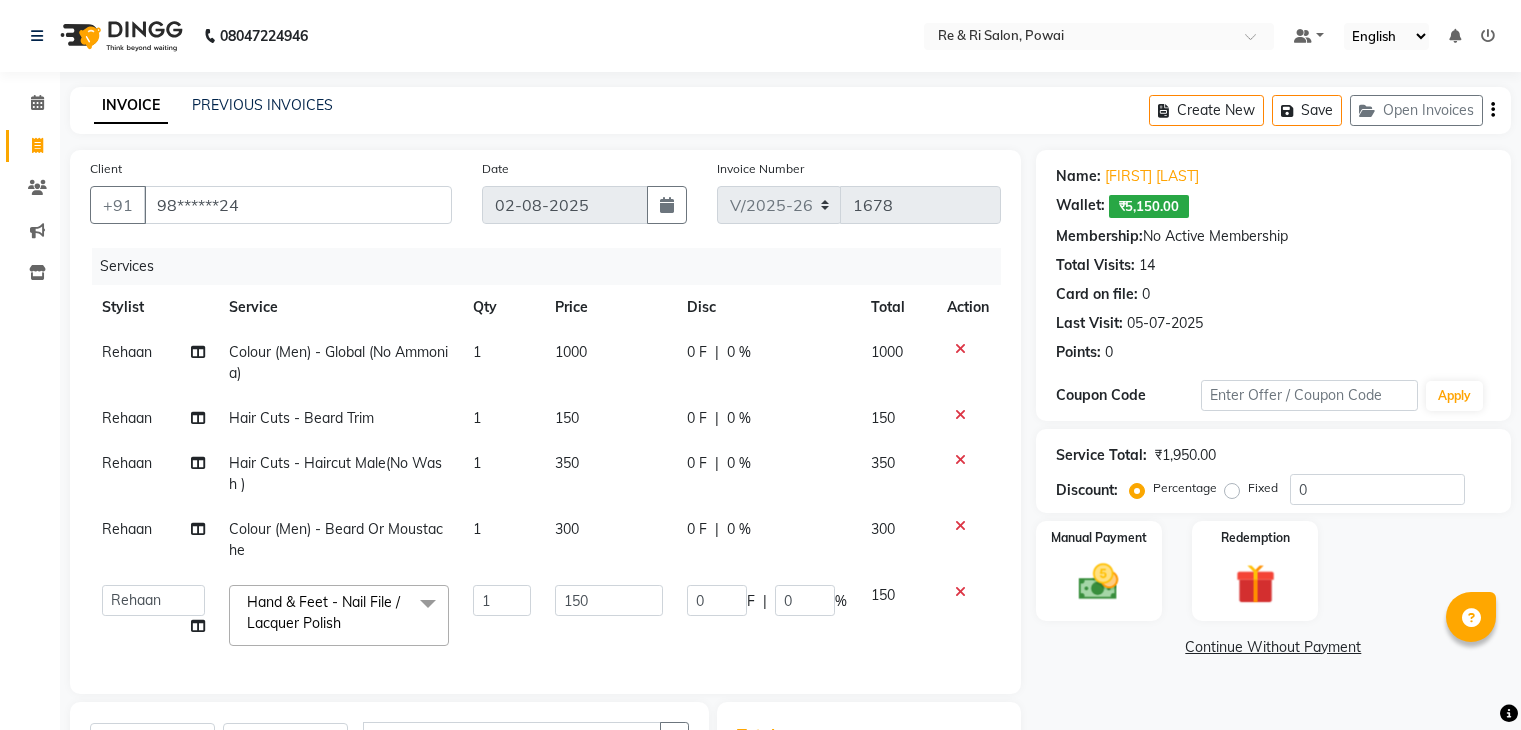 scroll, scrollTop: 180, scrollLeft: 0, axis: vertical 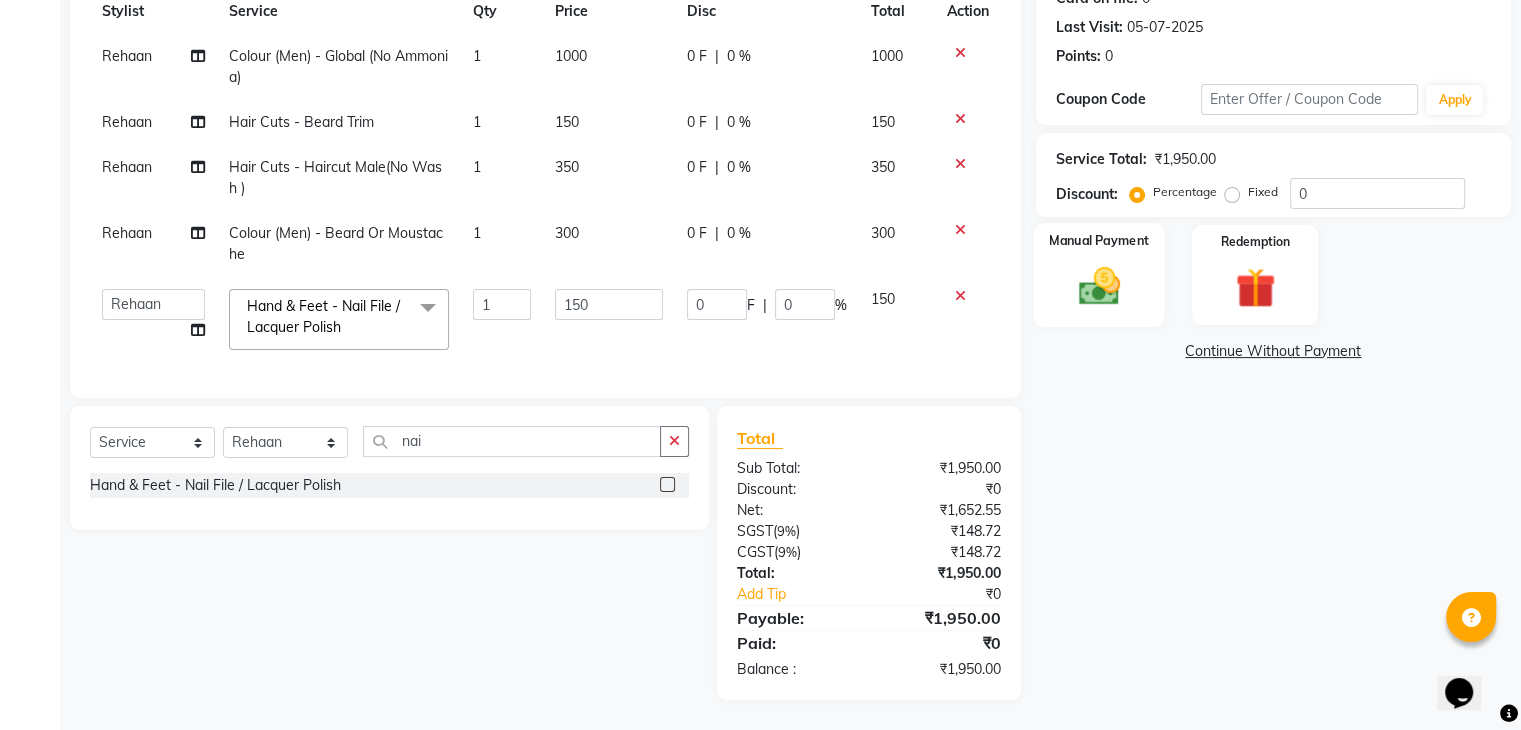 click 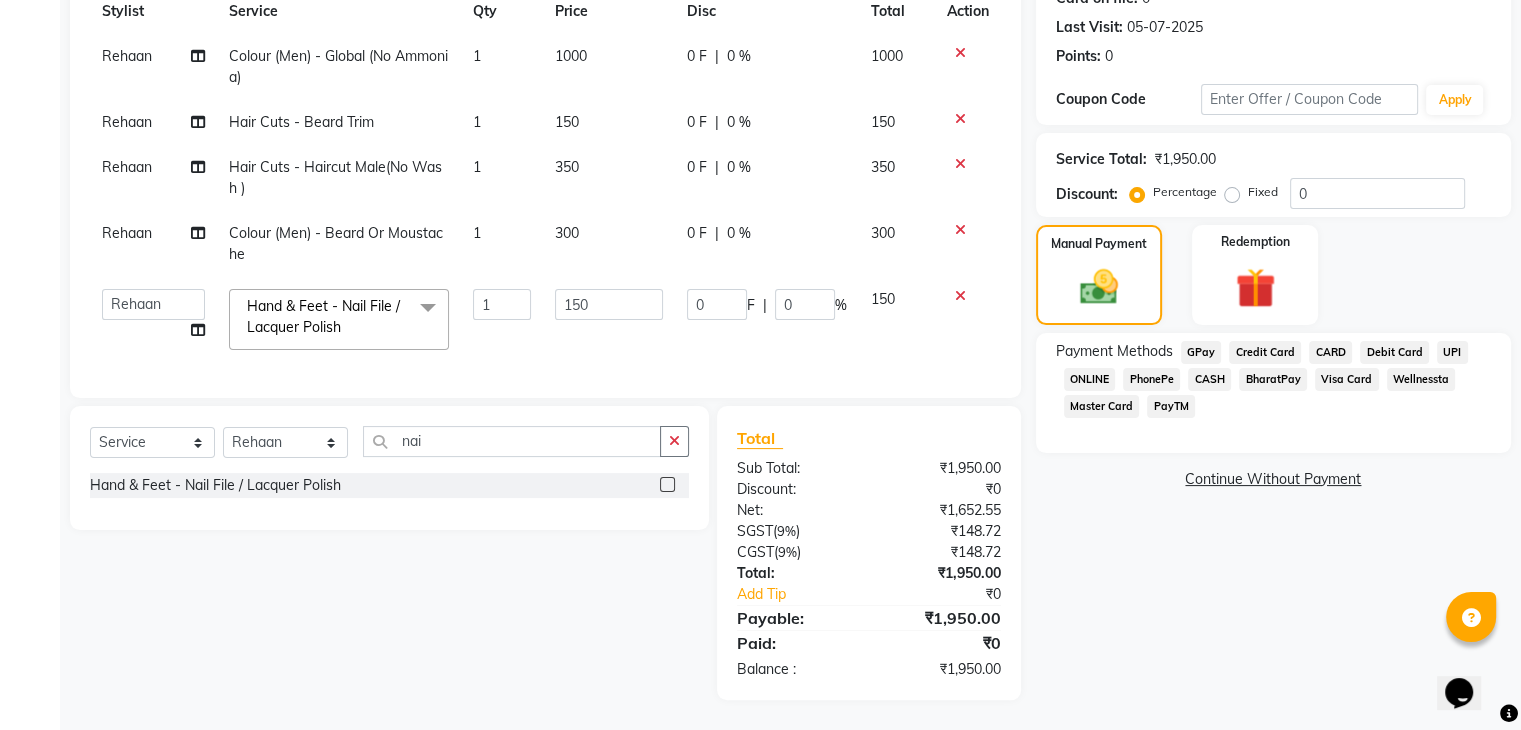 scroll, scrollTop: 183, scrollLeft: 0, axis: vertical 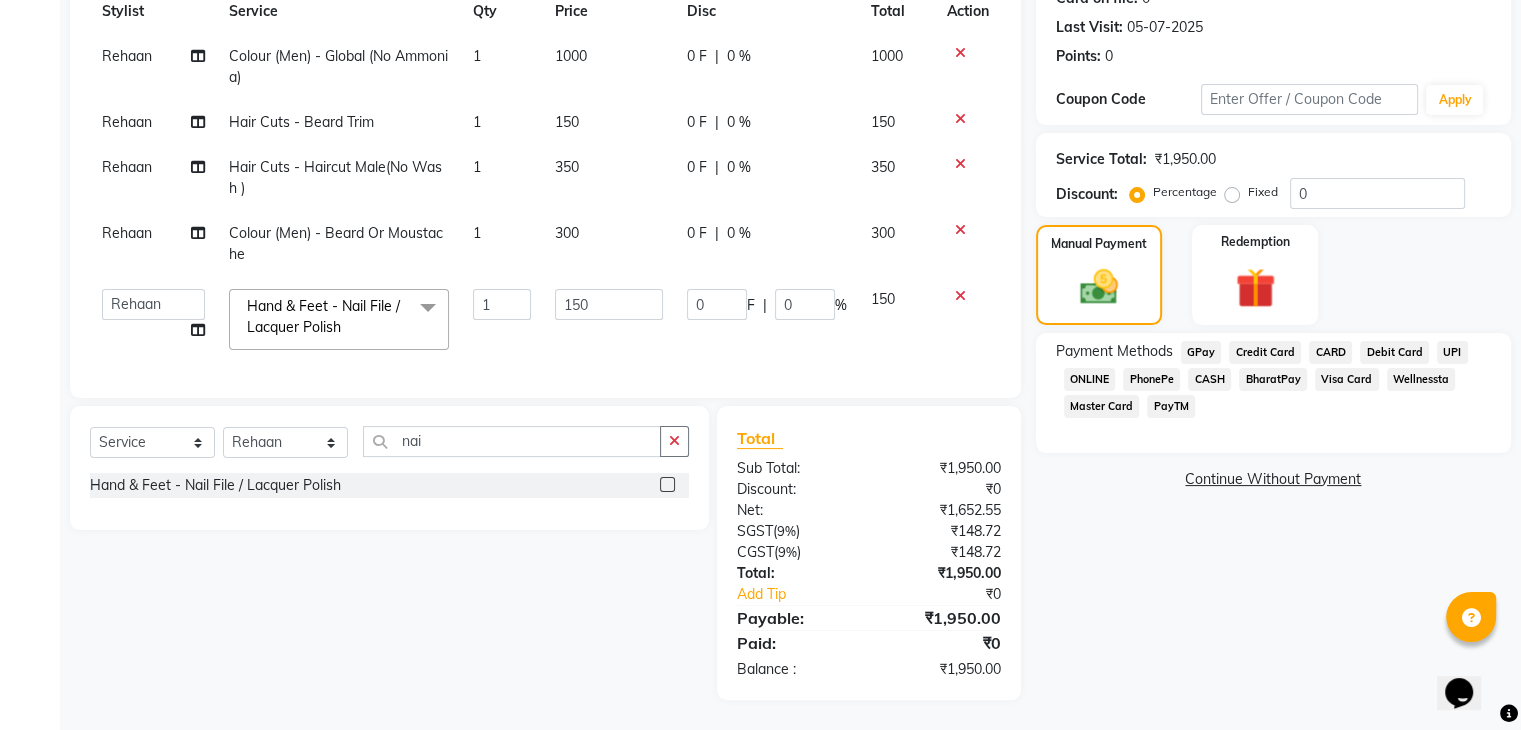 click on "GPay" 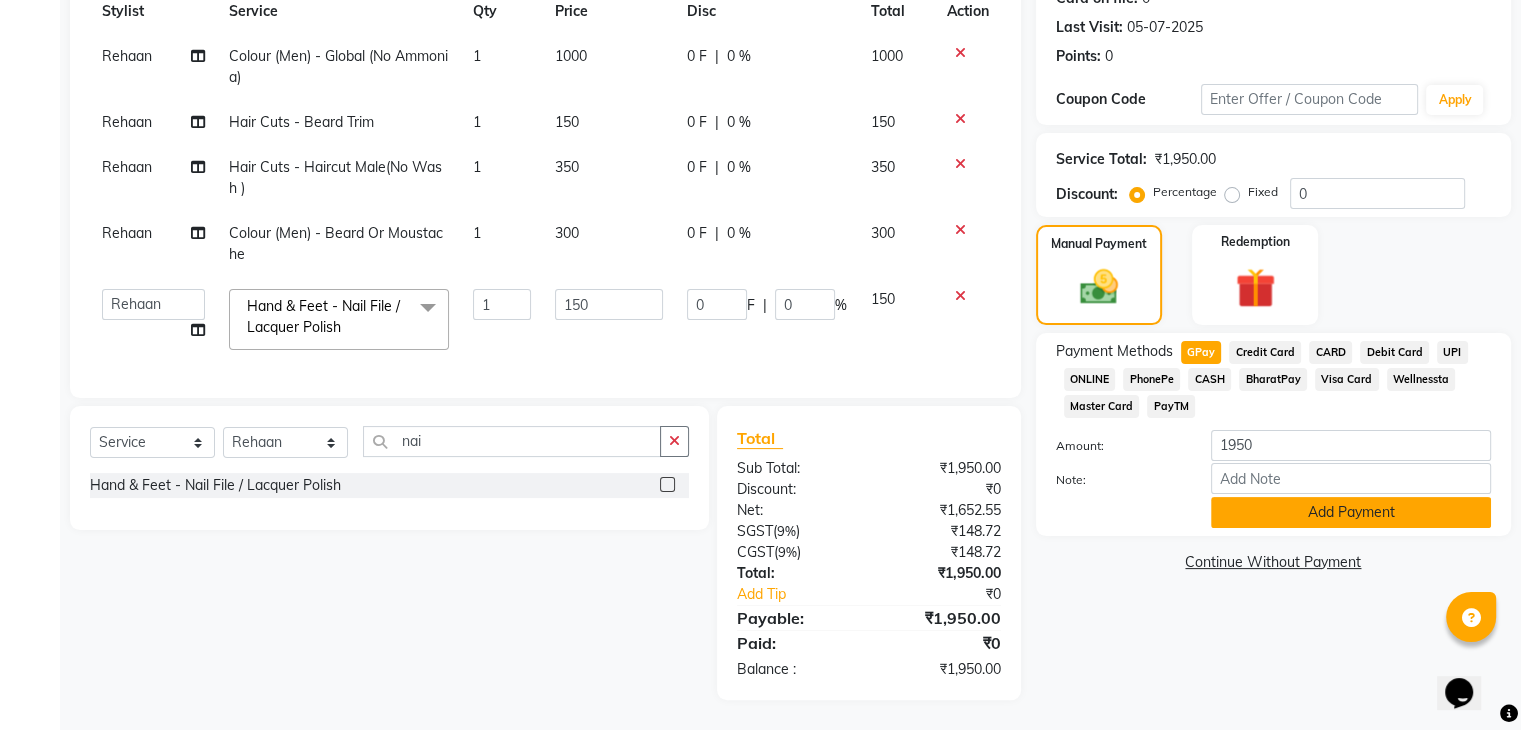 click on "Add Payment" 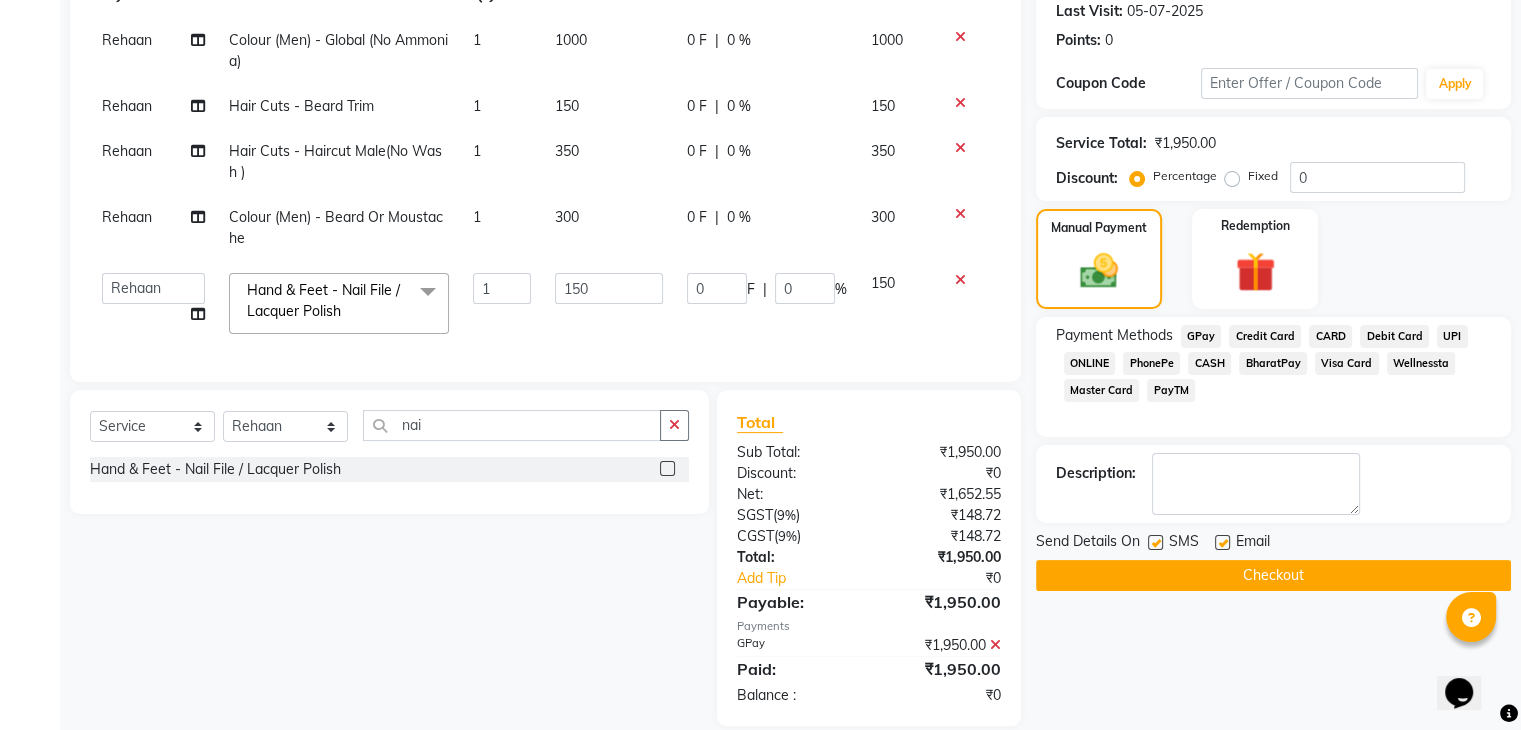 click 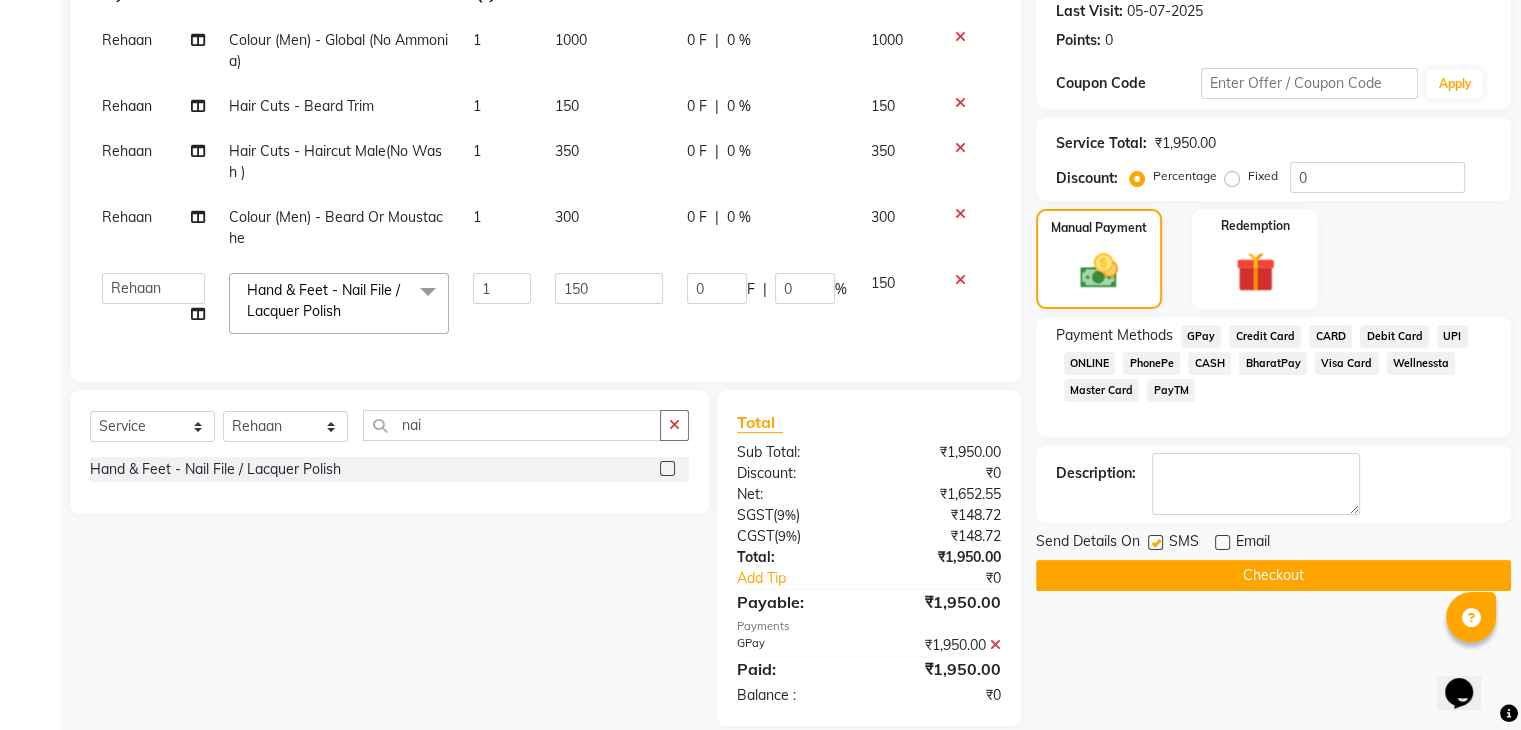 click 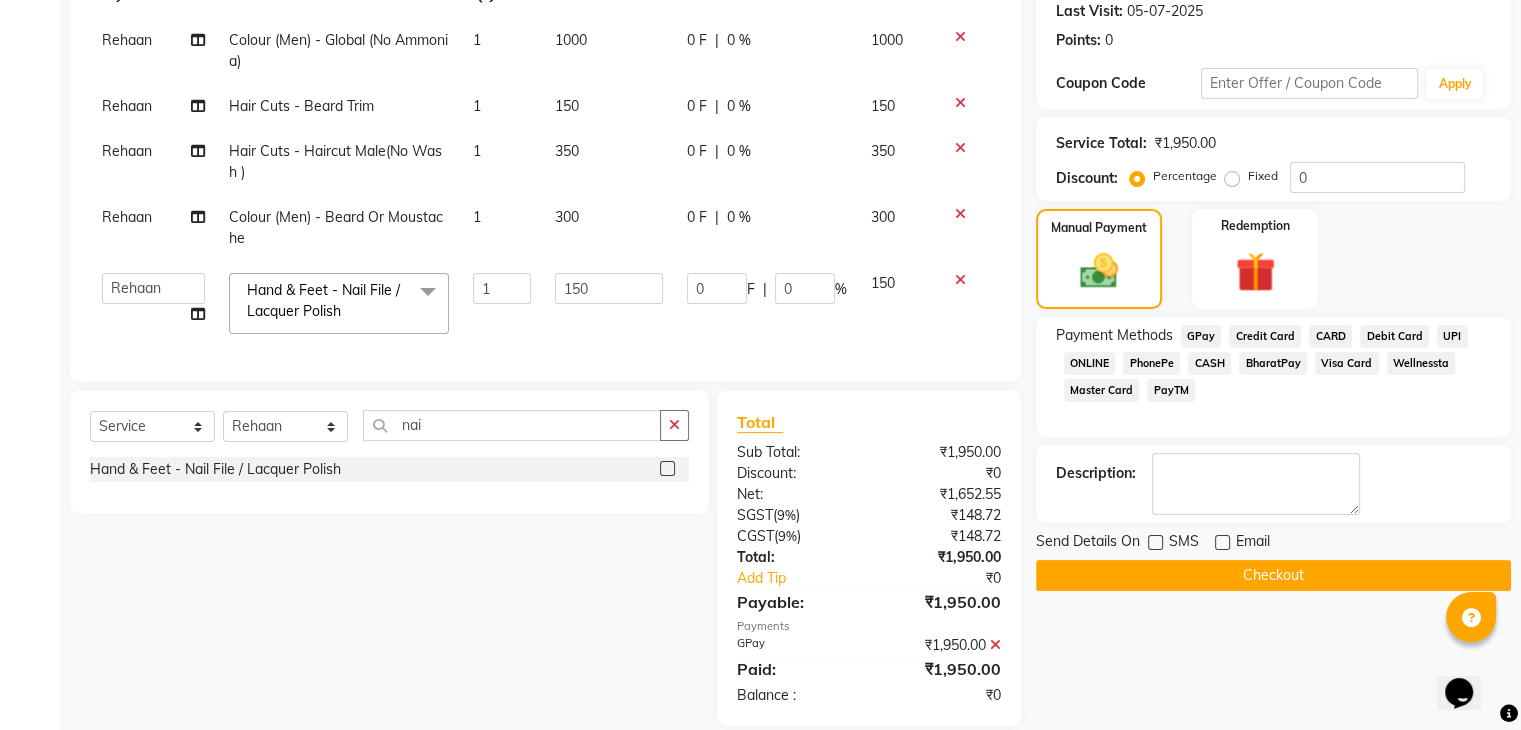 click on "Name: [FIRST] [LAST]  Wallet:   ₹5,150.00  Membership:  No Active Membership  Total Visits:  14 Card on file:  0 Last Visit:   05-07-2025 Points:   0  Coupon Code Apply Service Total:  ₹1,950.00  Discount:  Percentage   Fixed  0 Manual Payment Redemption Payment Methods  GPay   Credit Card   CARD   Debit Card   UPI   ONLINE   PhonePe   CASH   BharatPay   Visa Card   Wellnessta   Master Card   PayTM  Description:                  Send Details On SMS Email  Checkout" 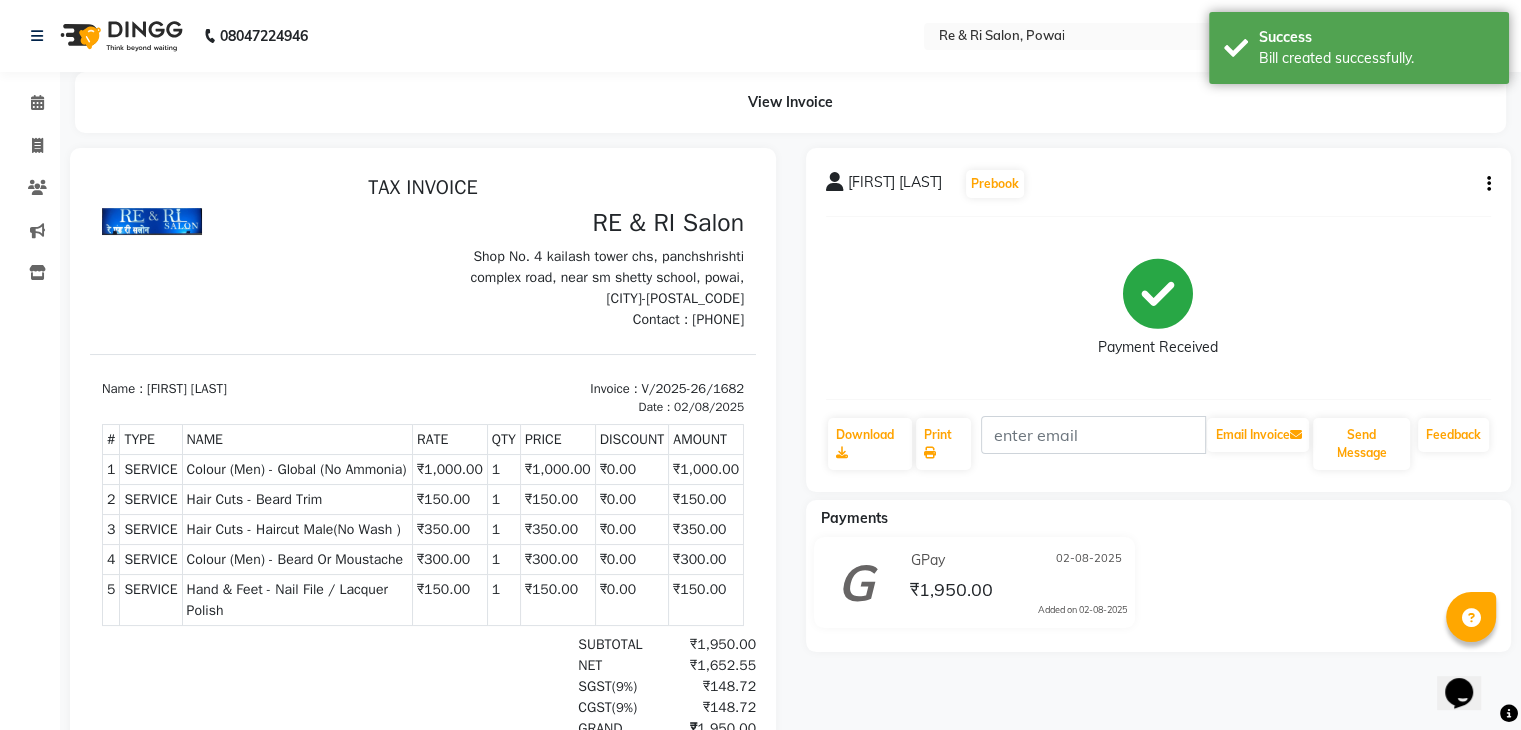 scroll, scrollTop: 0, scrollLeft: 0, axis: both 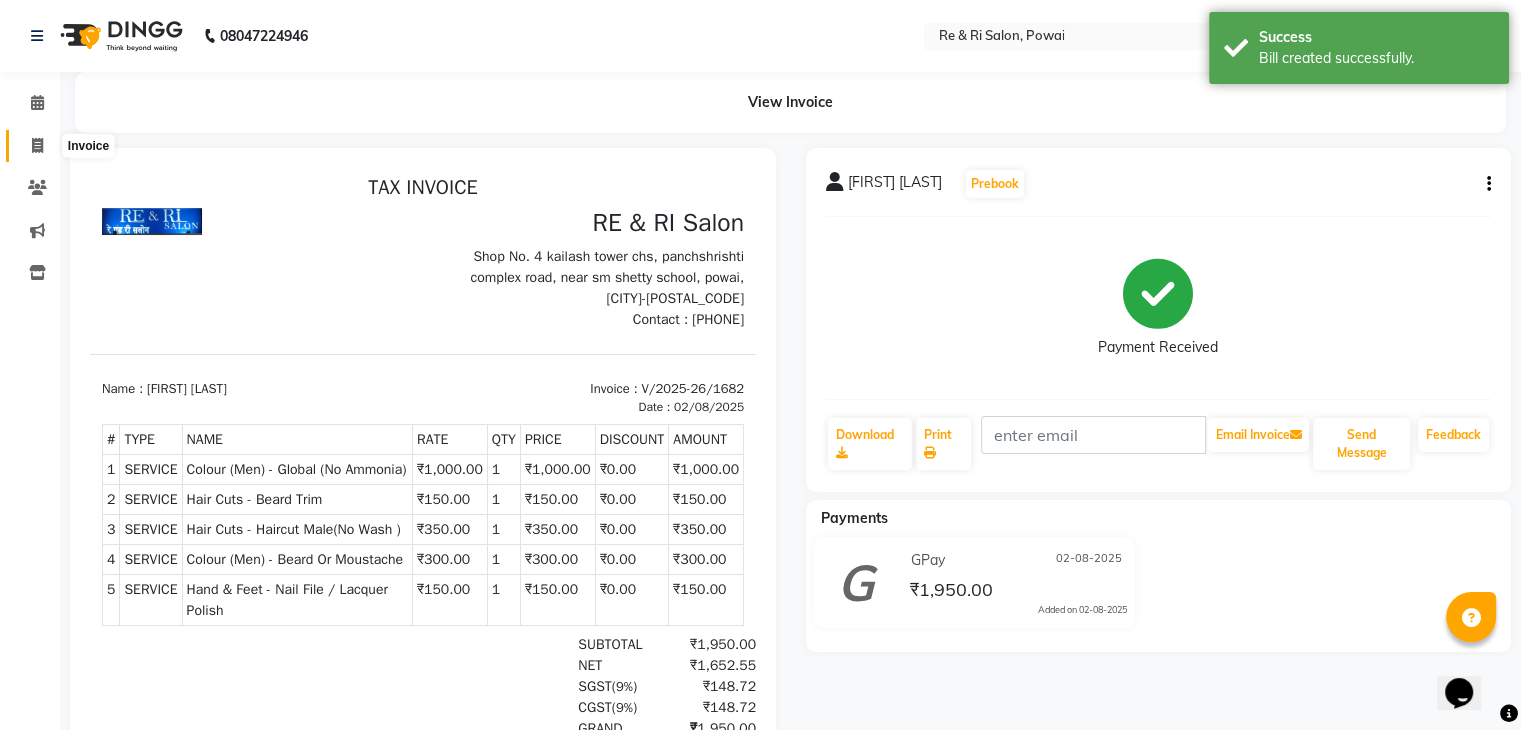 click 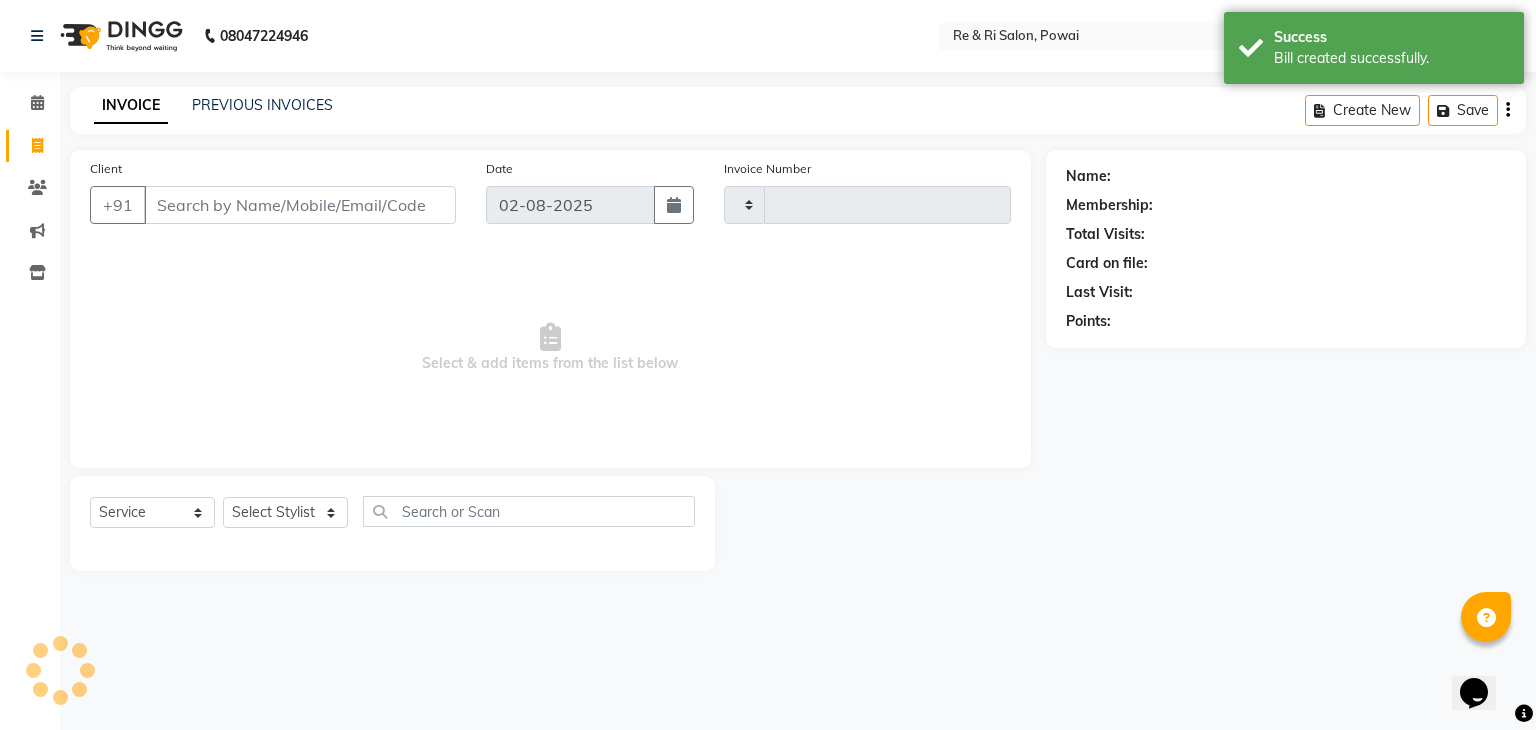 type on "1683" 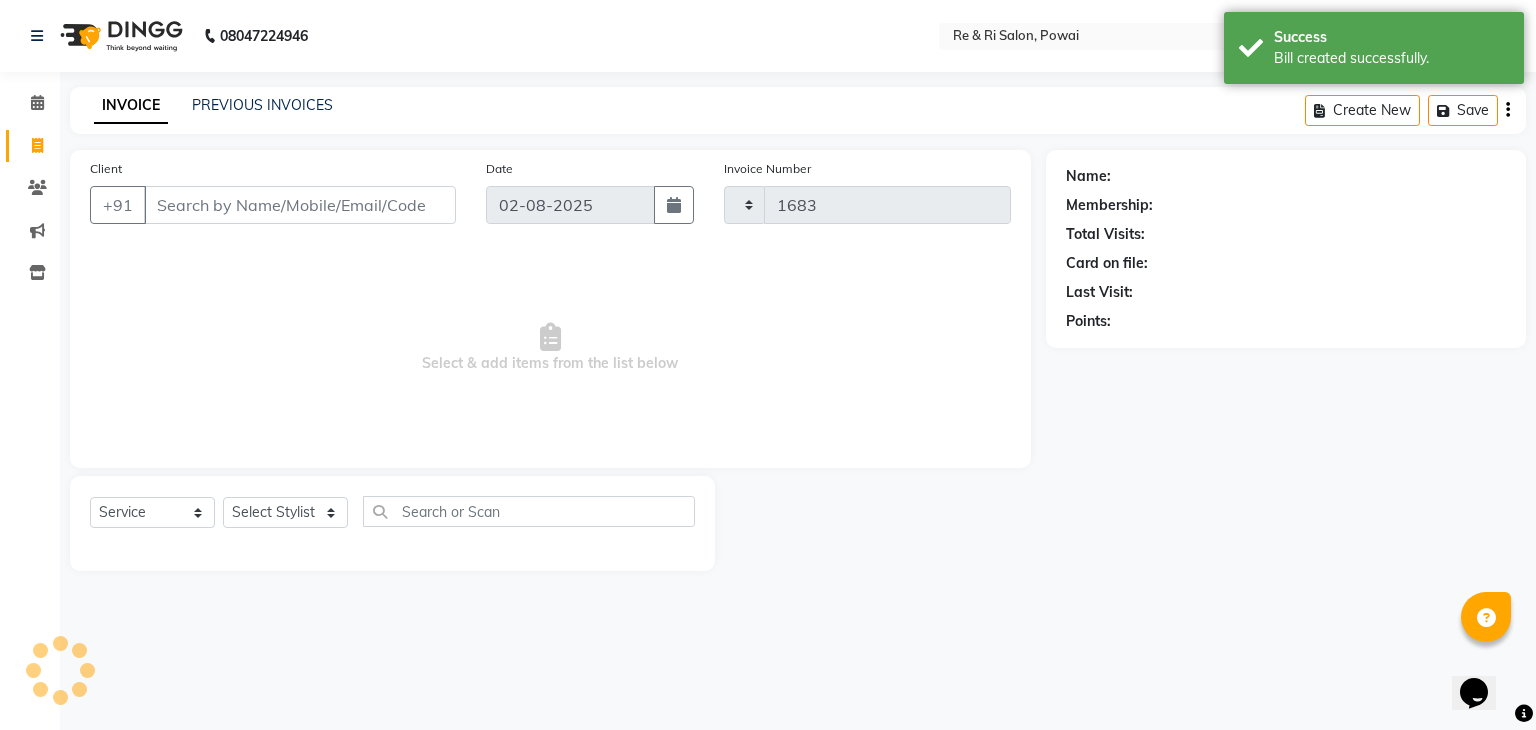select on "5364" 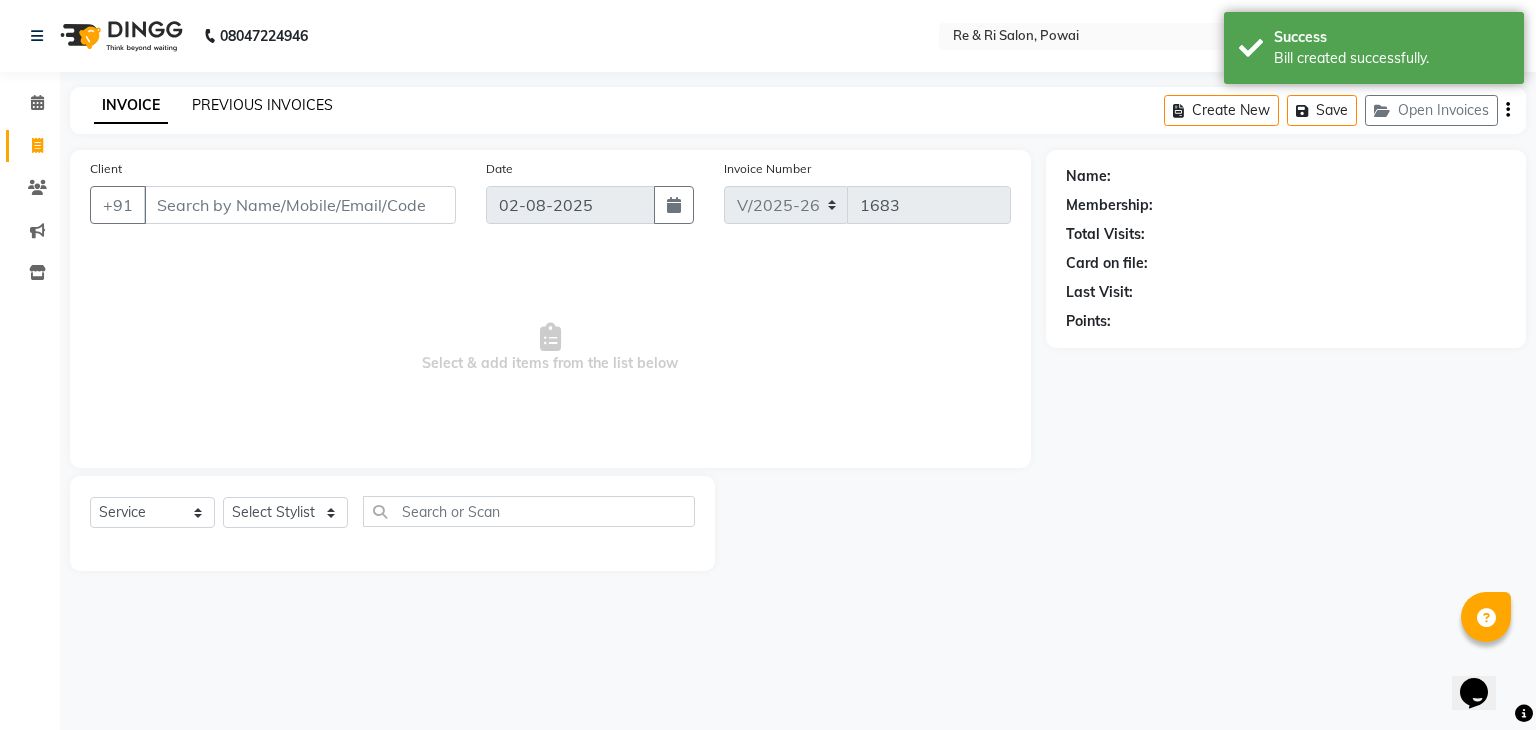 click on "PREVIOUS INVOICES" 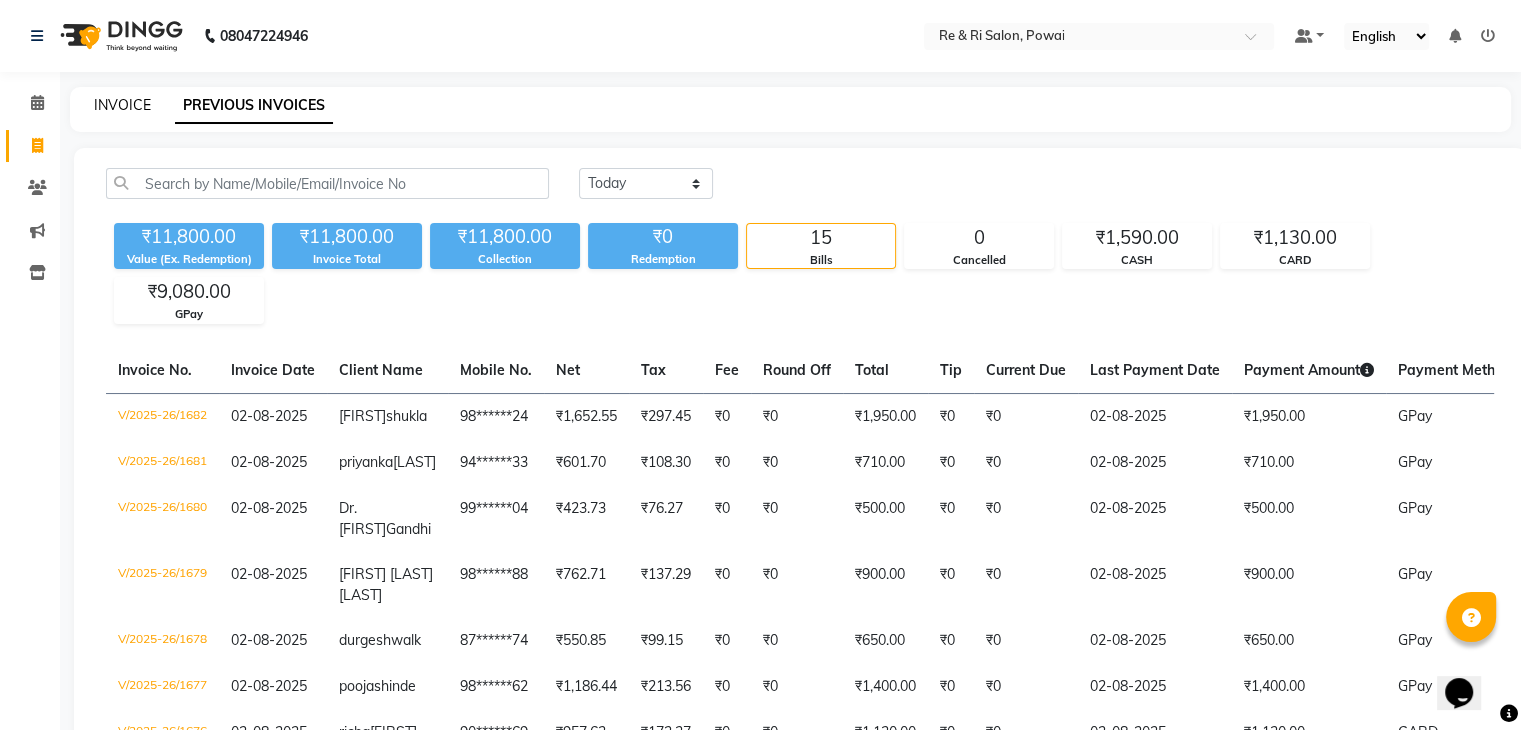 click on "INVOICE" 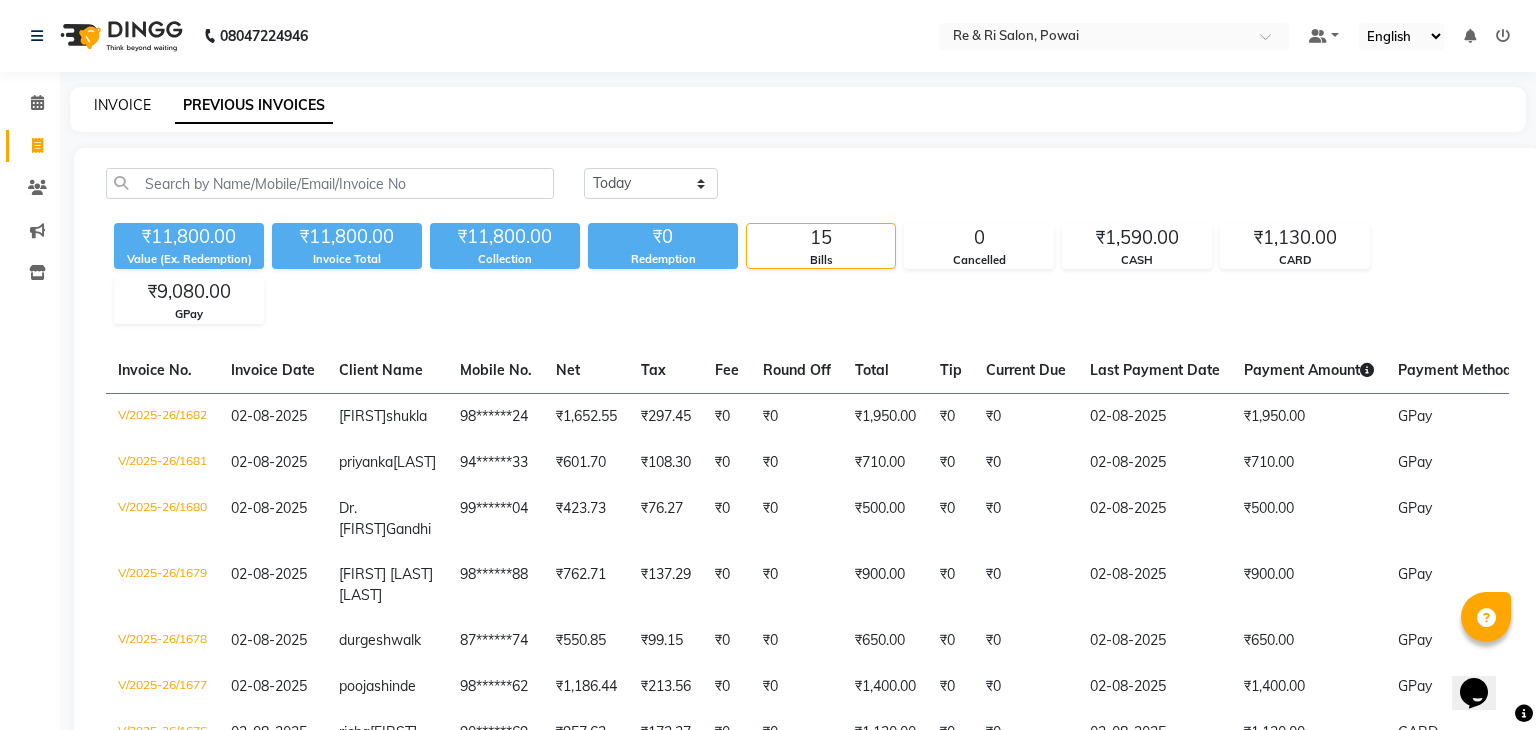 select on "service" 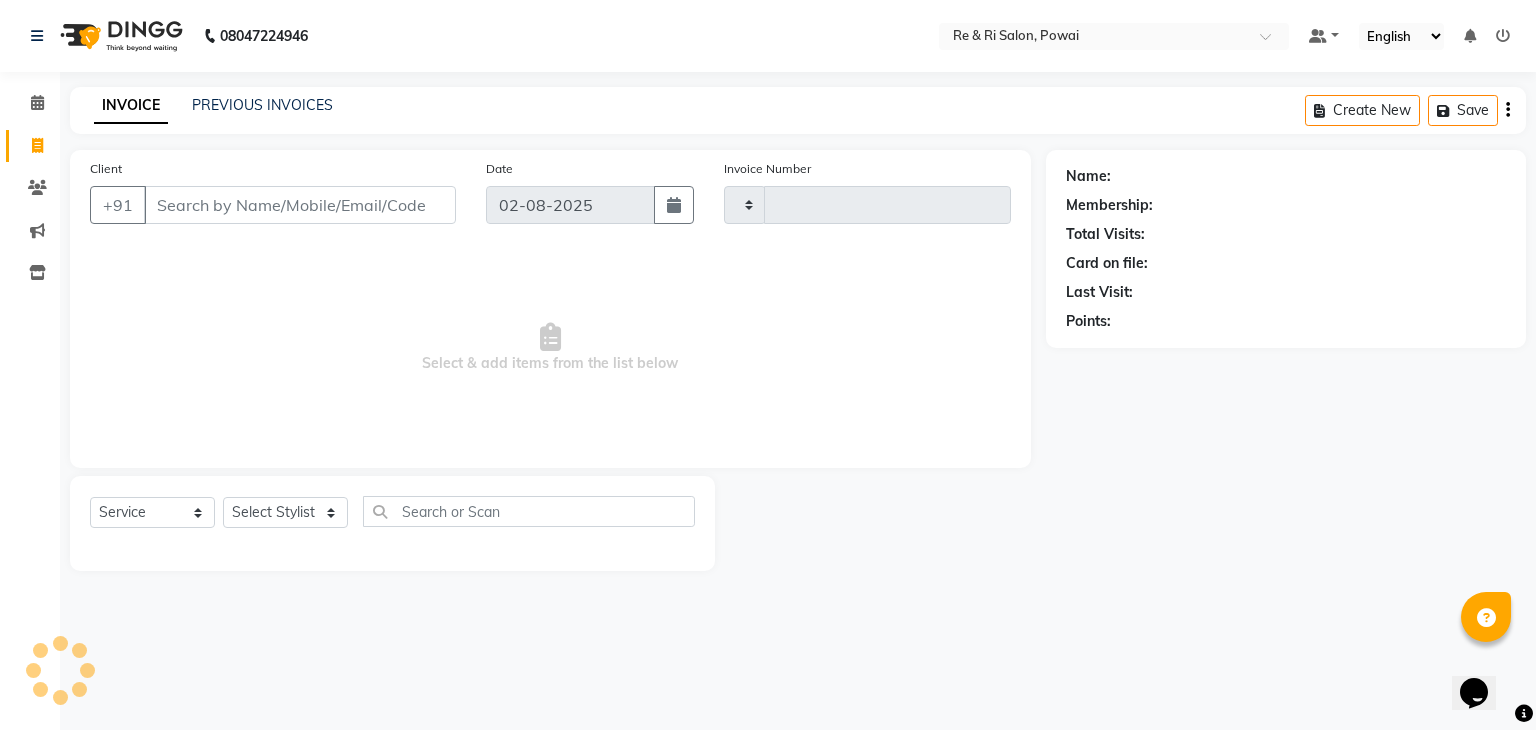 type on "1683" 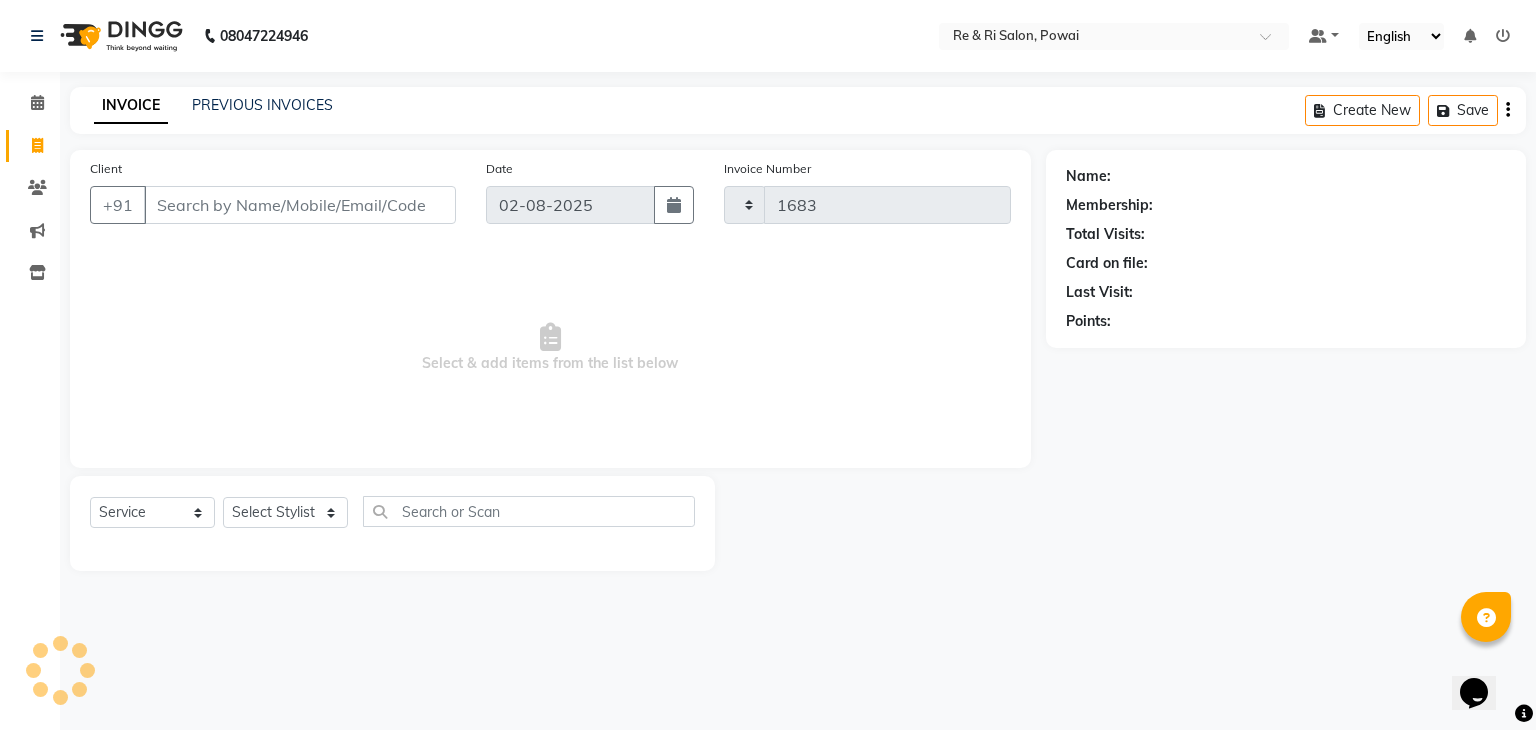 select on "5364" 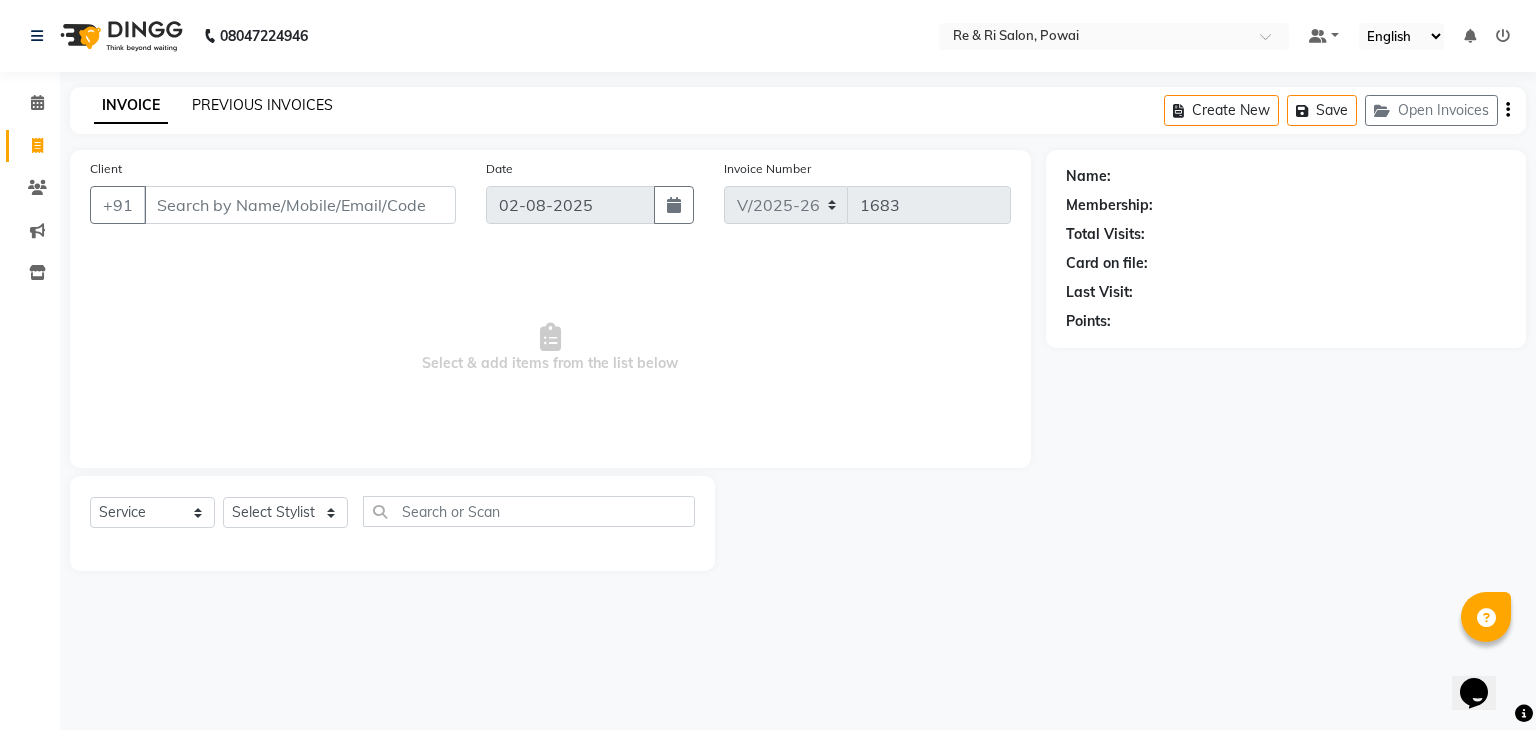 click on "PREVIOUS INVOICES" 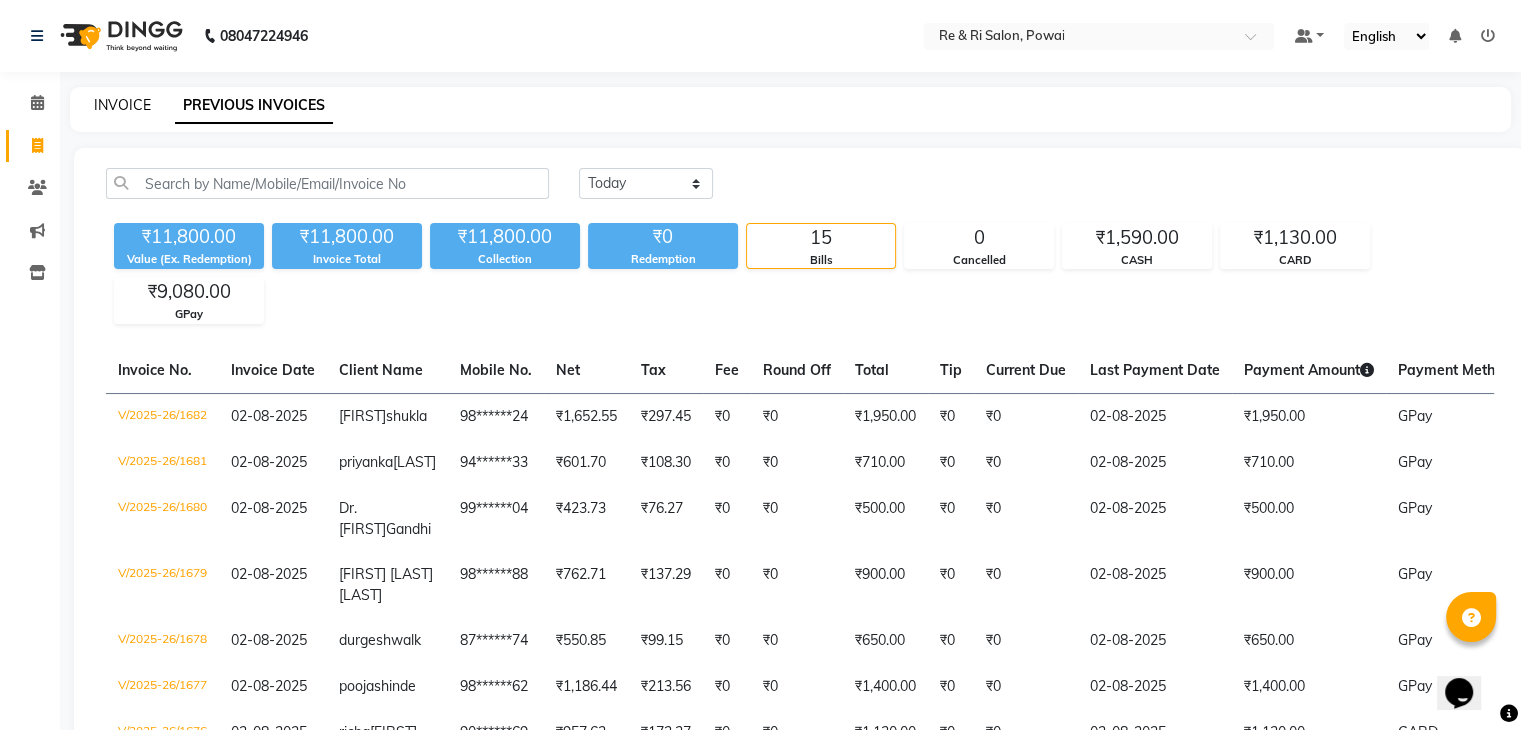 click on "INVOICE" 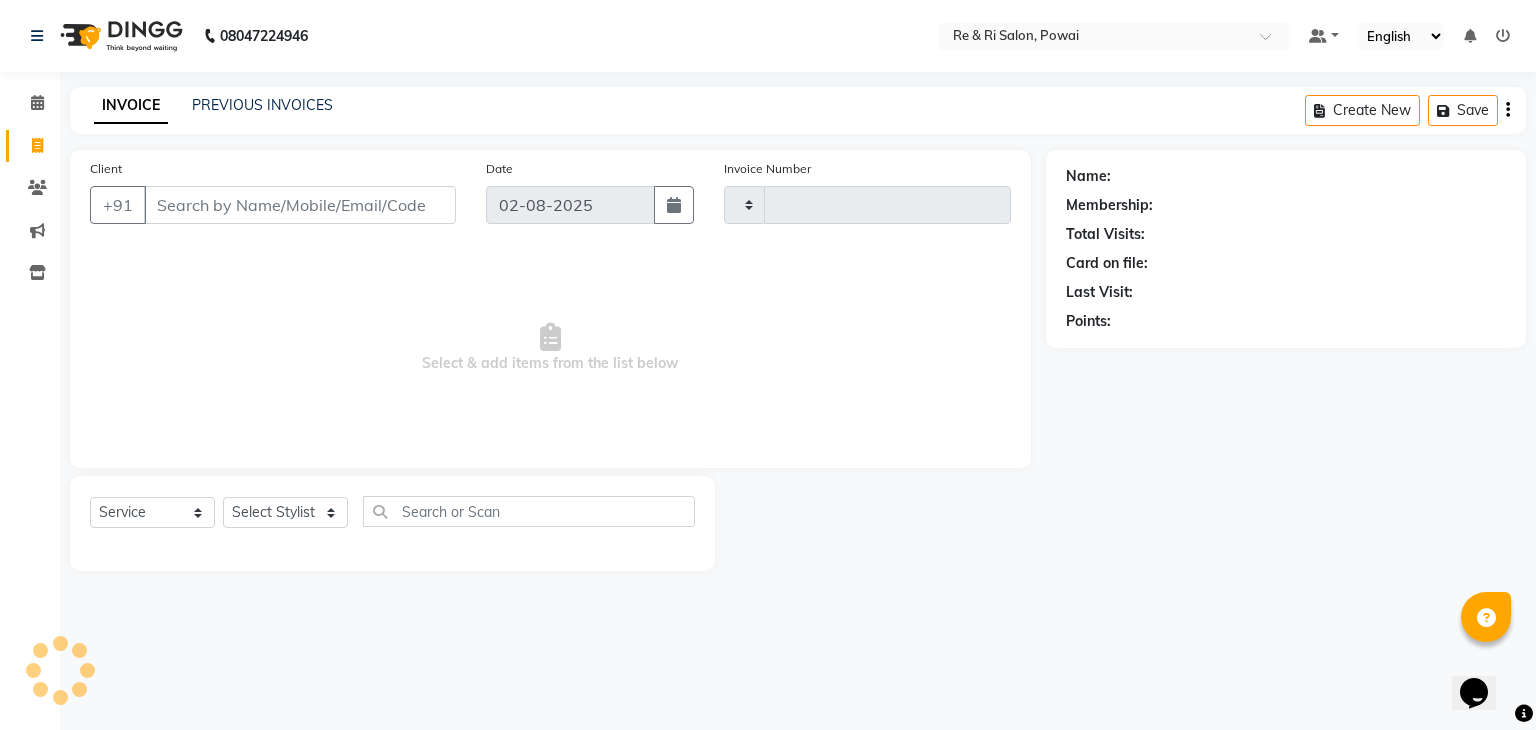 type on "1683" 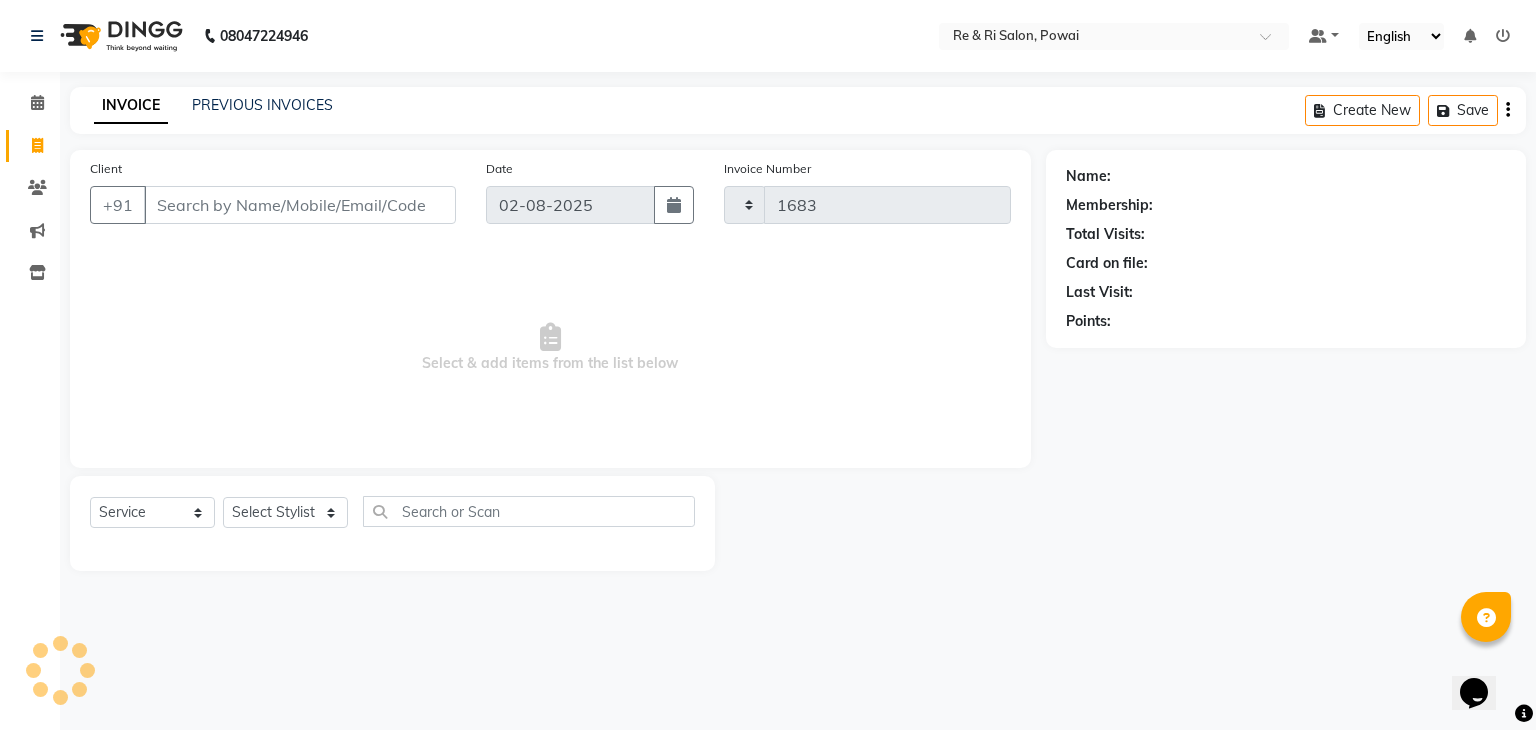select on "5364" 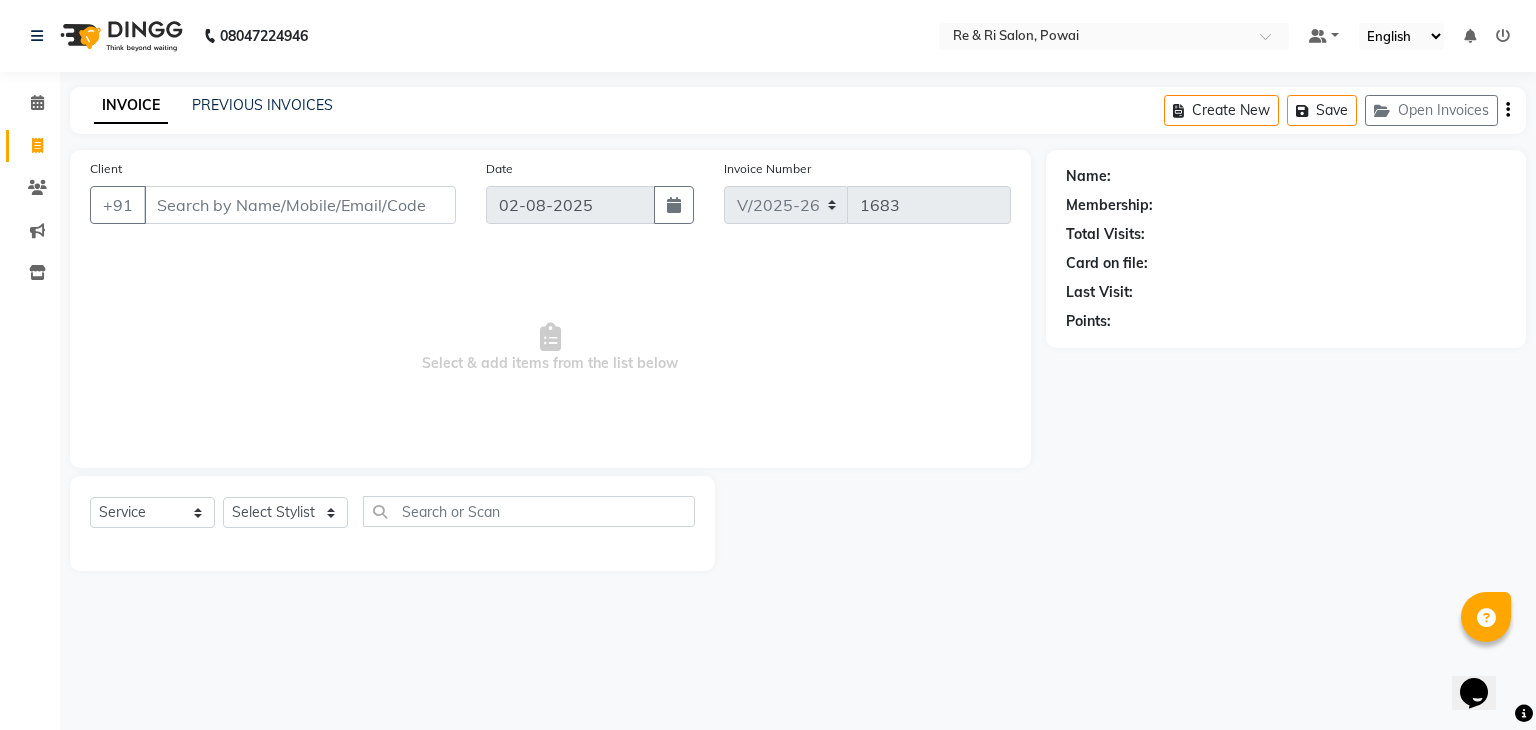 click on "Client" at bounding box center [300, 205] 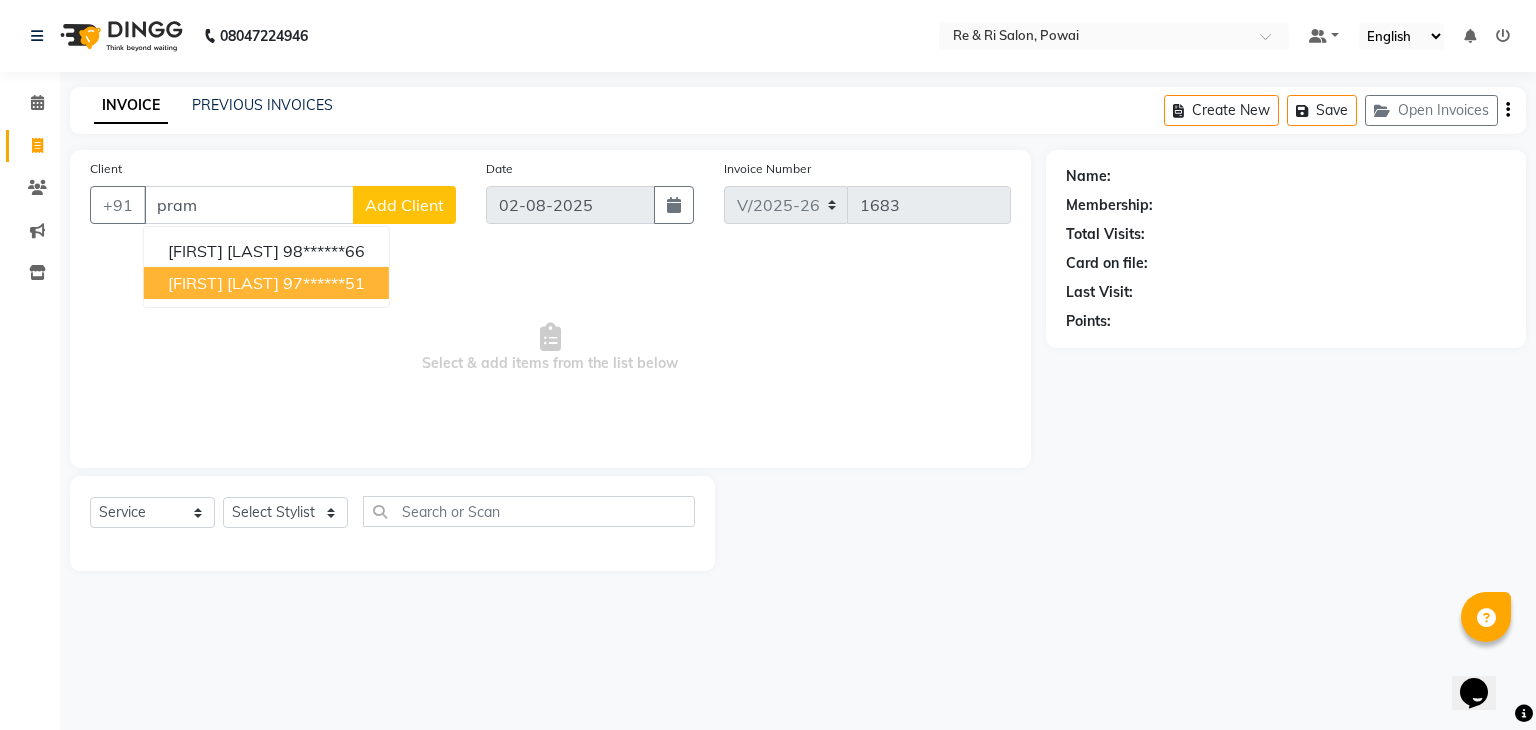 click on "[FIRST] [LAST]" at bounding box center (223, 283) 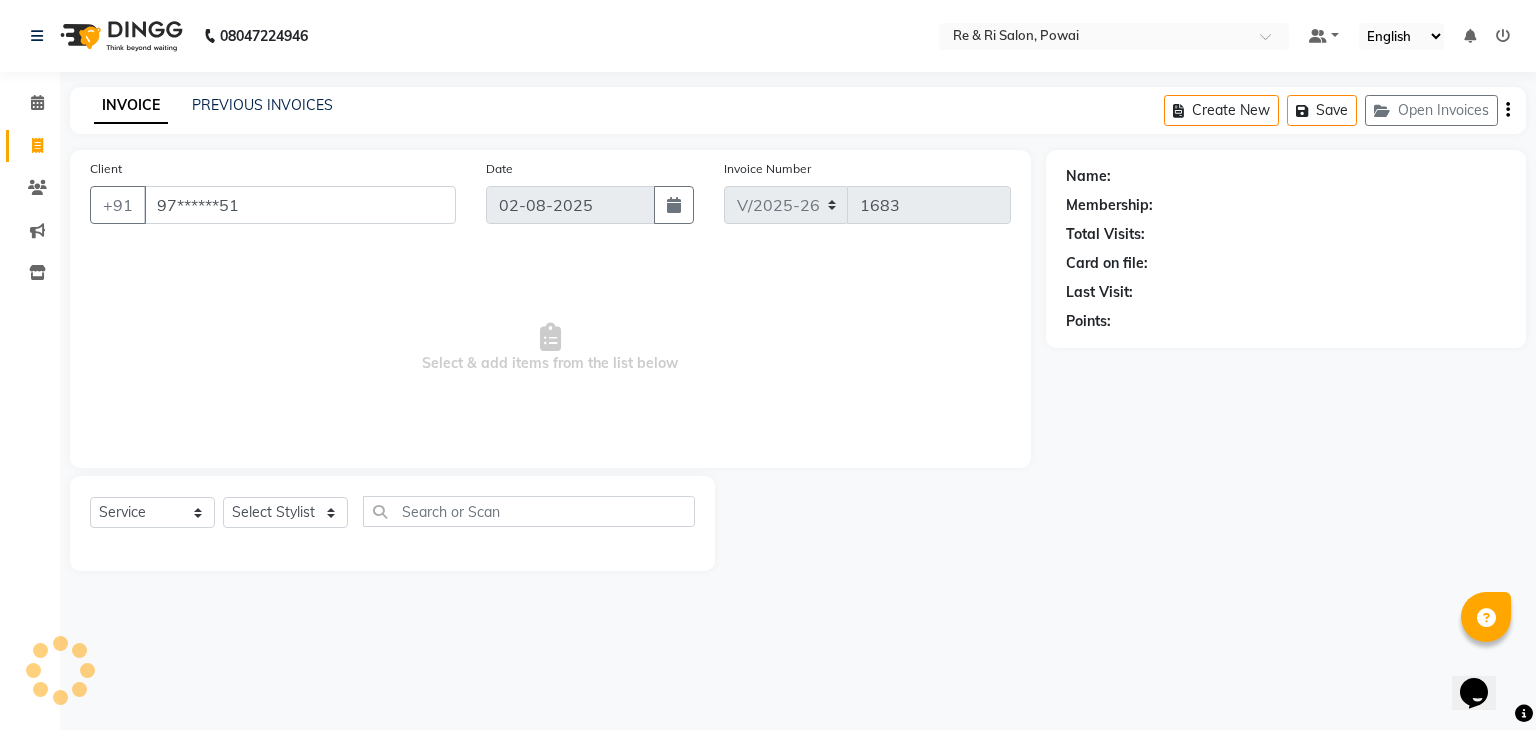 type on "97******51" 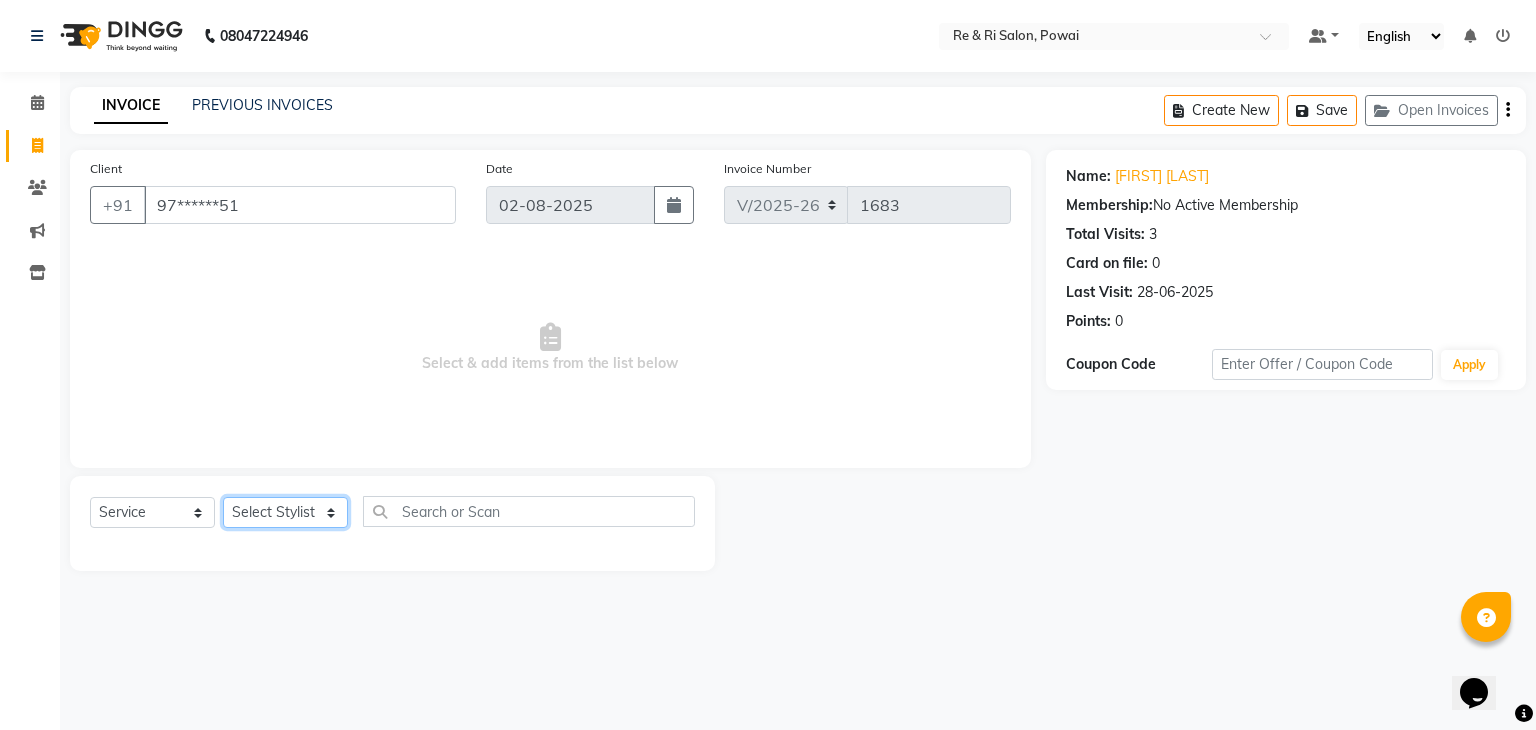 click on "Select Stylist ana Arbaaz  Danish  Poonam Rehaan  Salman  Sandy" 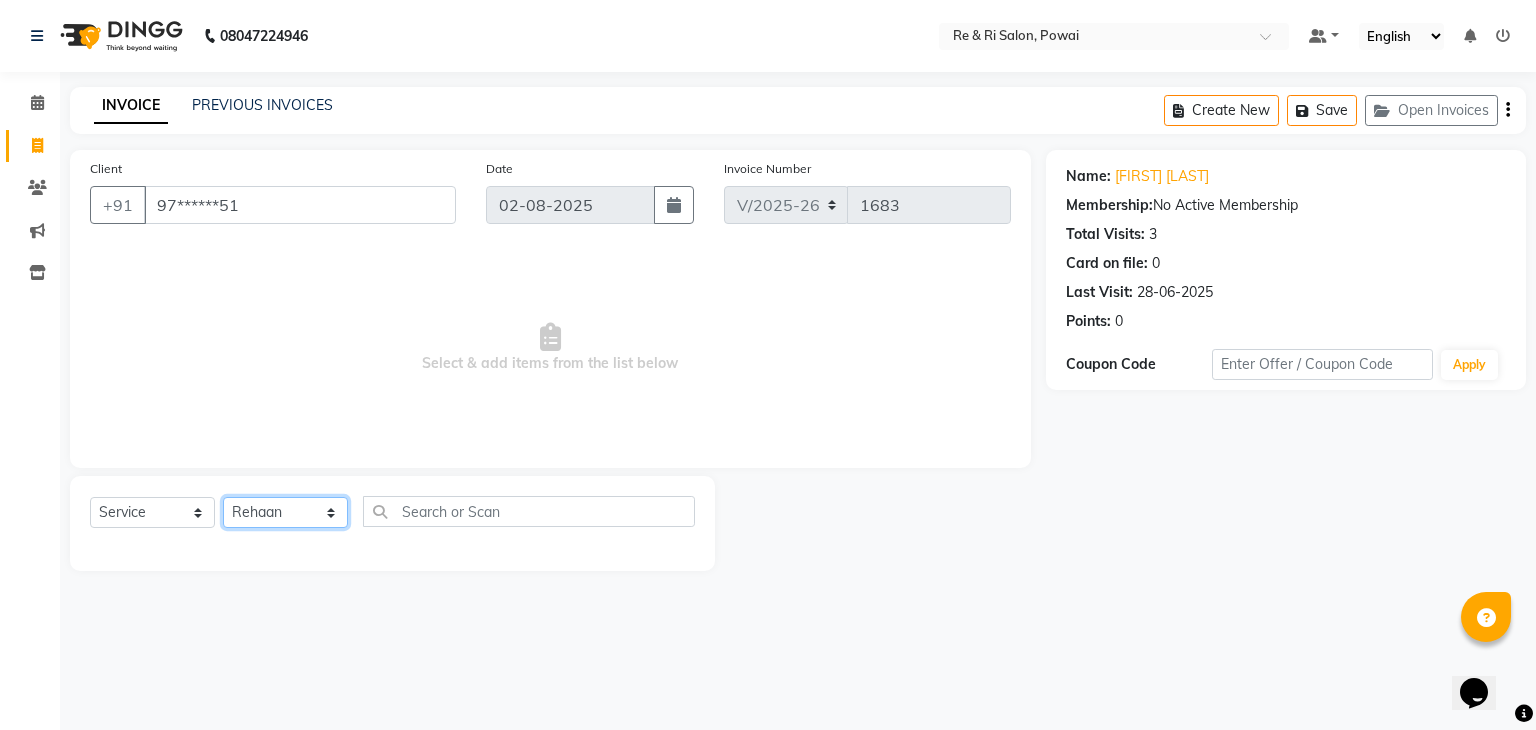 click on "Select Stylist ana Arbaaz  Danish  Poonam Rehaan  Salman  Sandy" 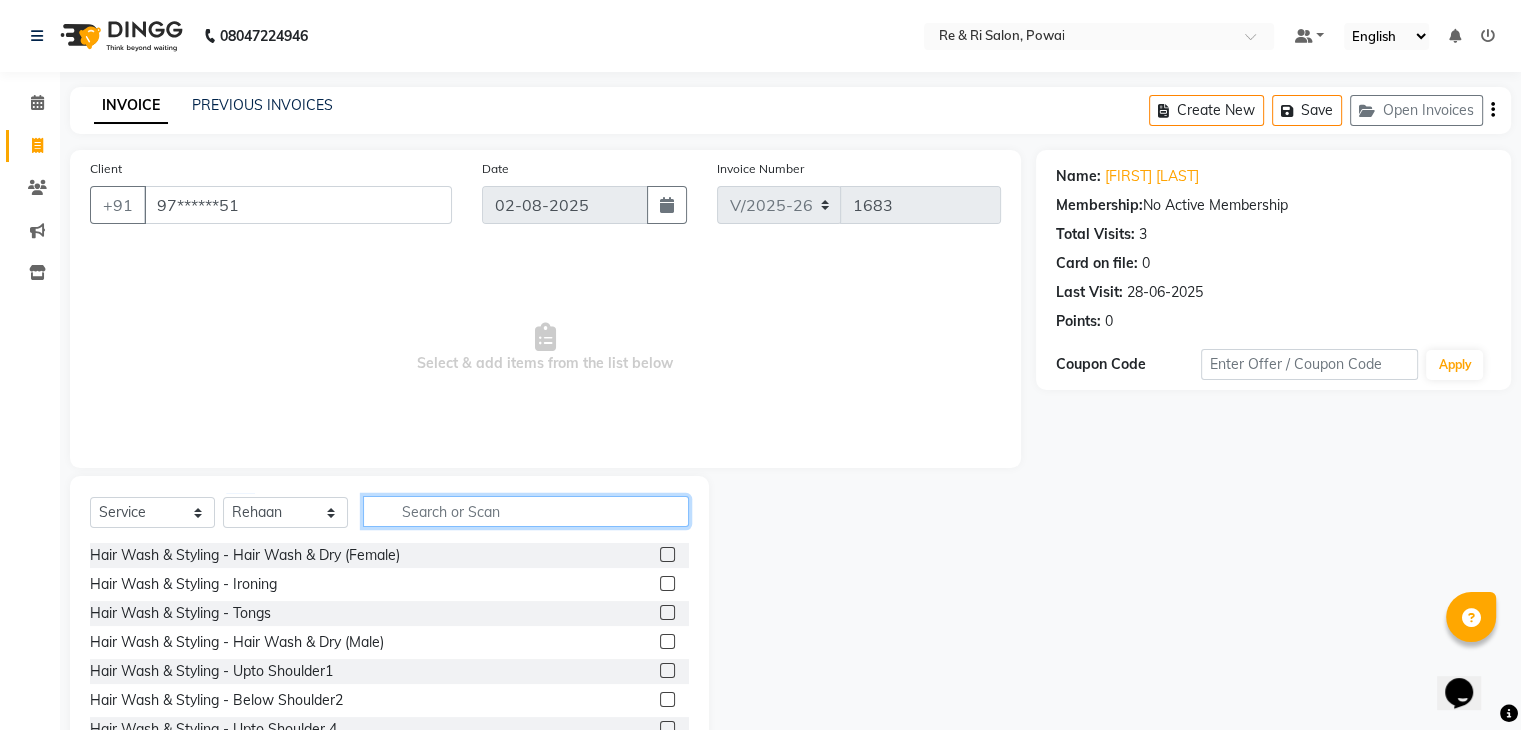 click 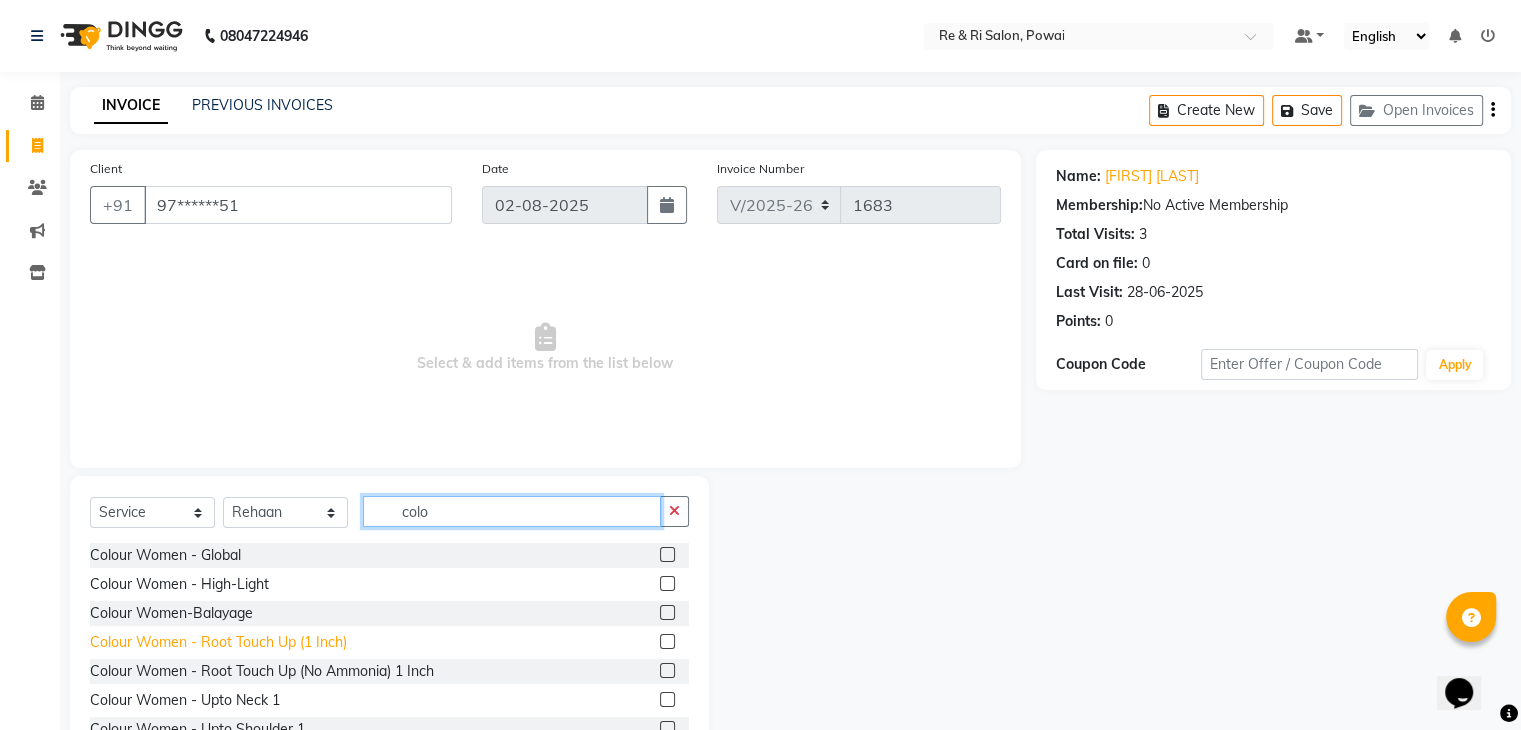 type on "colo" 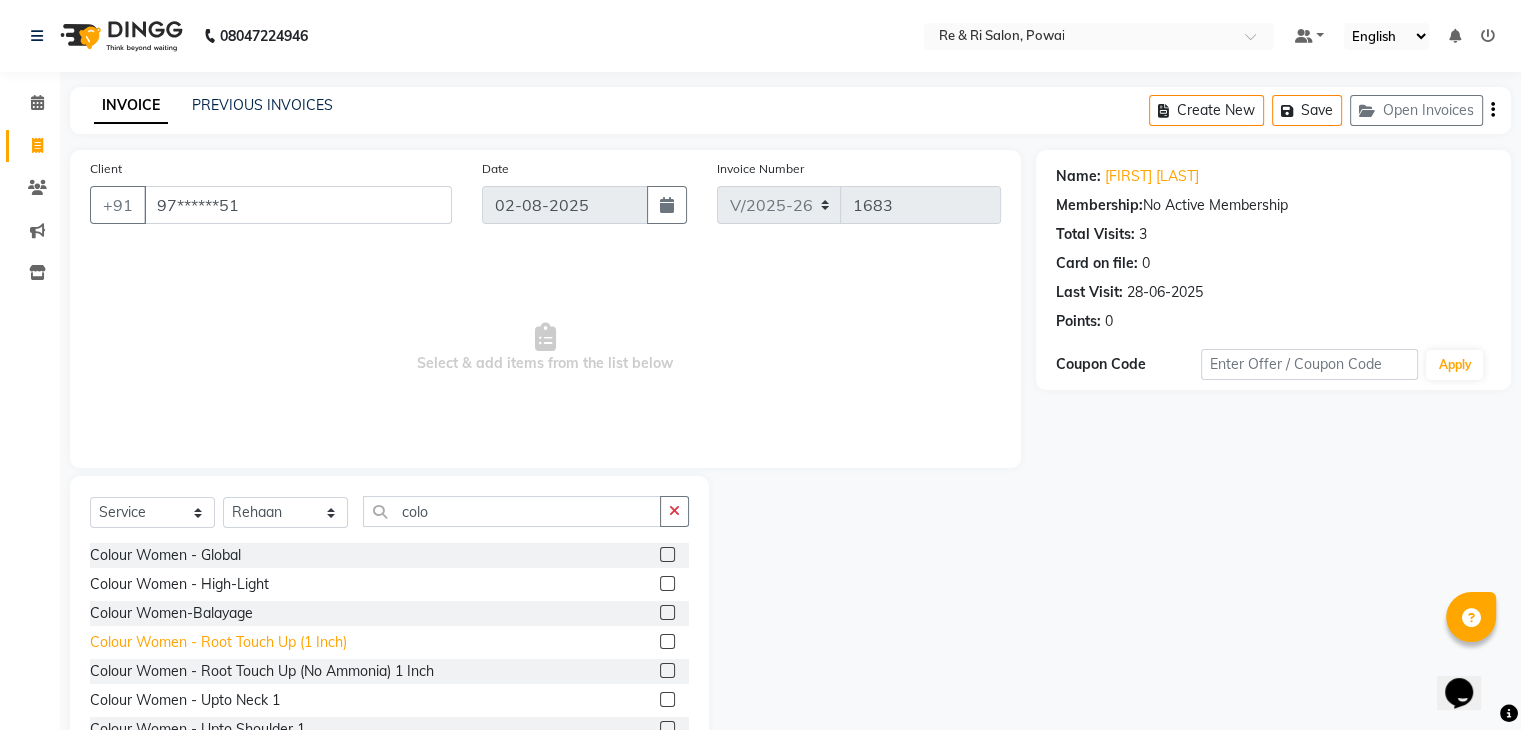 click on "Colour Women - Root Touch Up (1 Inch)" 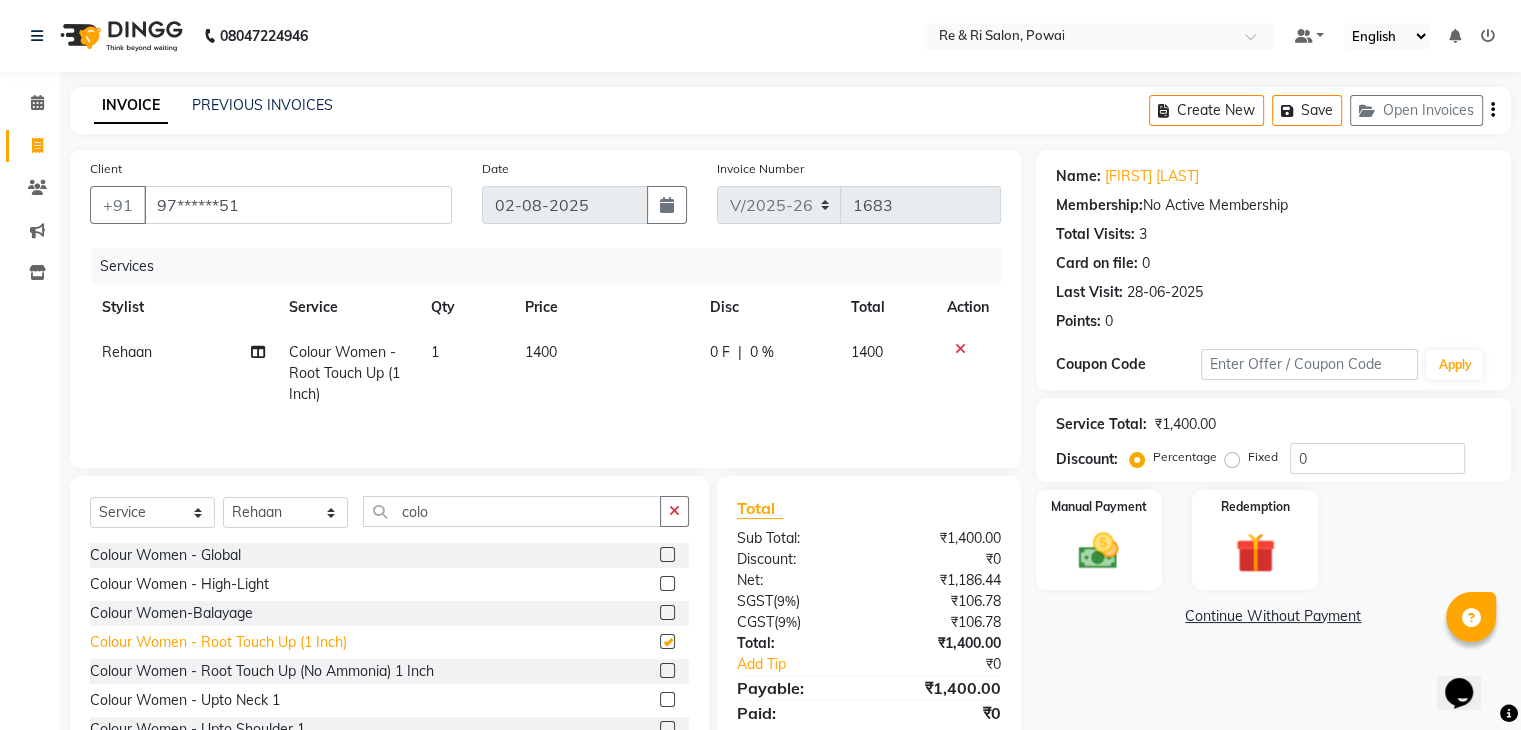 checkbox on "false" 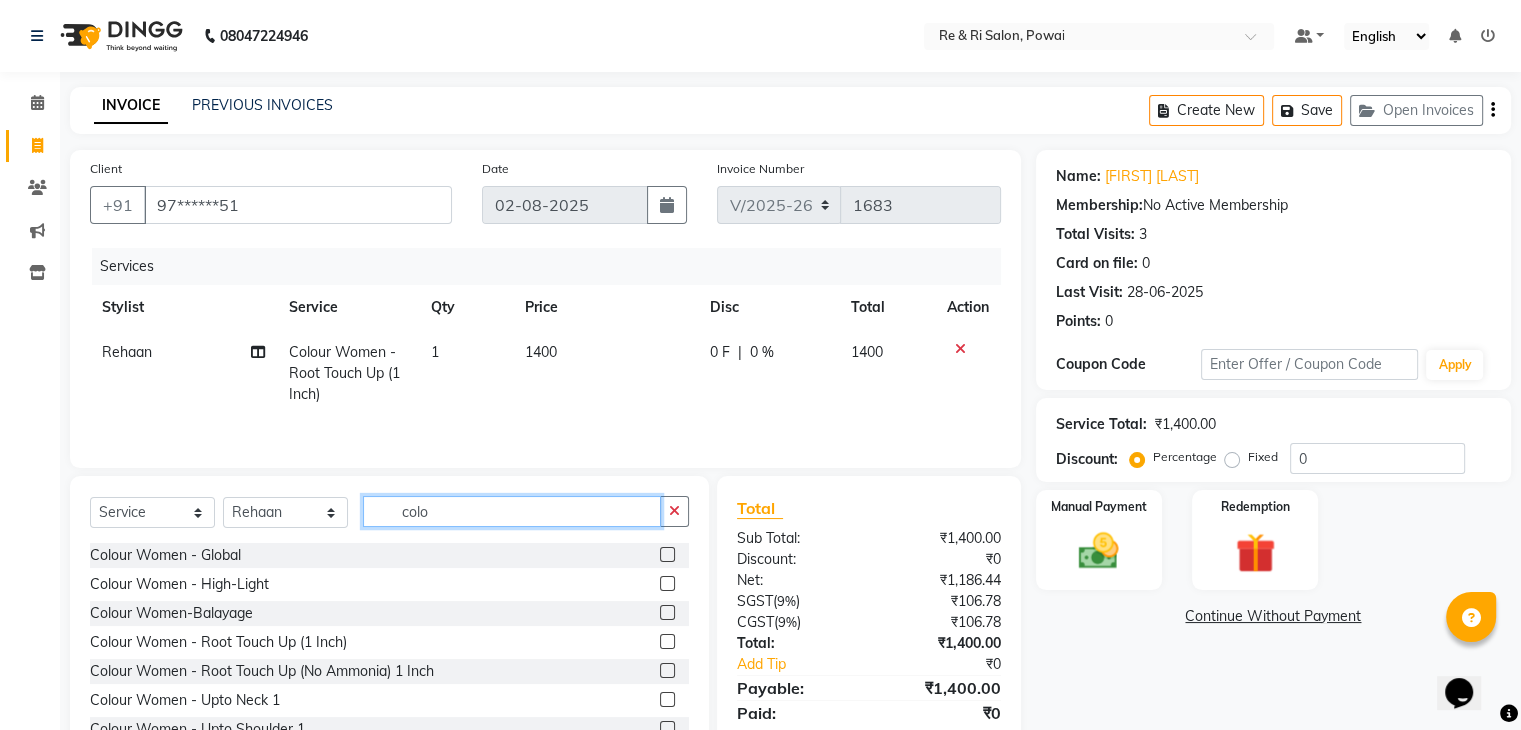 click on "colo" 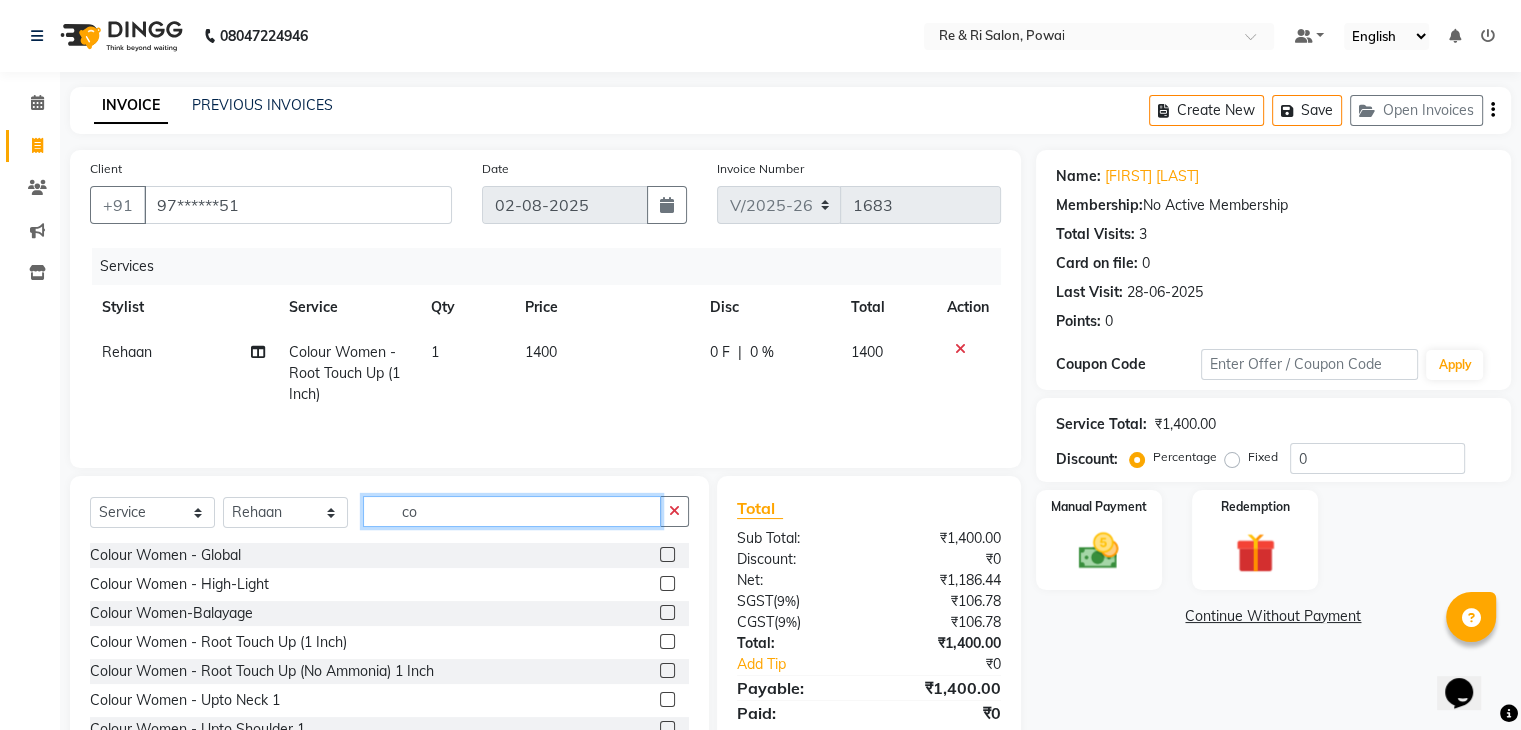 type on "c" 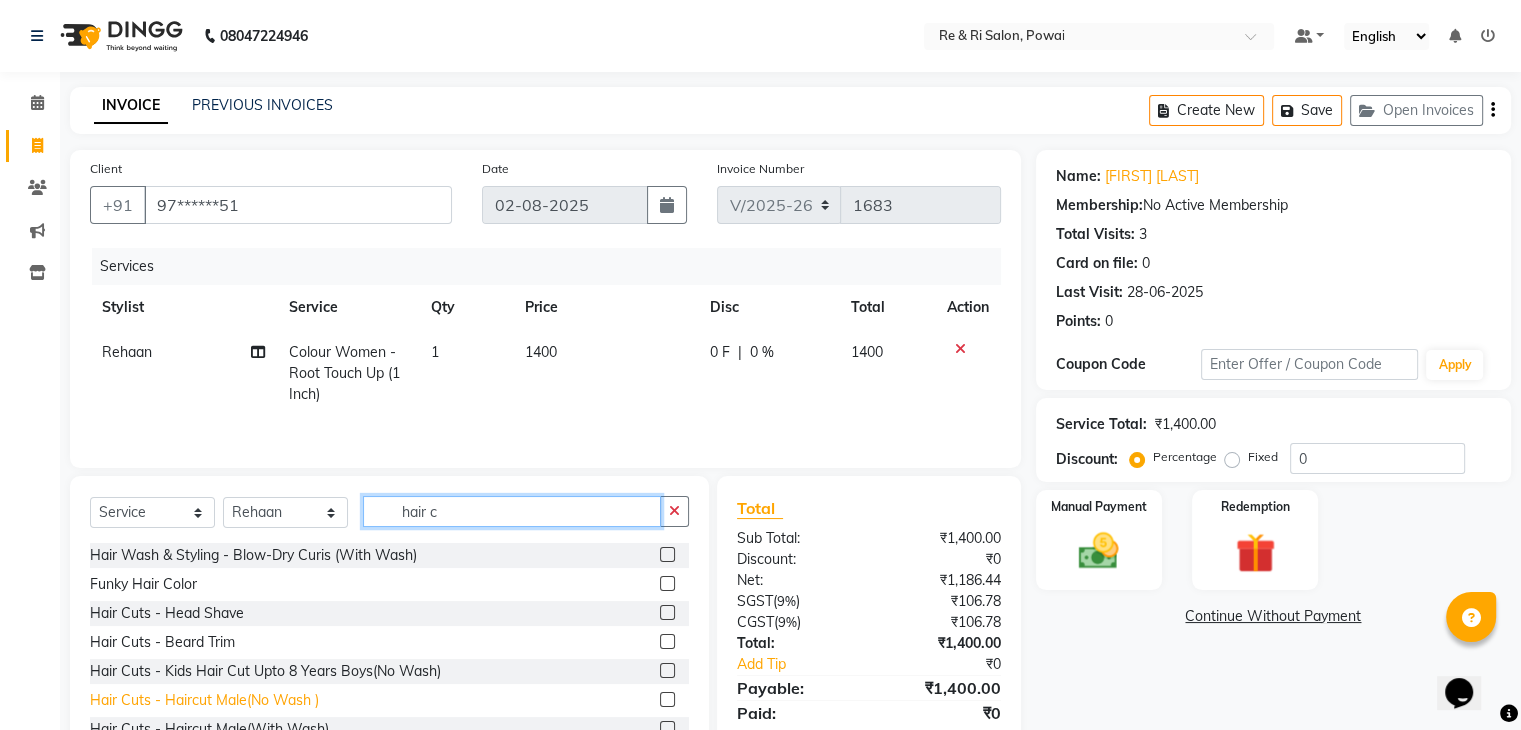 type on "hair c" 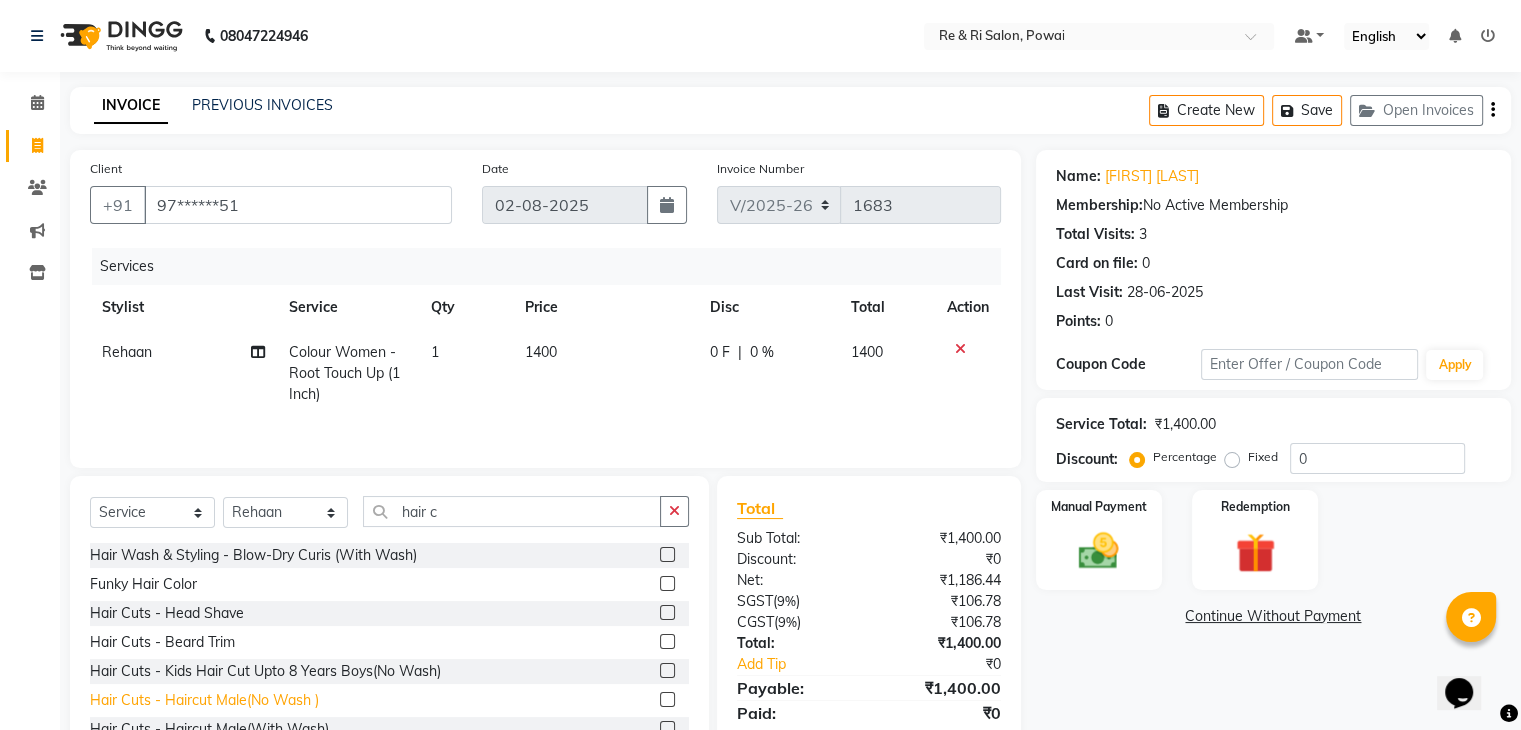 click on "Hair Cuts - Haircut Male(No Wash )" 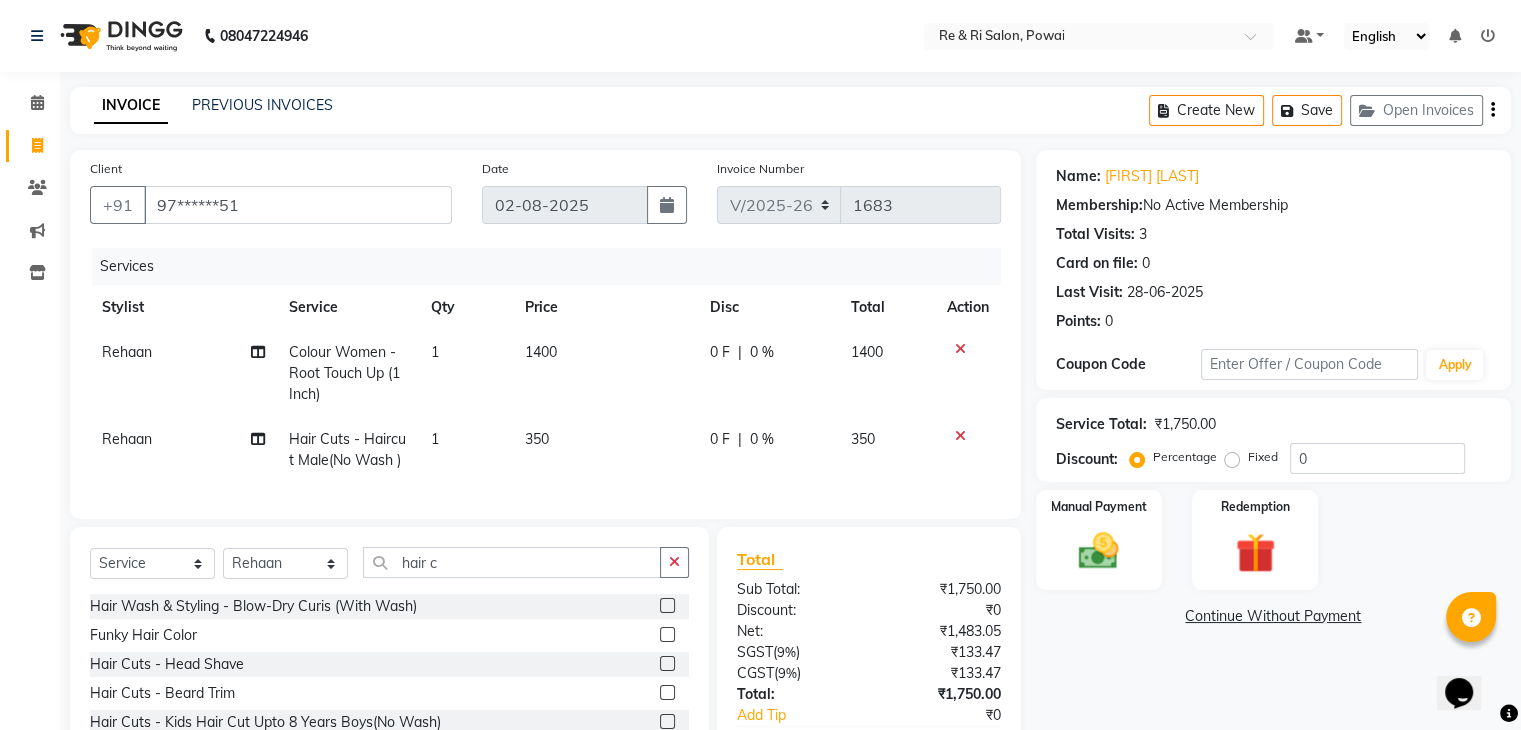 checkbox on "false" 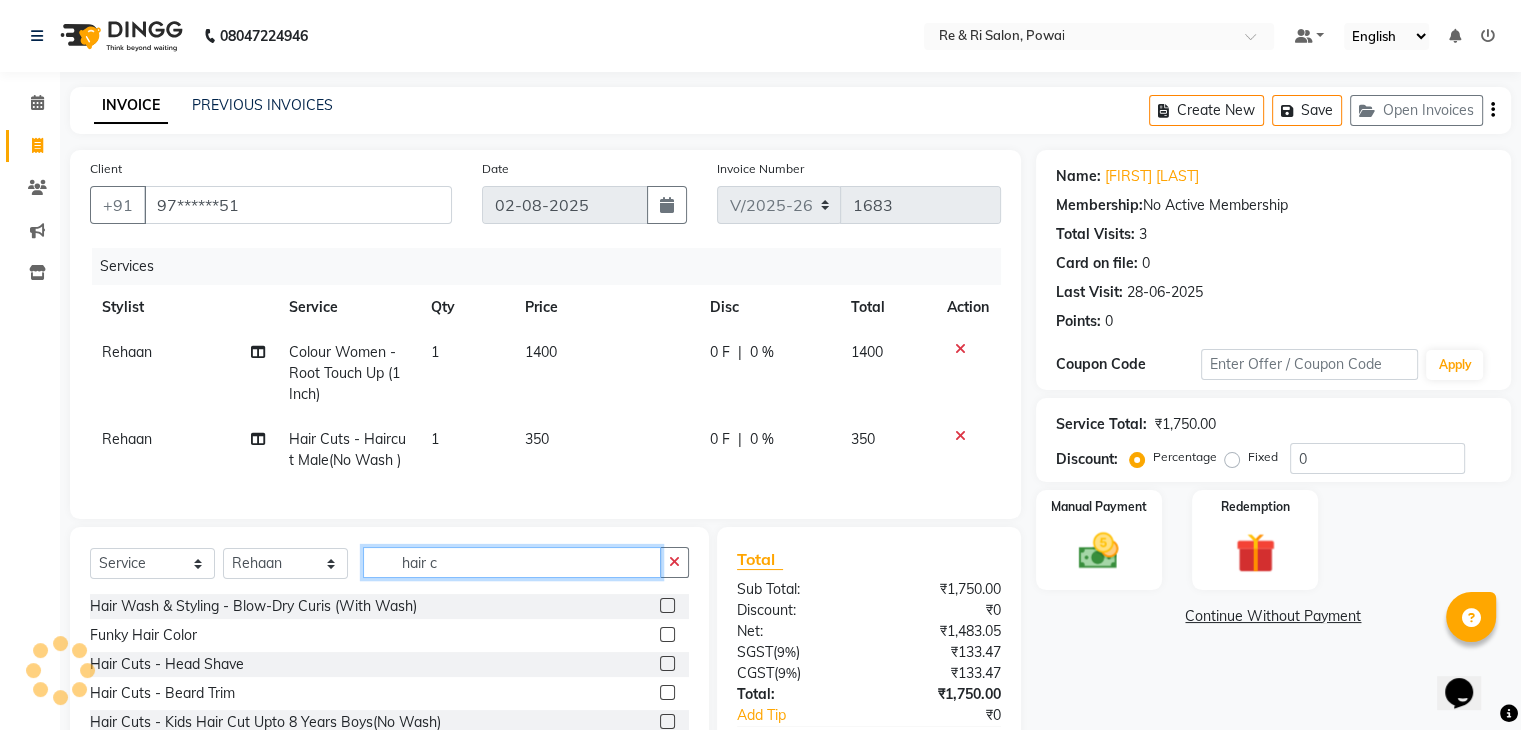 click on "hair c" 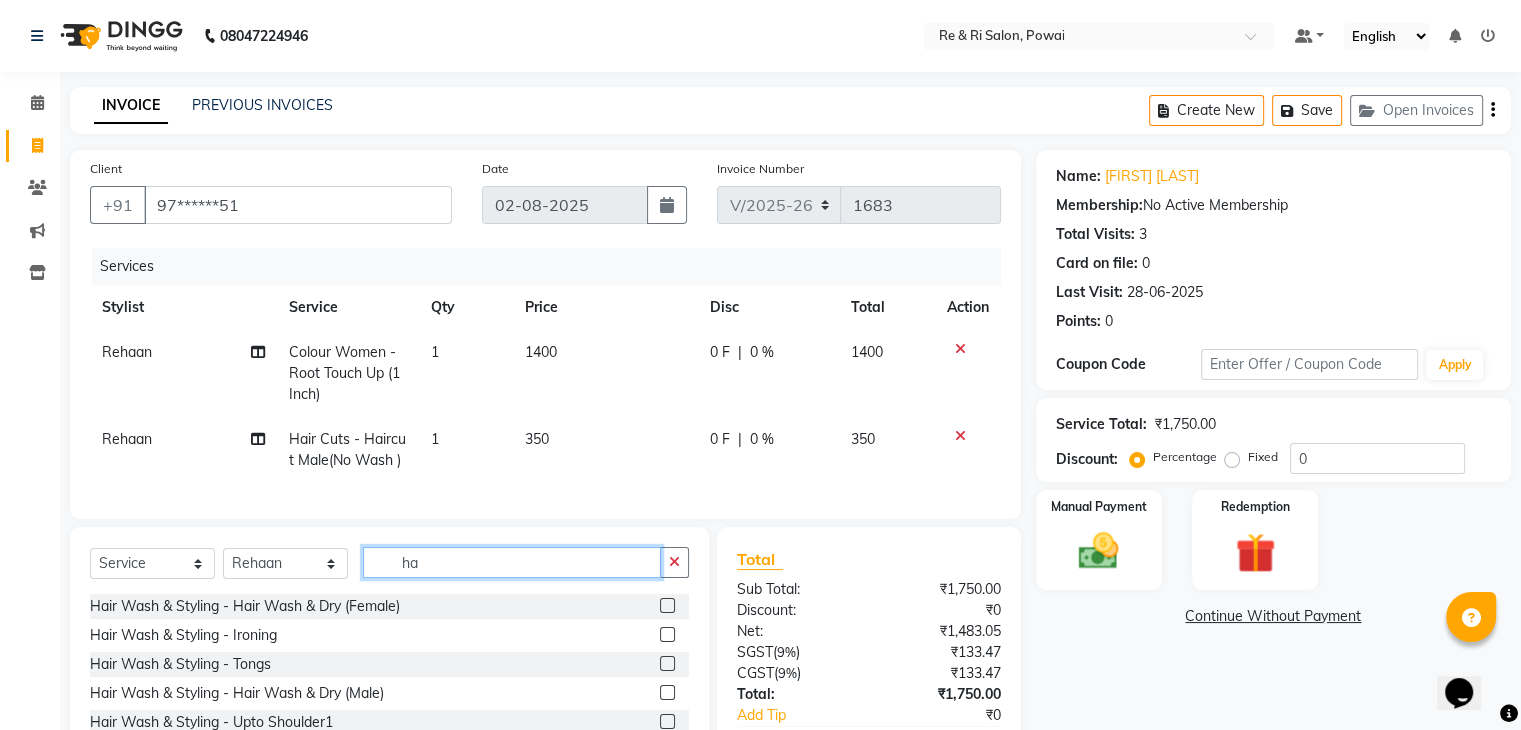 type on "h" 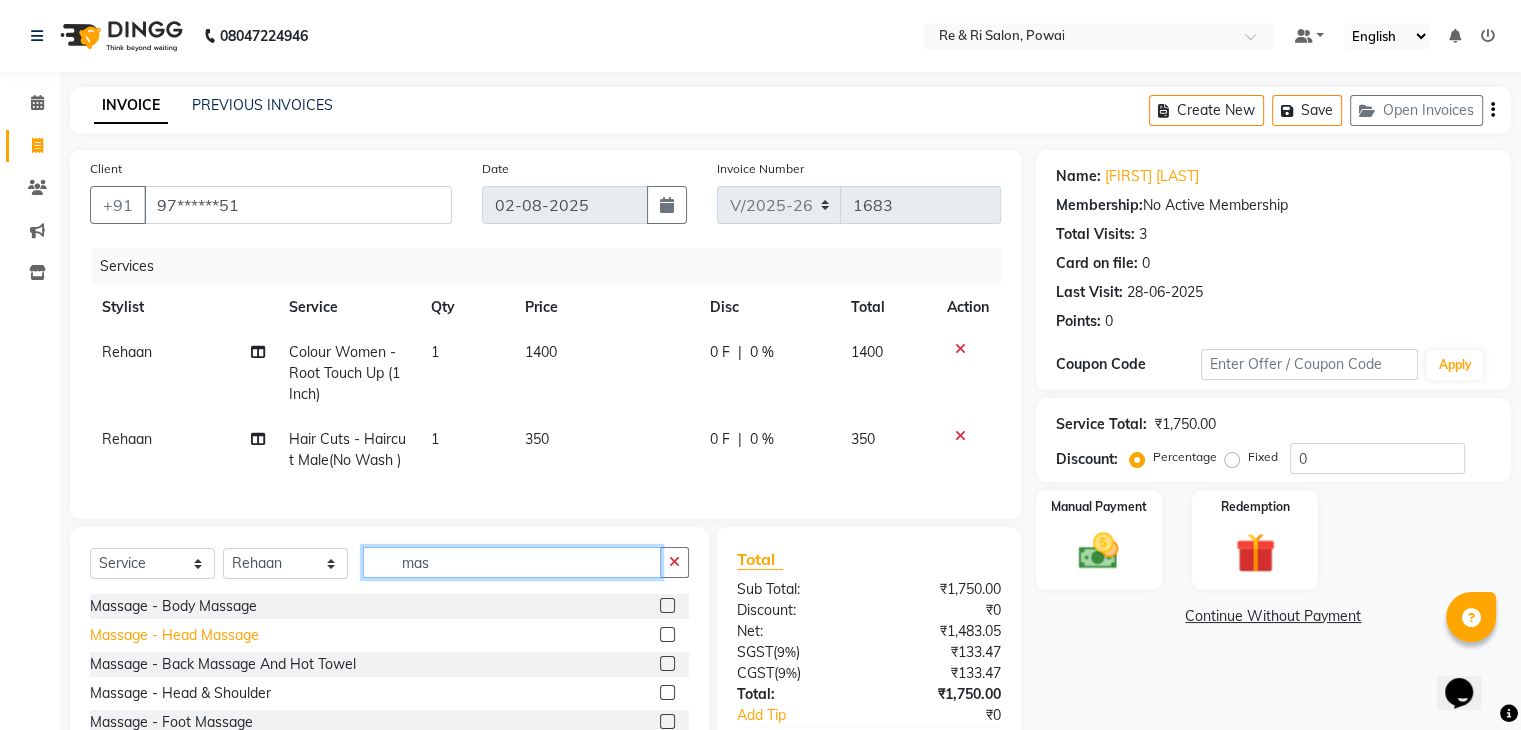 type on "mas" 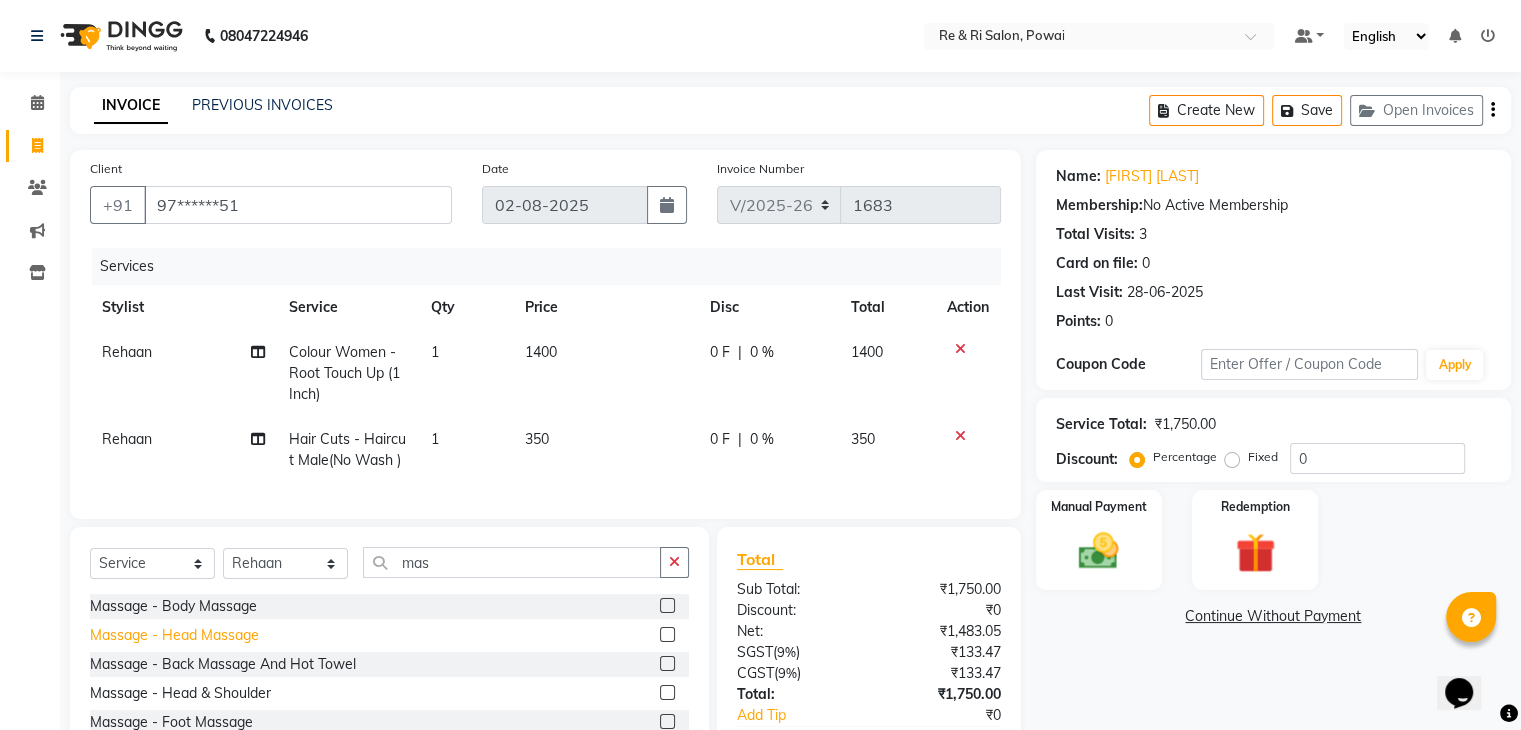 click on "Massage - Head Massage" 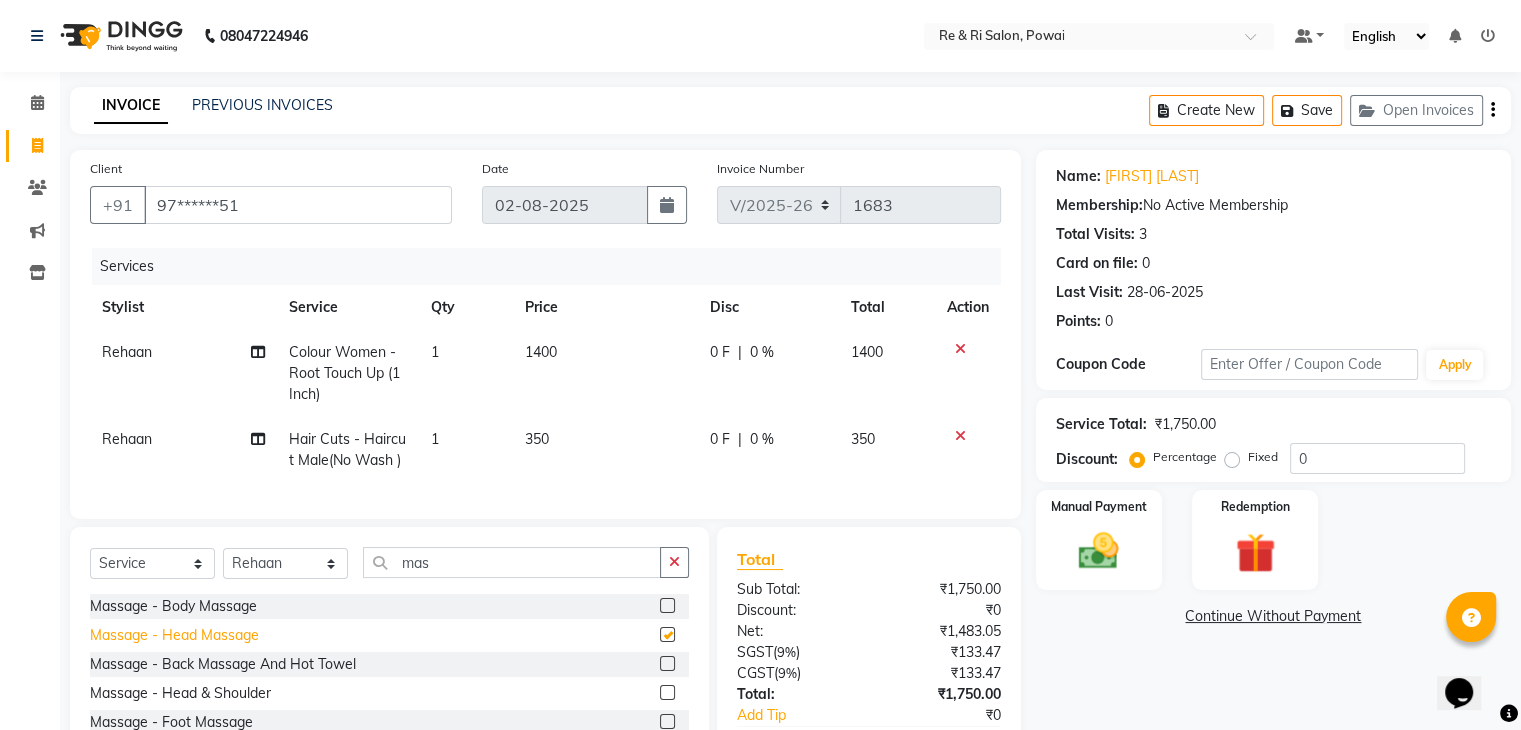 checkbox on "false" 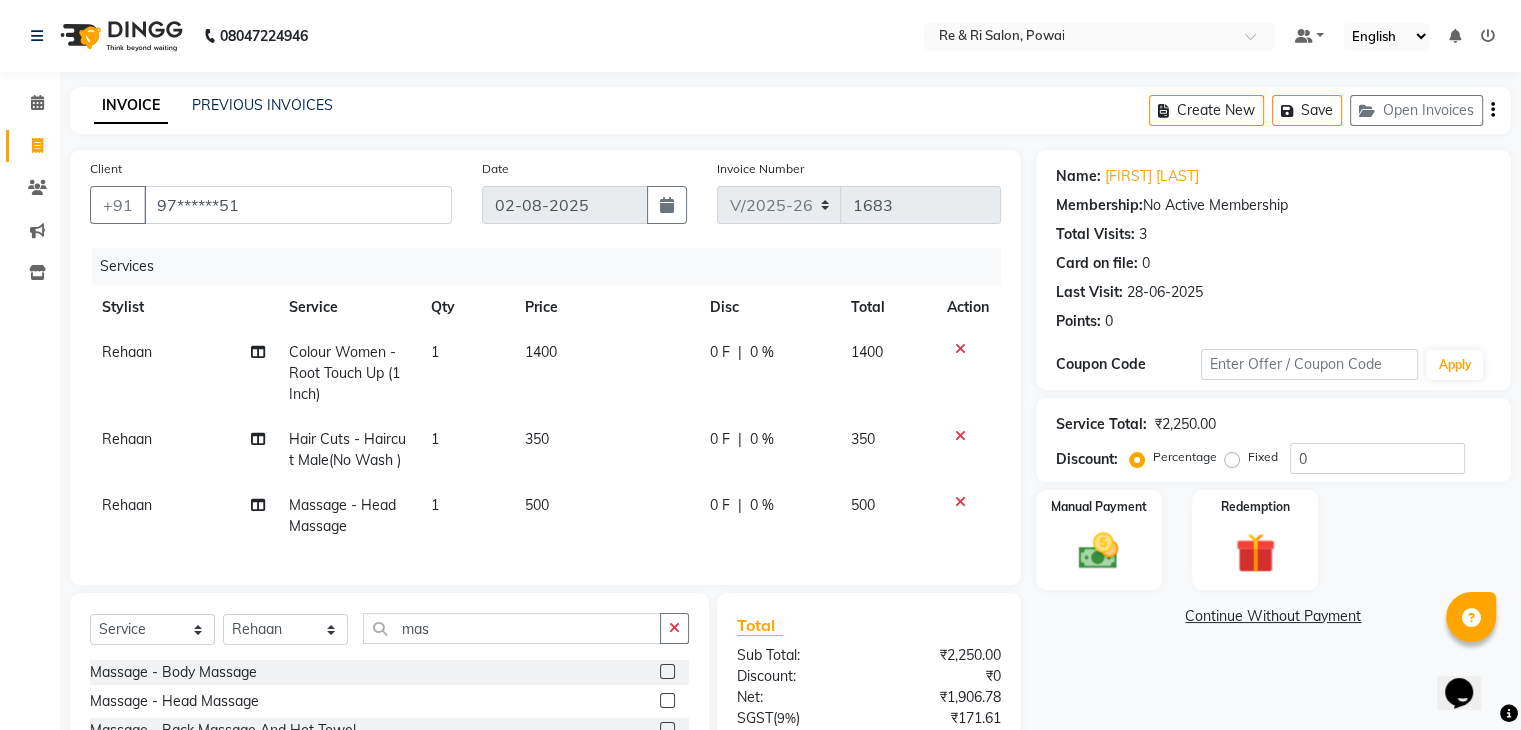 click on "Rehaan" 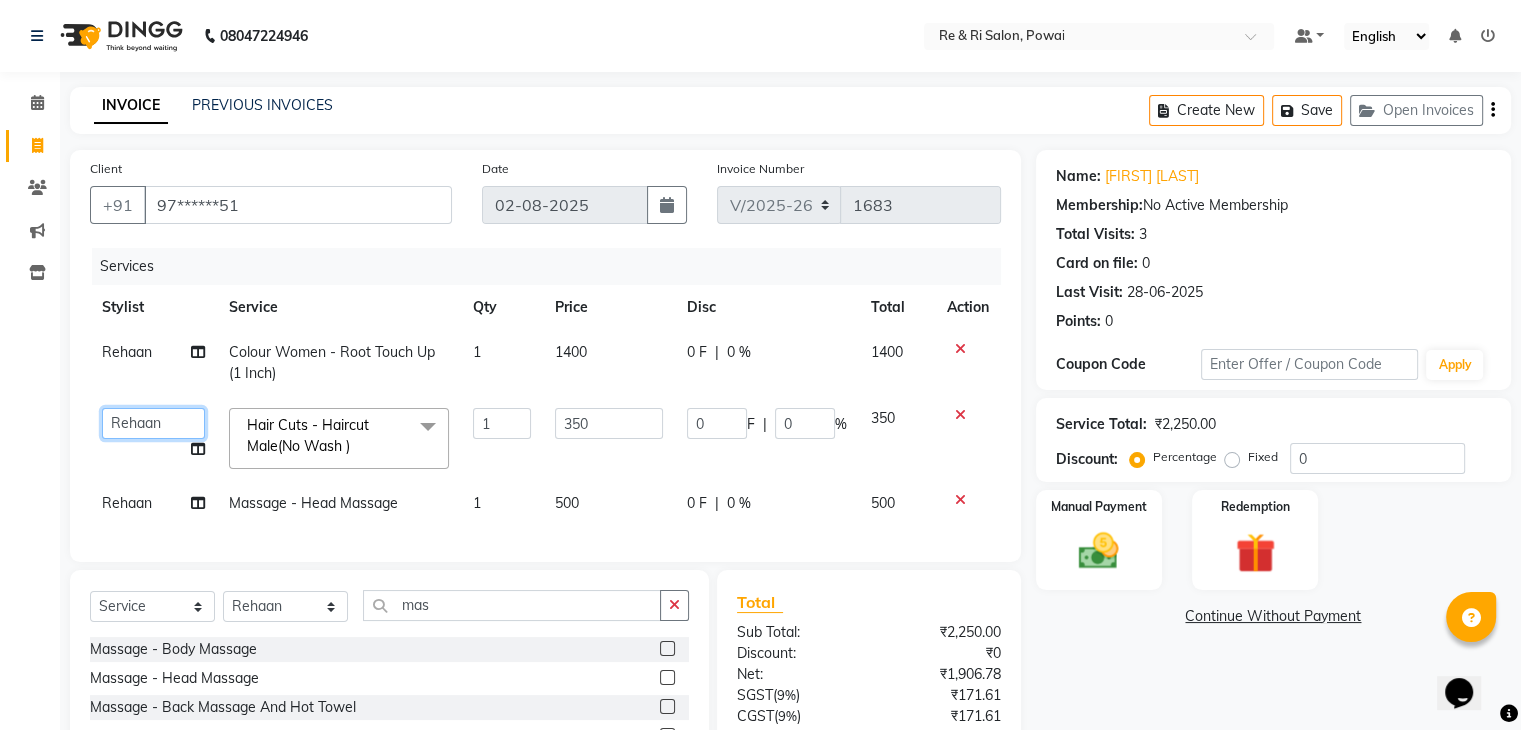 click on "ana   Arbaaz    Danish    Poonam   Rehaan    Salman    Sandy" 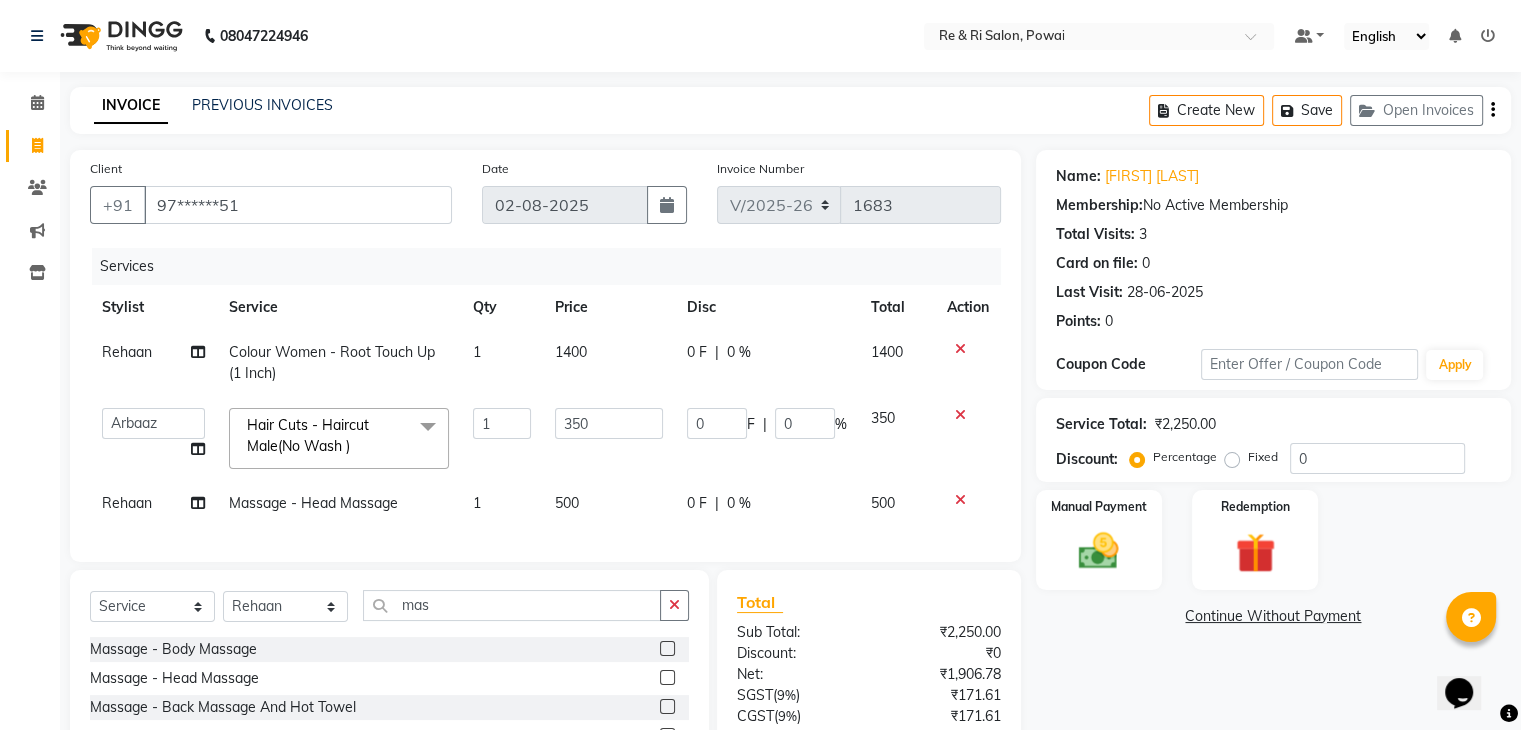 select on "87747" 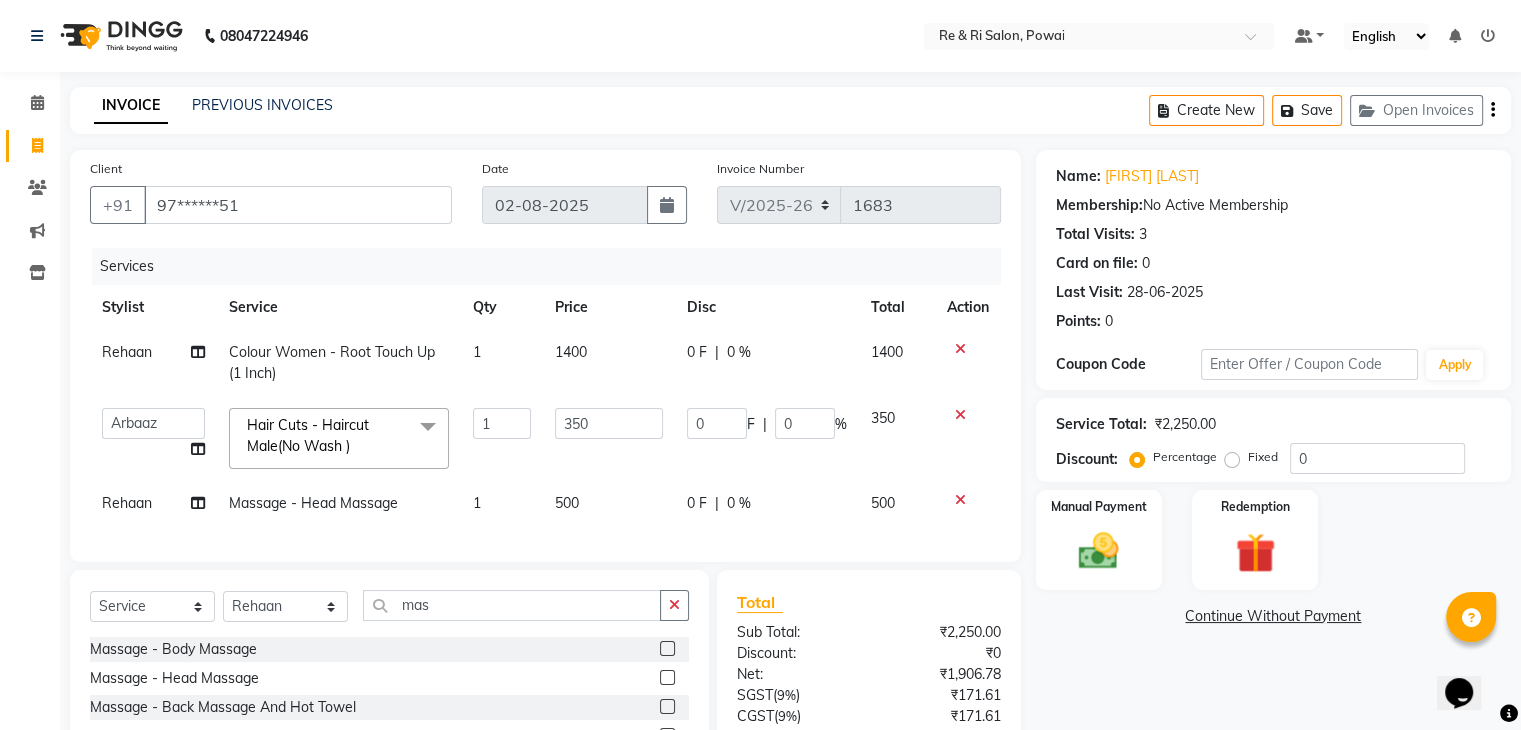 click on "Rehaan" 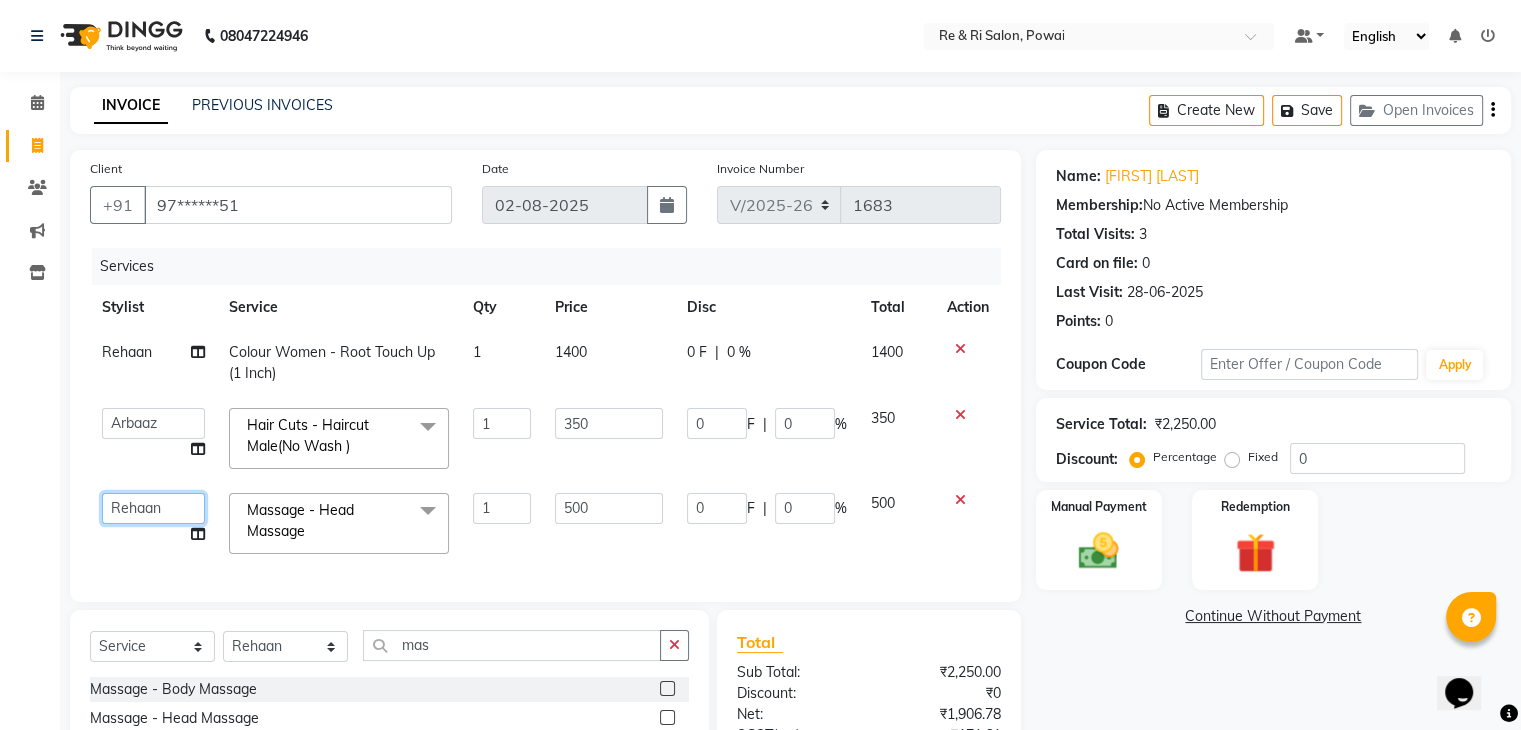 click on "ana   Arbaaz    Danish    Poonam   Rehaan    Salman    Sandy" 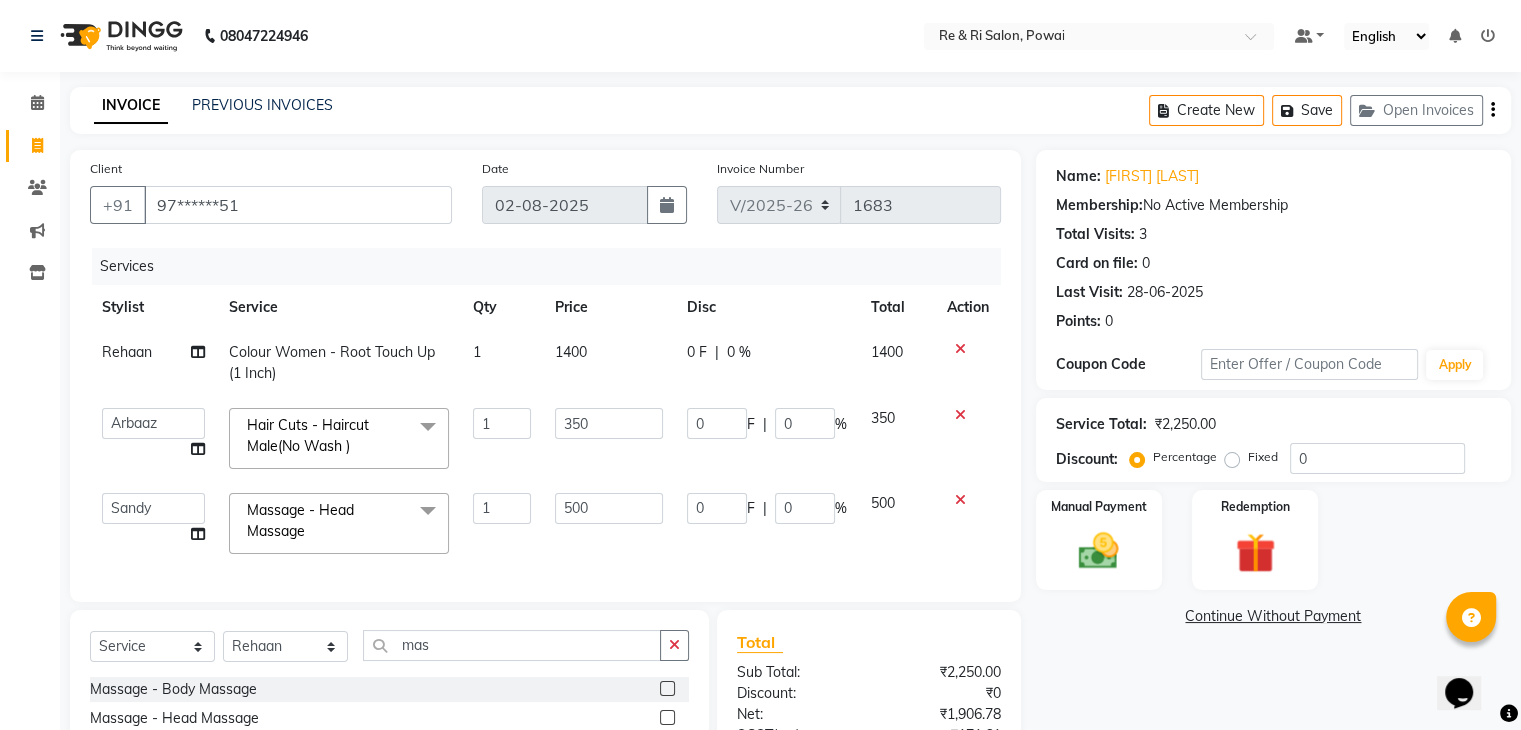 select on "36183" 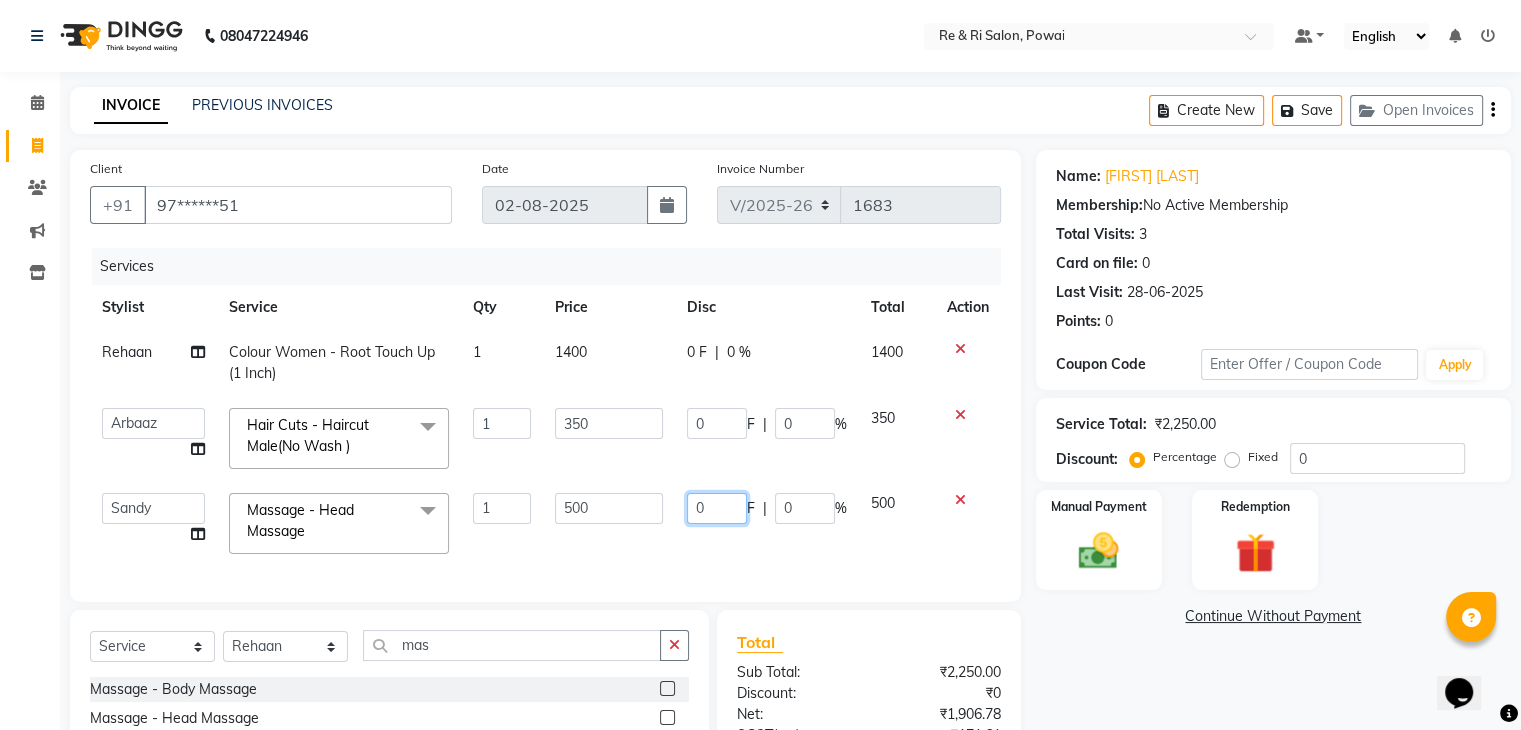click on "0" 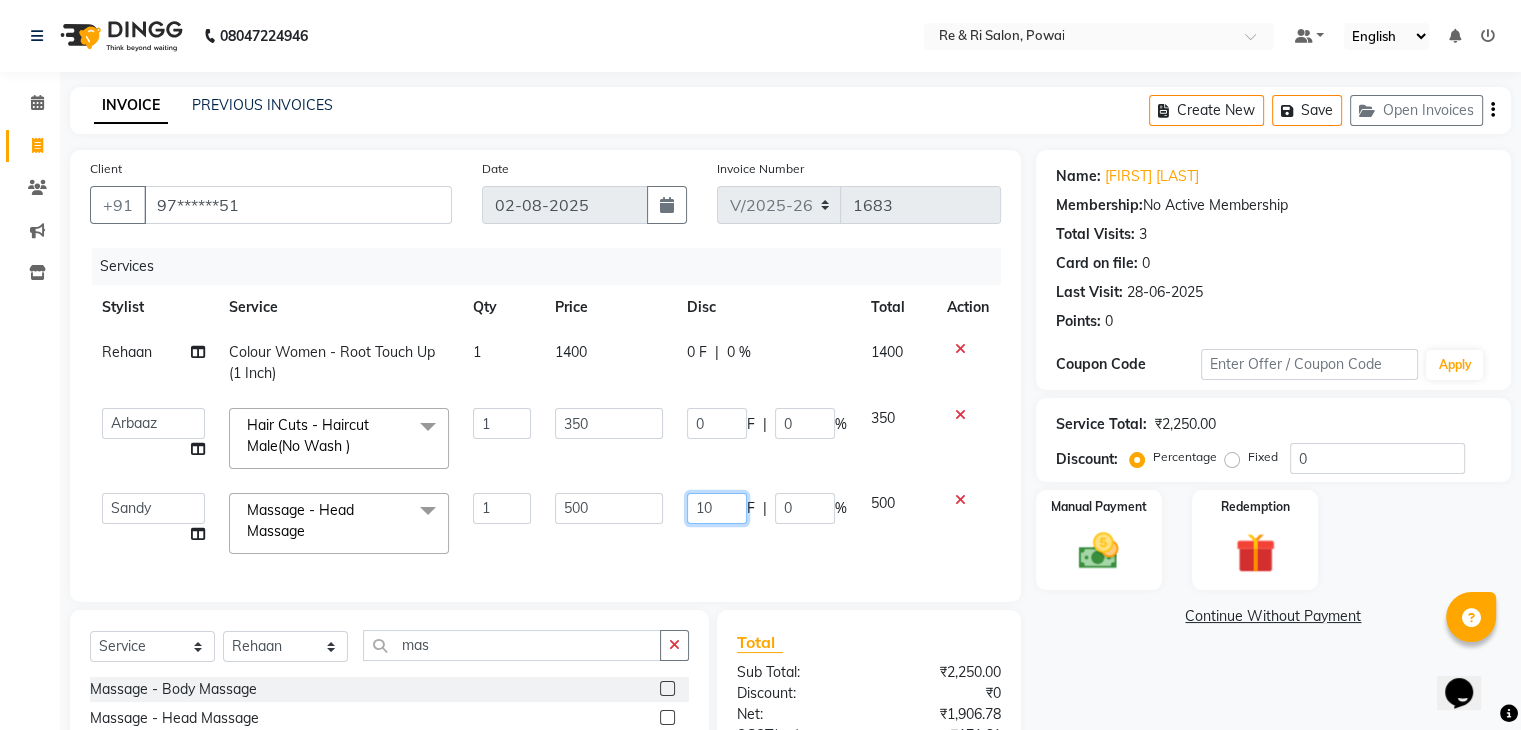 type on "100" 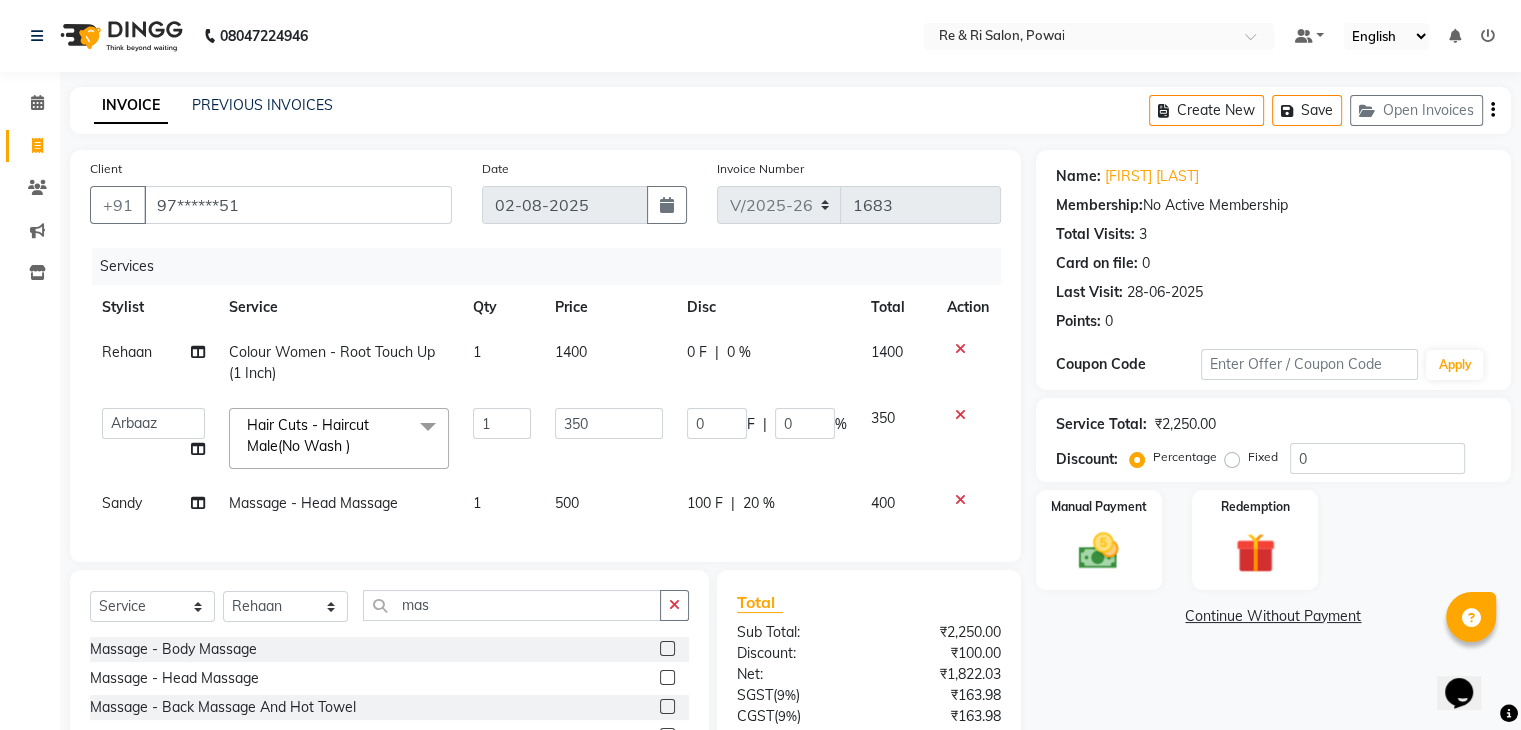 click on "Client +91 [PHONE] Date 02-08-2025 Invoice Number V/2025 V/2025-26 1683 Services Stylist Service Qty Price Disc Total Action Rehaan  Colour Women - Root Touch Up (1 Inch) 1 1400 0 F | 0 % 1400  ana   Arbaaz    Danish    Poonam   Rehaan    Salman    Sandy    Hair Cuts - Haircut Male(No Wash )  x Hair Wash & Styling - Hair Wash & Dry (Female) Hair Wash & Styling - Ironing Hair Wash & Styling - Tongs Hair Wash & Styling - Hair Wash & Dry (Male) Hair Wash & Styling - Upto Shoulder1 Hair Wash & Styling - Below Shoulder2 Hair Wash & Styling - Upto Shoulder 4 Hair Wash & Styling - Upto Waist Hair Wash & Styling - Paddle Brush Blow-Dry (With Wash). Hair Wash & Styling - Blow-Dry Curis (With Wash) Hair Wash & Styling - Below Shoulder Hair Wash & Styling - Upto Shoulder Hair Wash & Styling - Upto Waist2 Hair Wash & Styling - Below Shoulder 1 Hair Wash & Styling - Upto Waist 1 Hair Triming Women chest trimming Colour Women - Global Colour Women - High-Light Colour Women-Balayage Colour Women - Root Touch Up (1 Inch)" 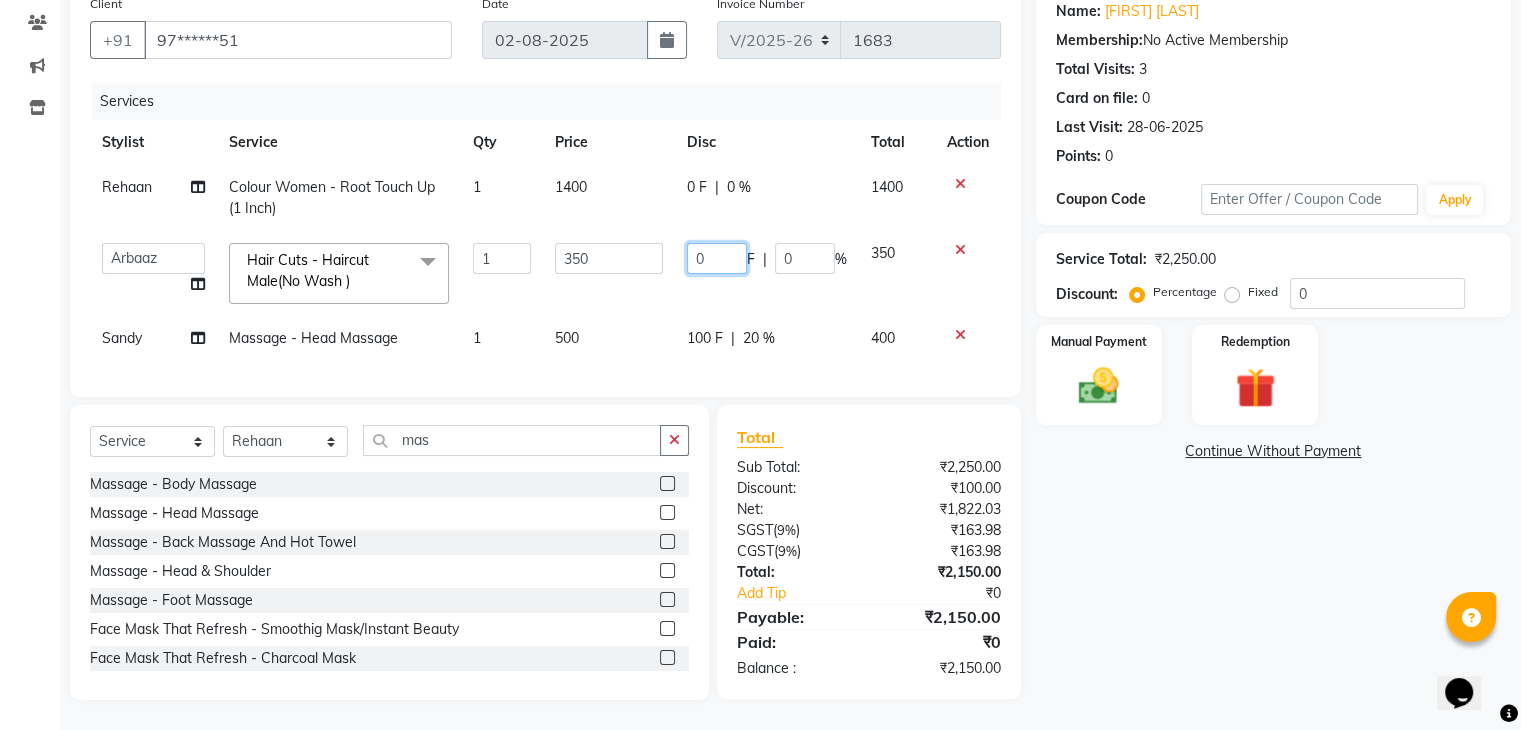 click on "0" 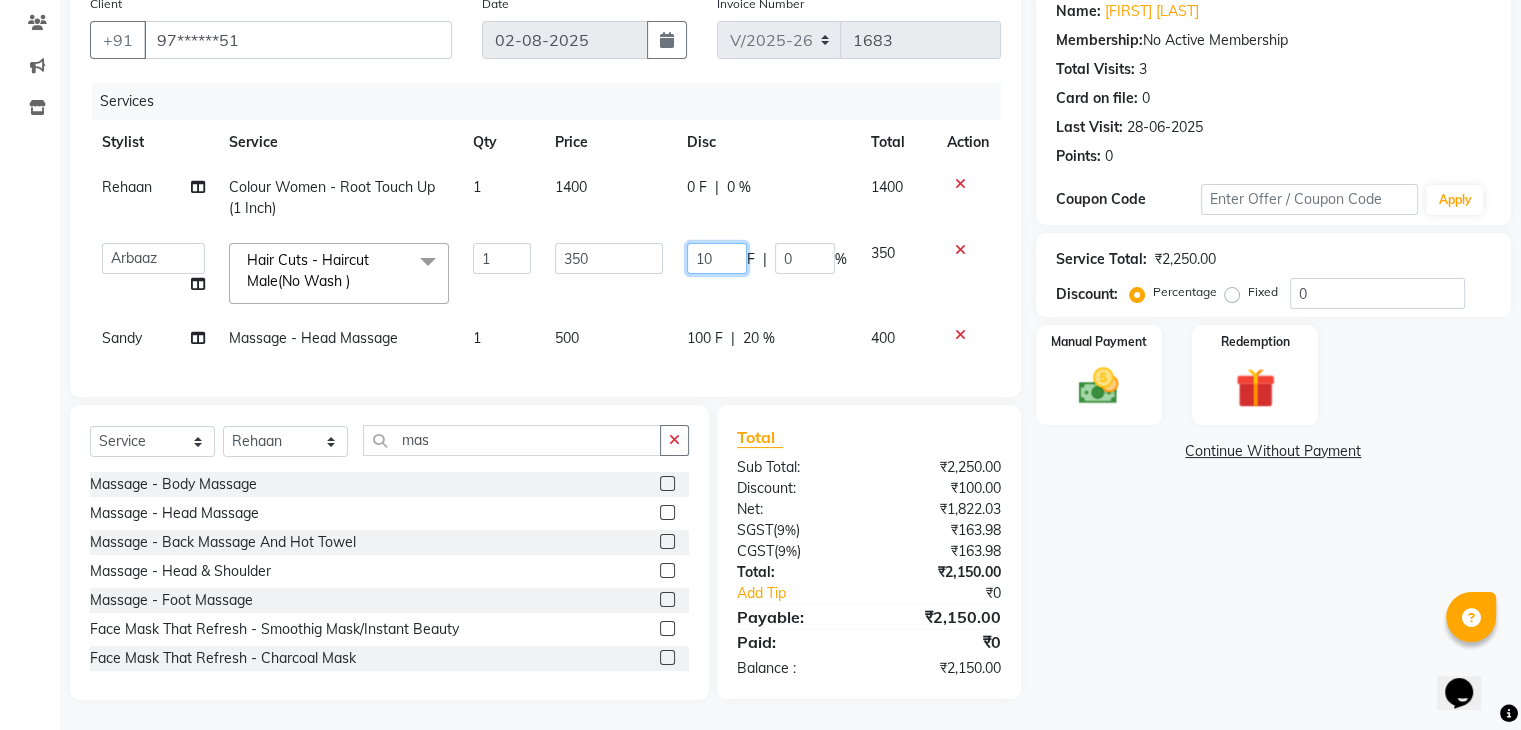 type on "100" 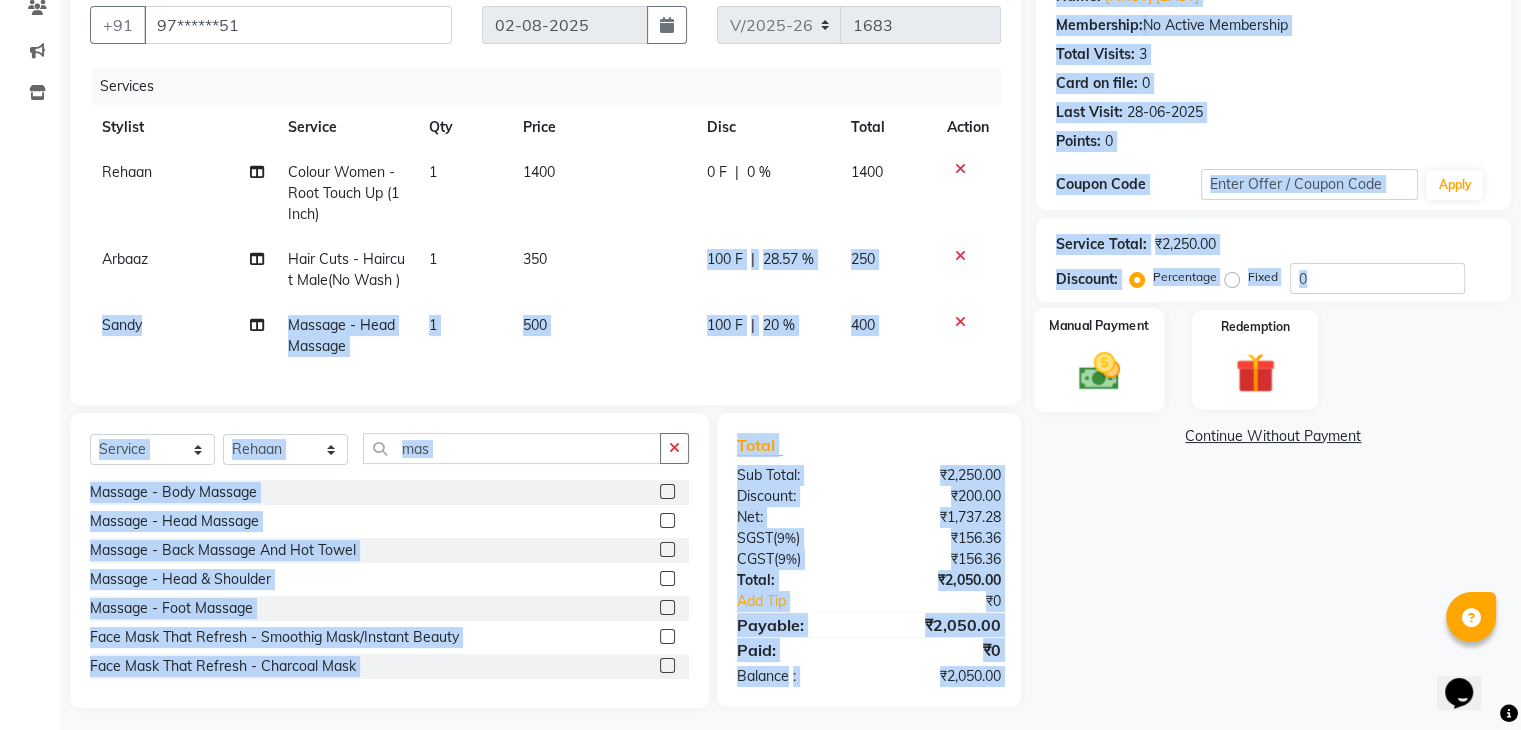 scroll, scrollTop: 0, scrollLeft: 15, axis: horizontal 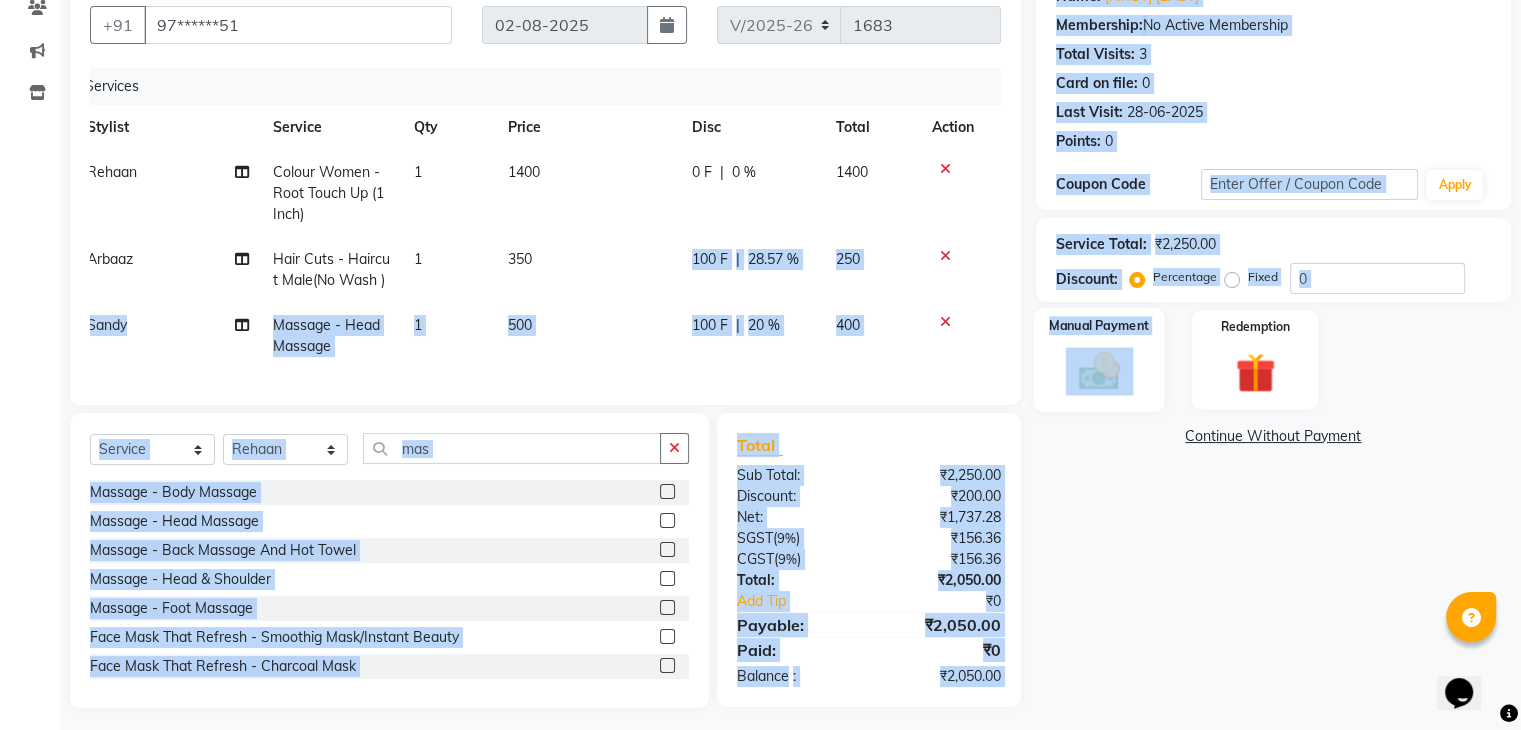 drag, startPoint x: 650, startPoint y: 270, endPoint x: 1116, endPoint y: 375, distance: 477.68295 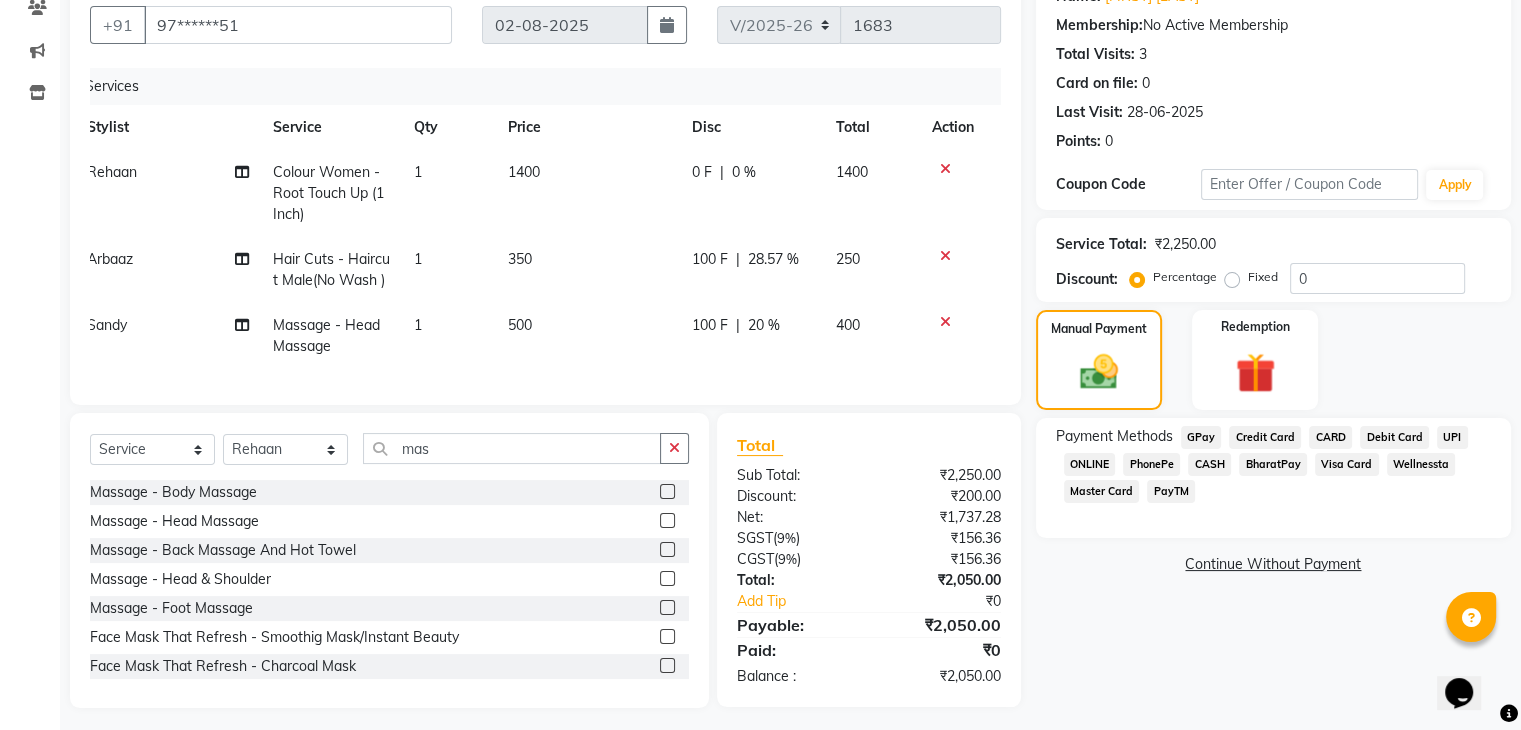 click on "GPay" 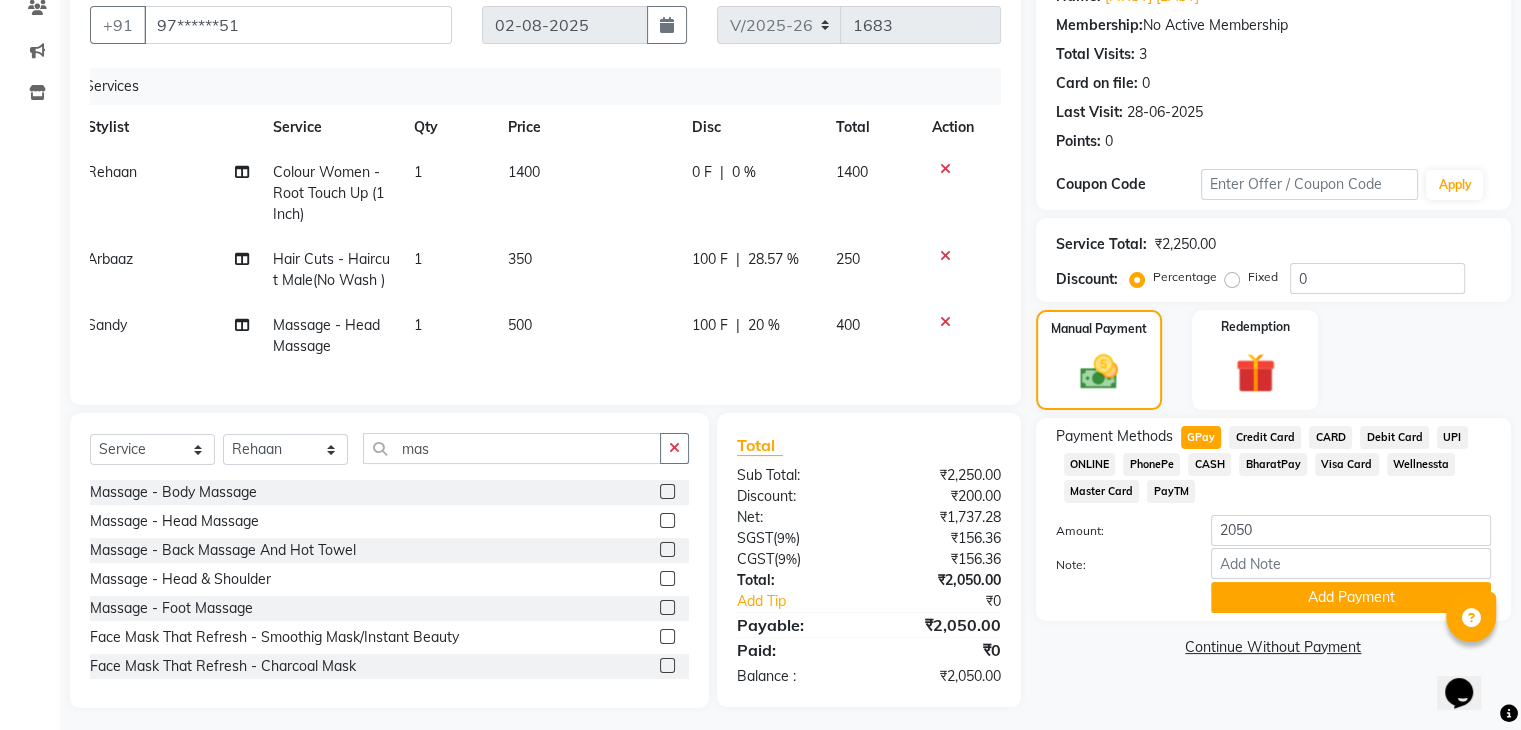 scroll, scrollTop: 204, scrollLeft: 0, axis: vertical 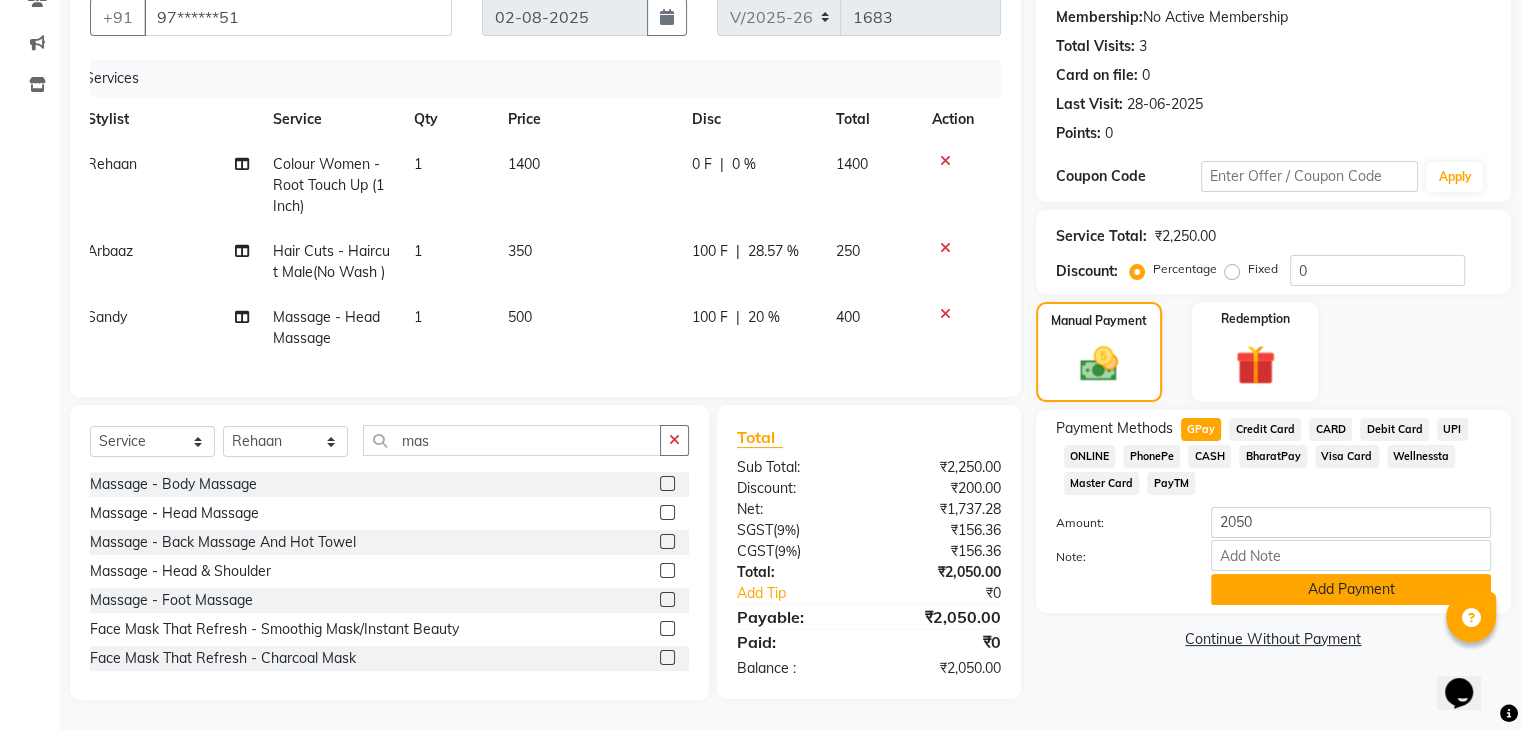click on "Add Payment" 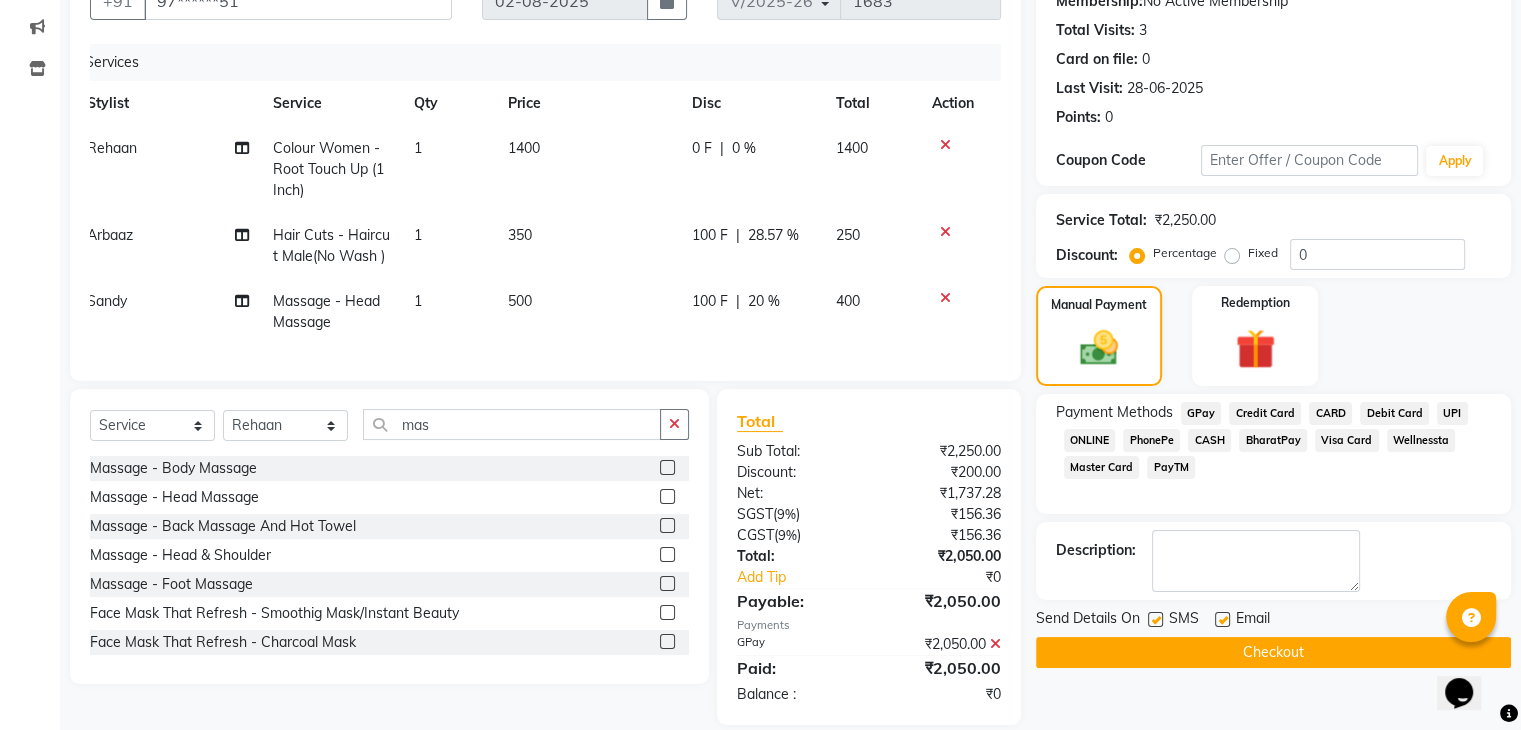 click 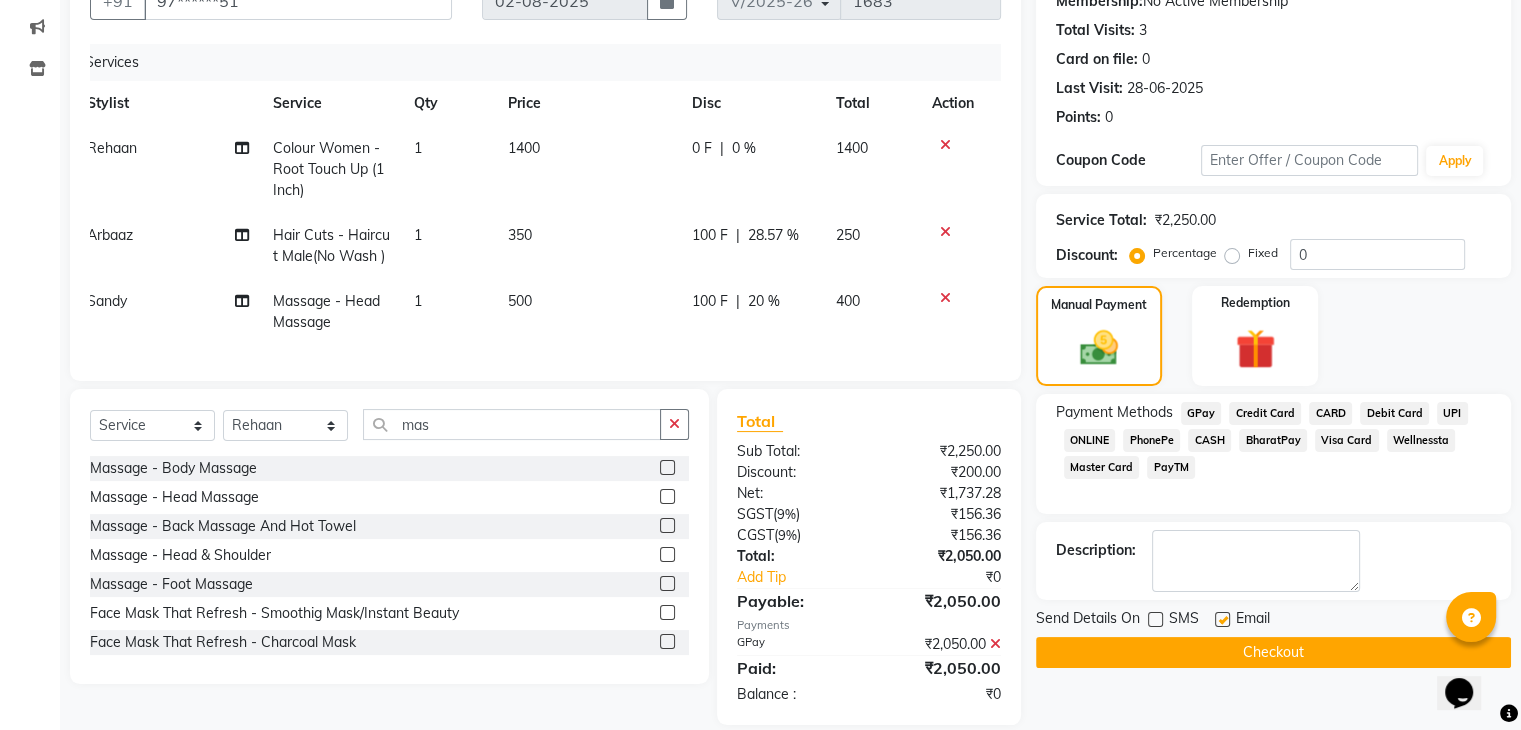 click 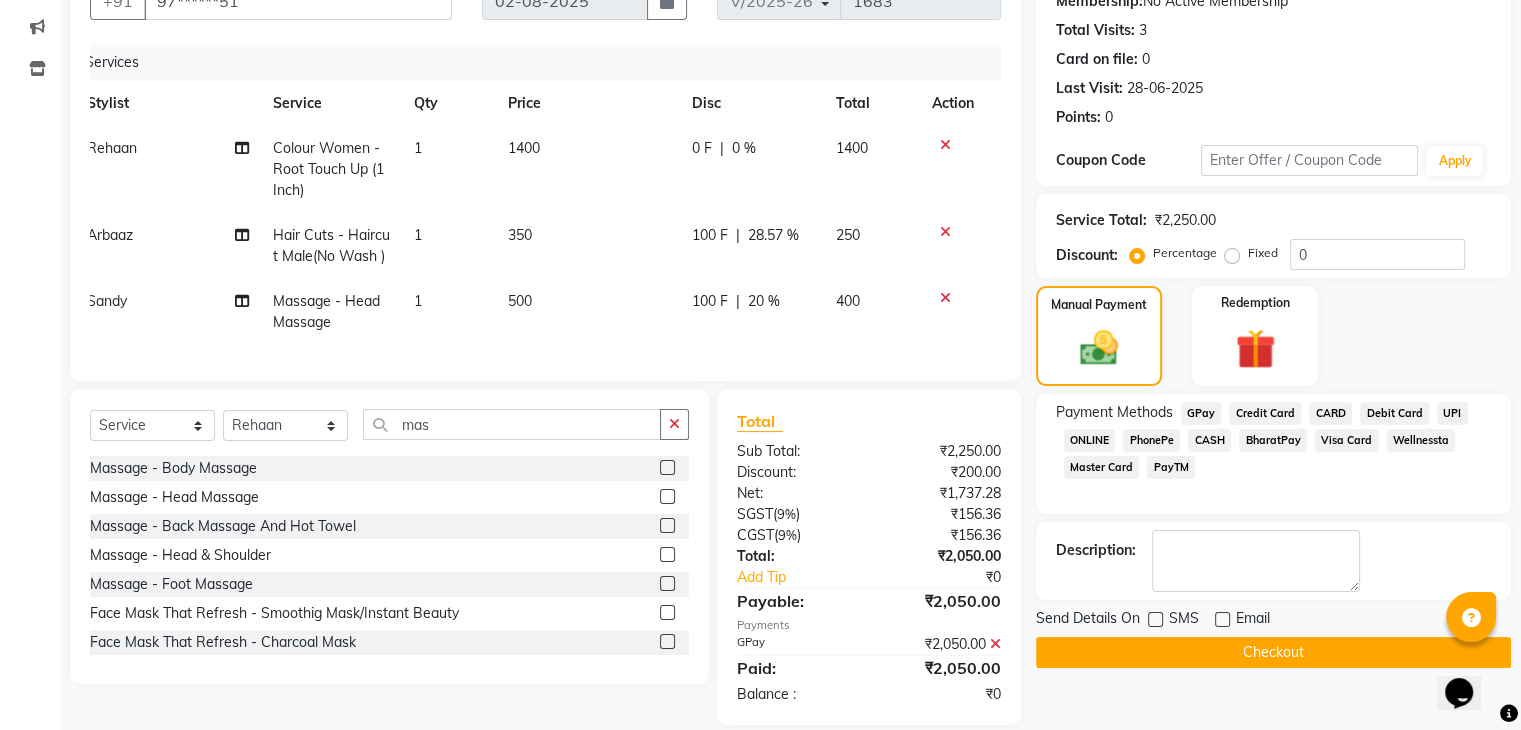 click on "Checkout" 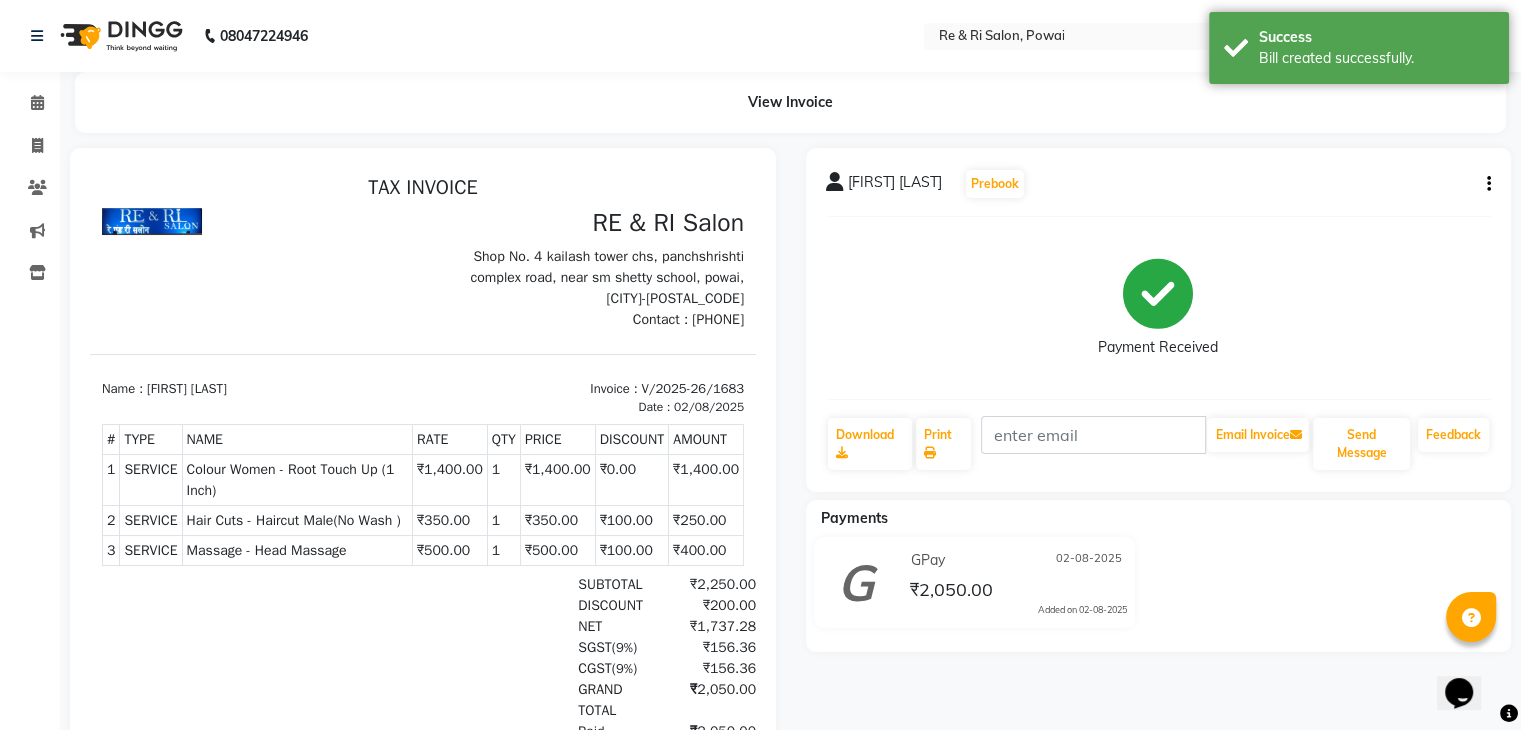 scroll, scrollTop: 0, scrollLeft: 0, axis: both 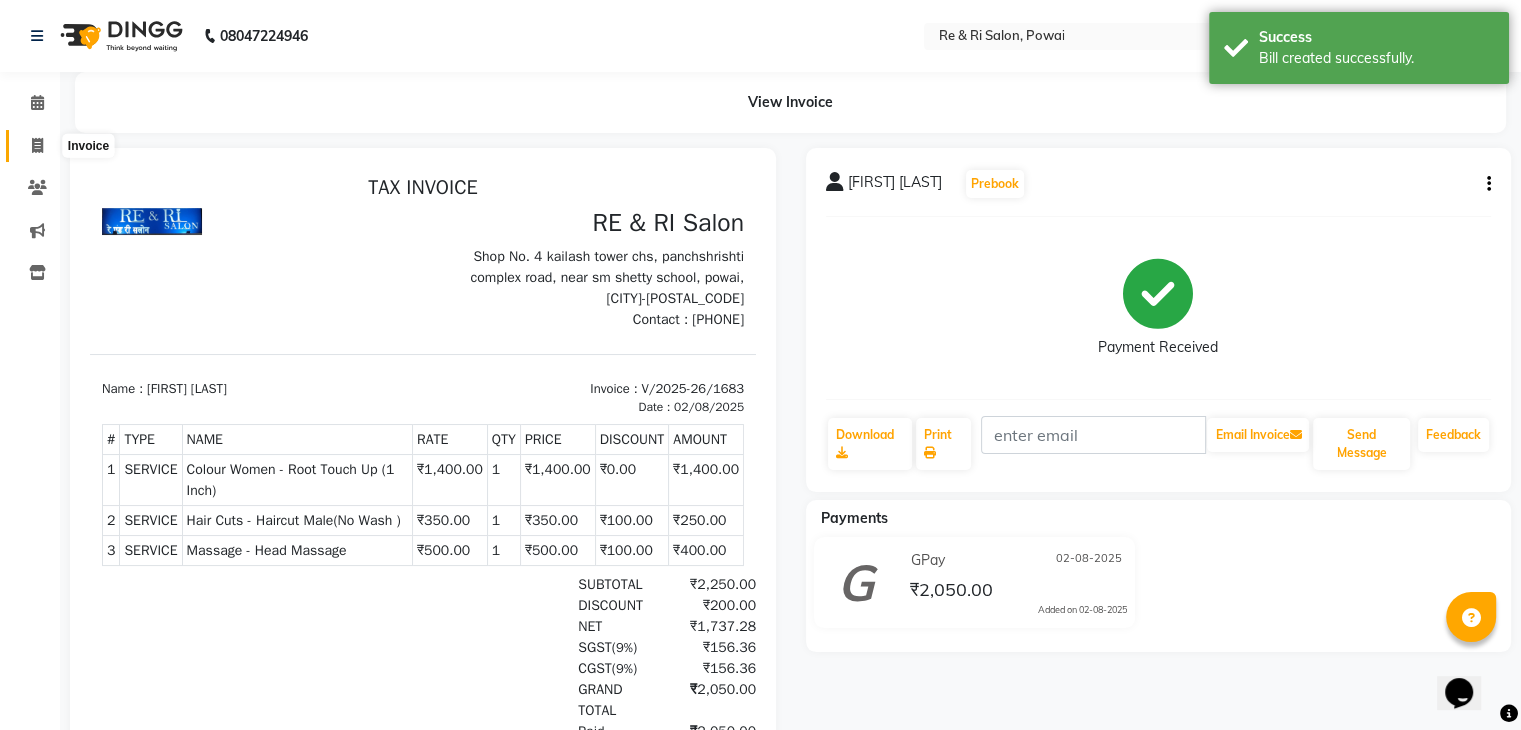 click 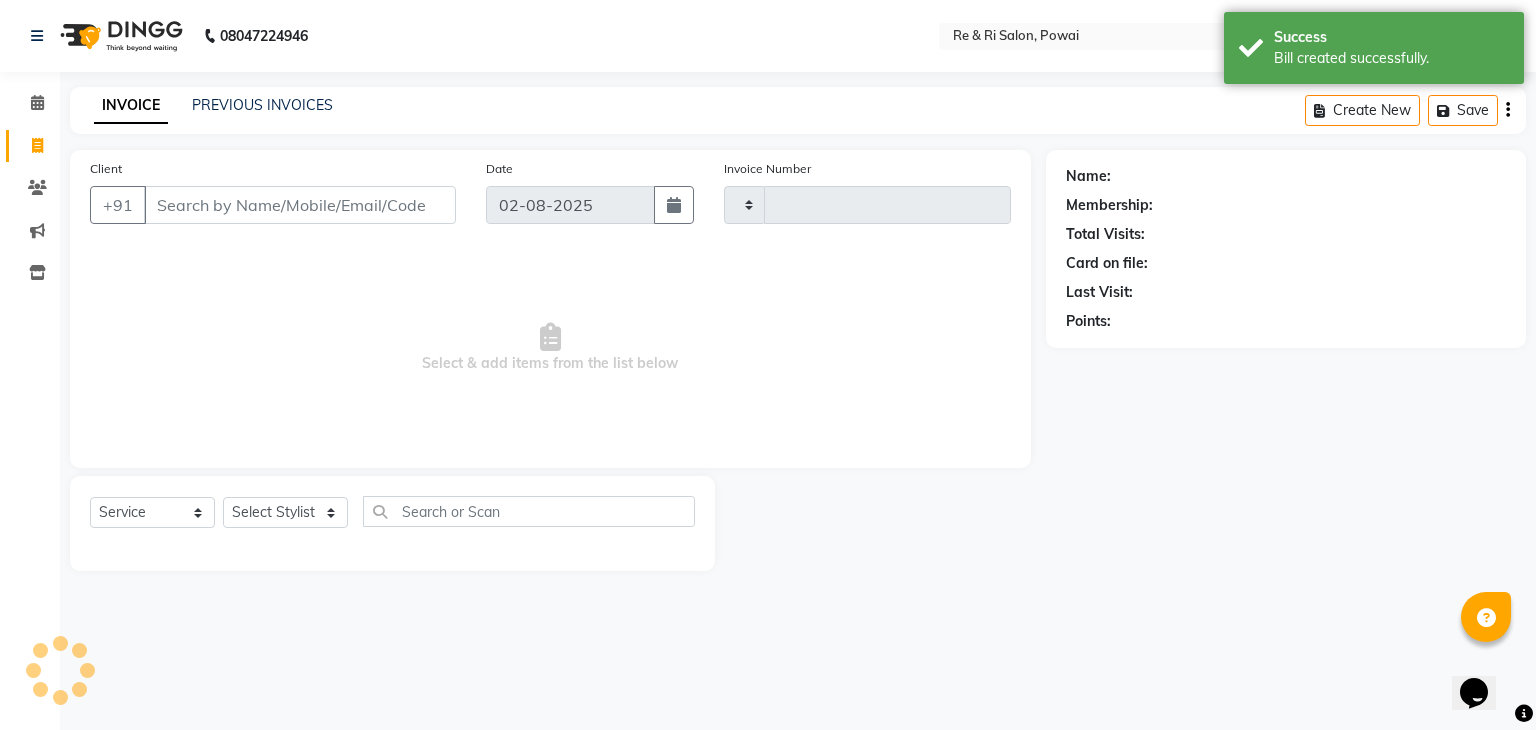 type on "1684" 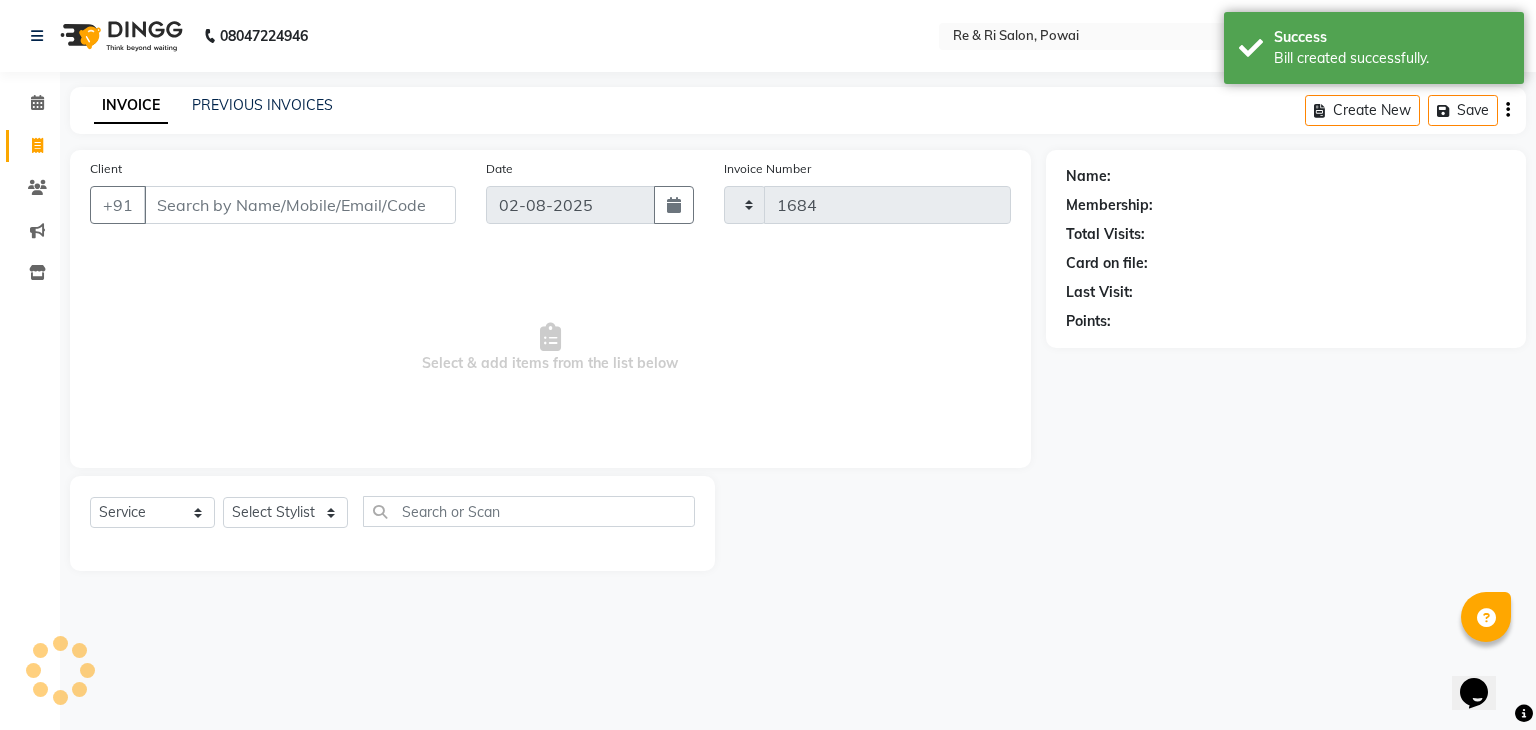 select on "5364" 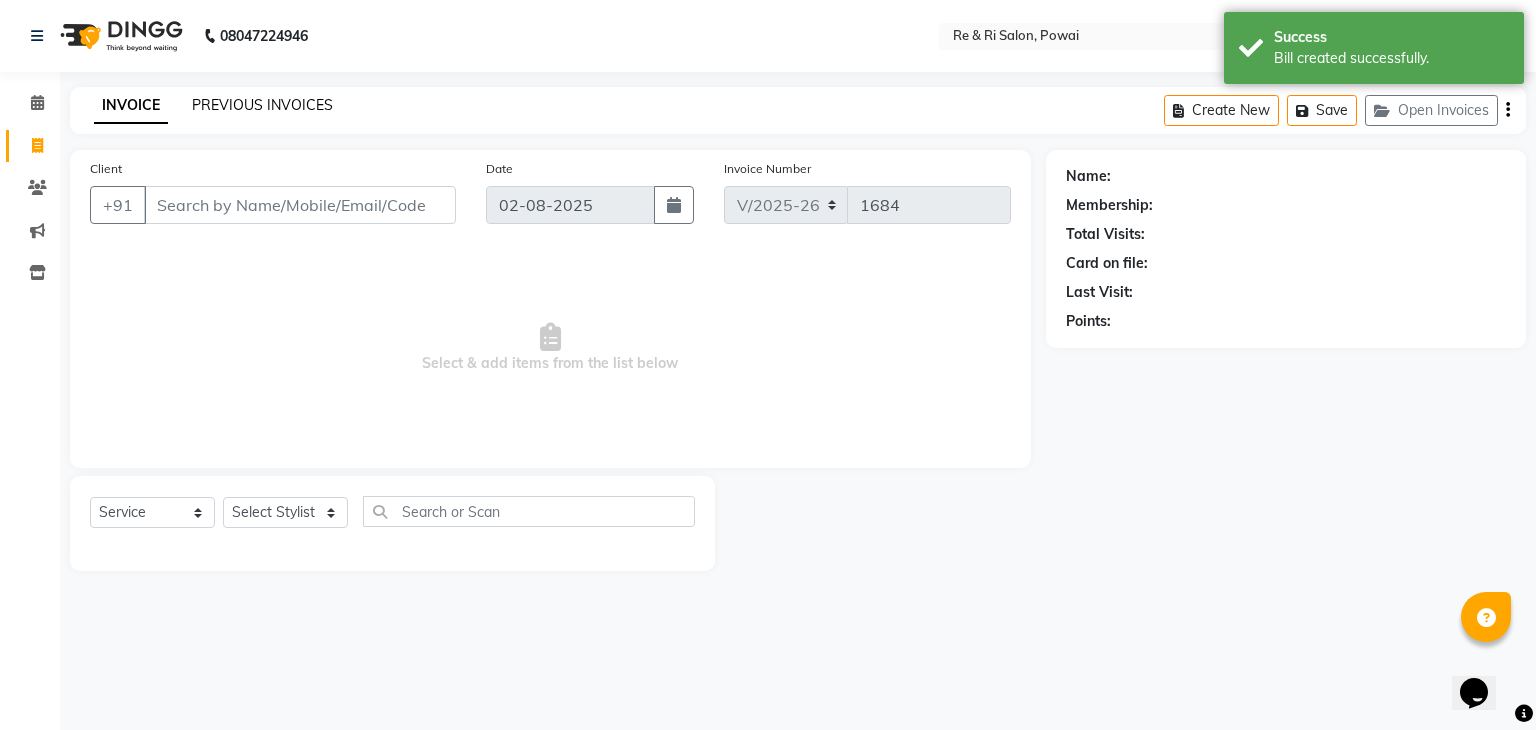 click on "PREVIOUS INVOICES" 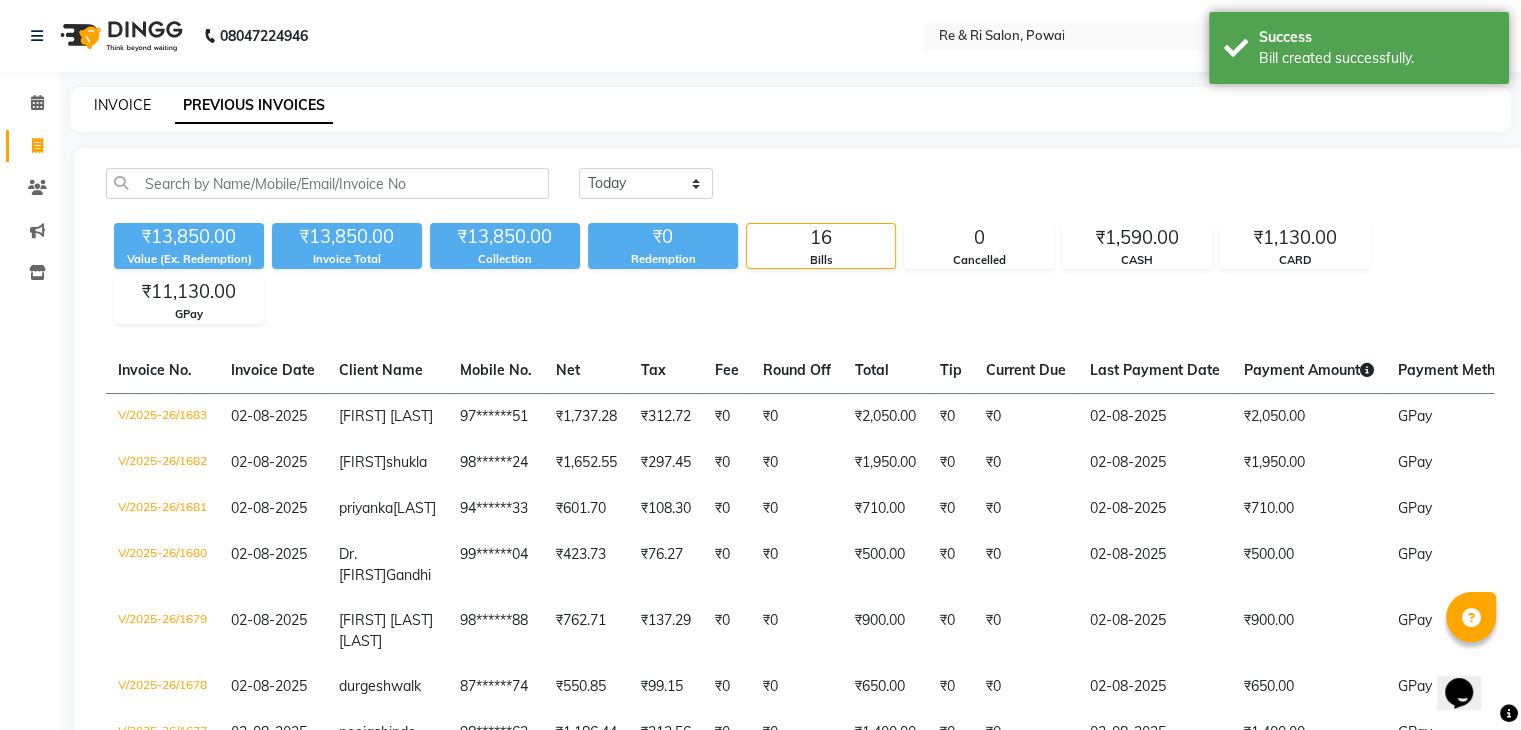 click on "INVOICE" 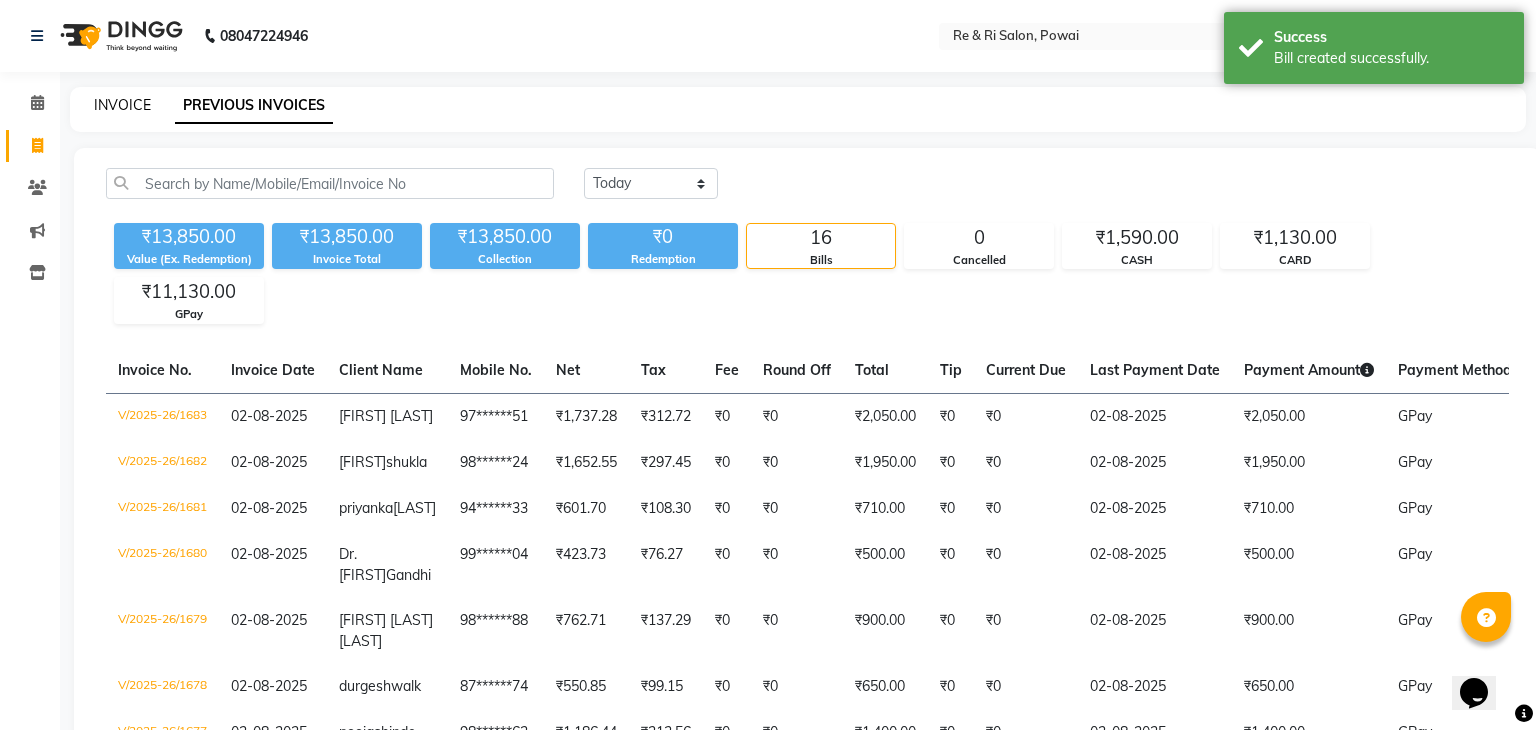 select on "5364" 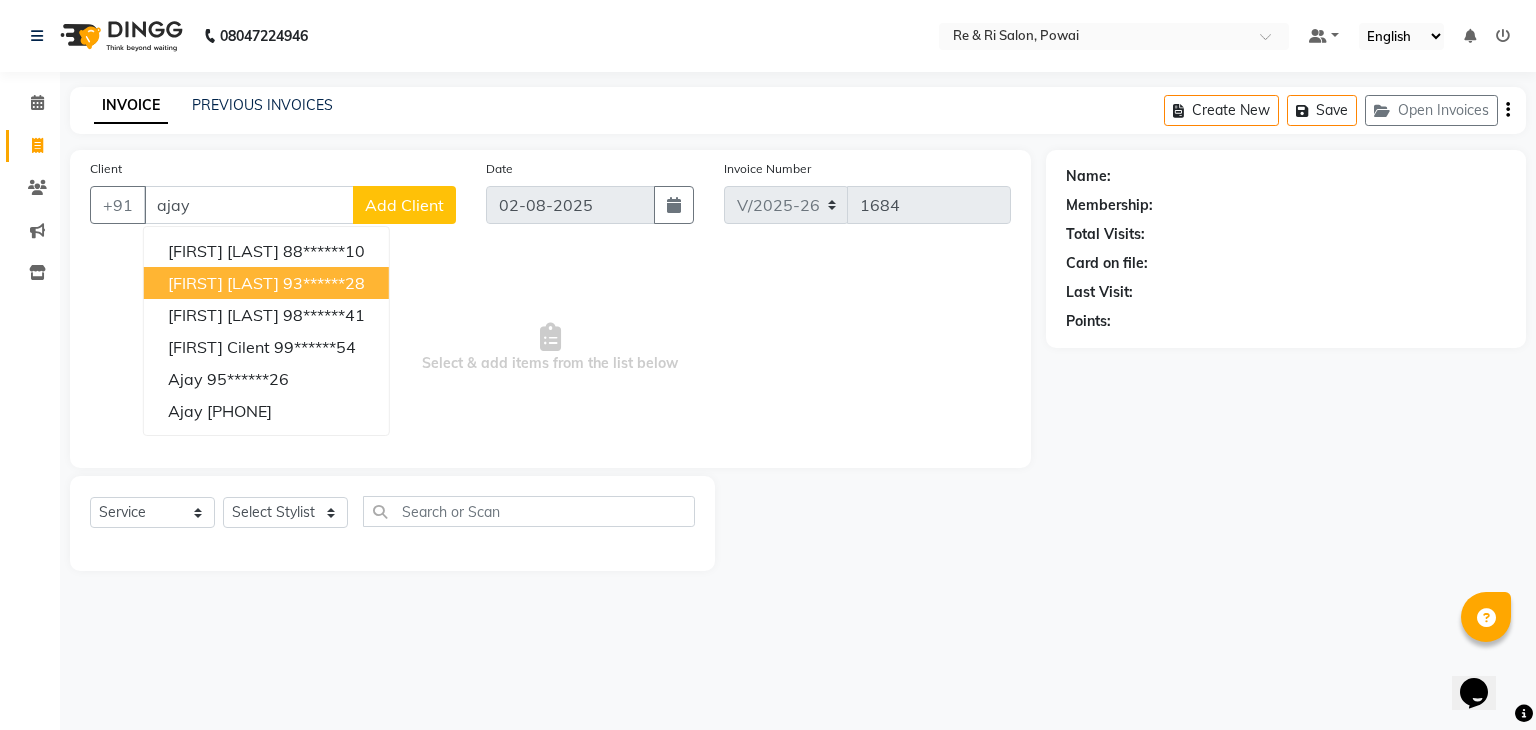 click on "[FIRST] [LAST]" at bounding box center [223, 283] 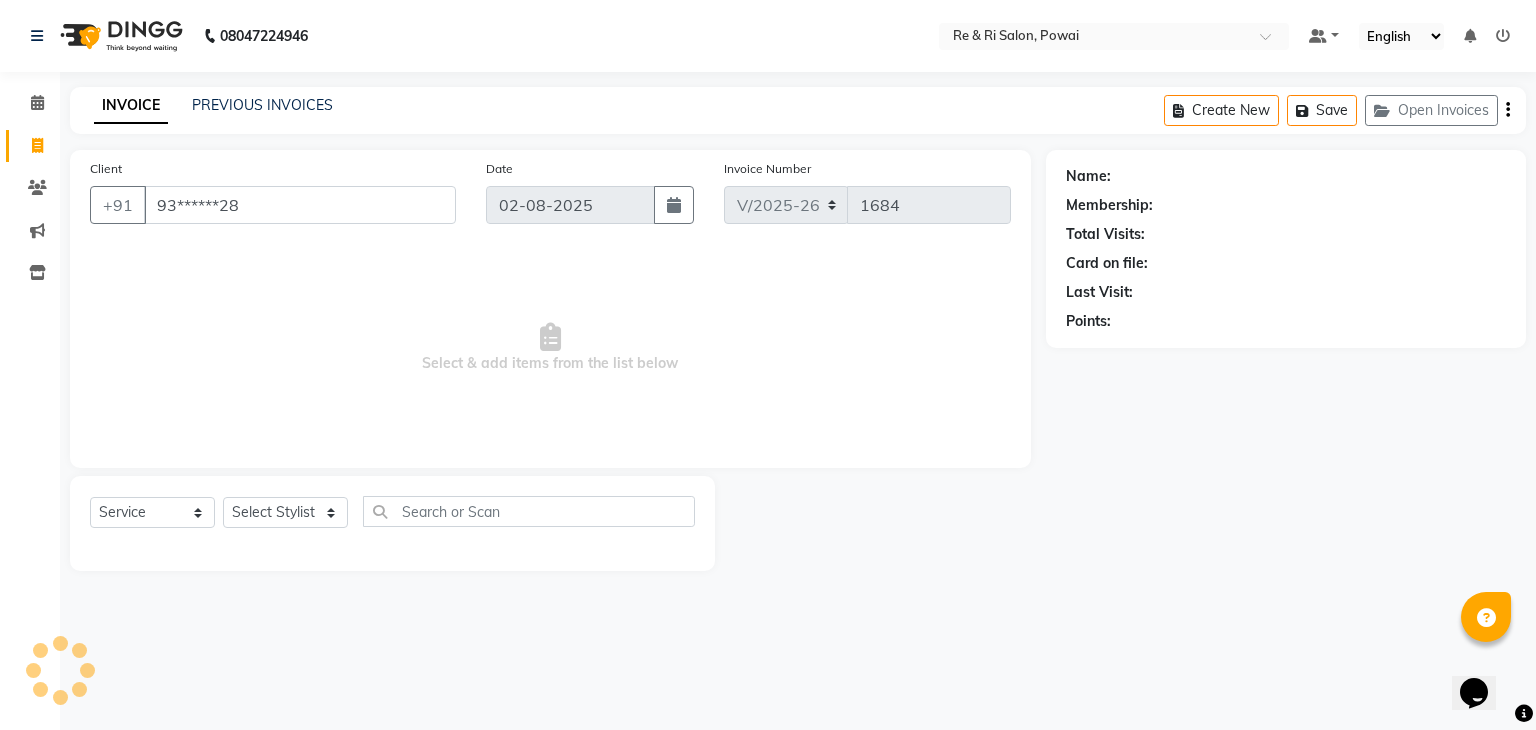 type on "93******28" 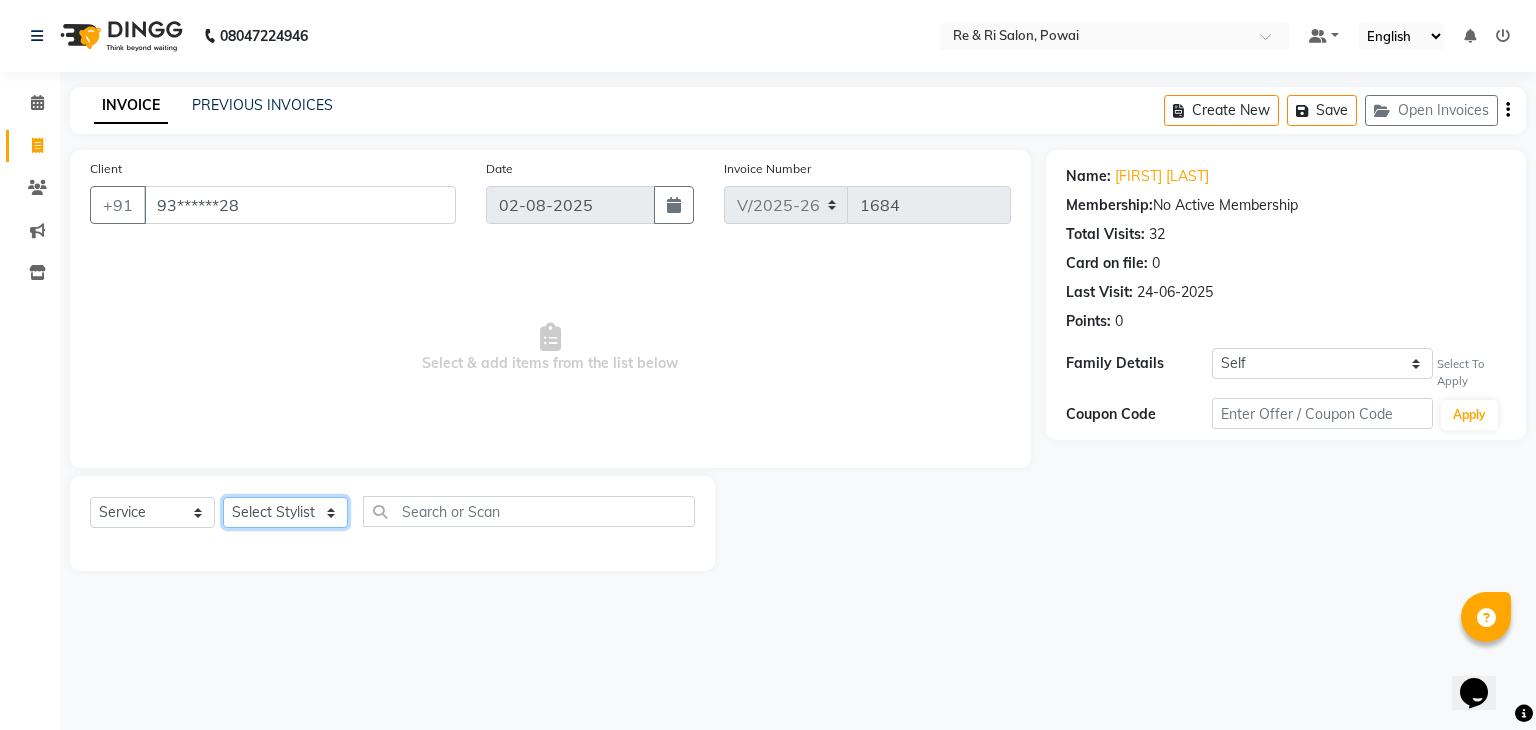 click on "Select Stylist ana Arbaaz  Danish  Poonam Rehaan  Salman  Sandy" 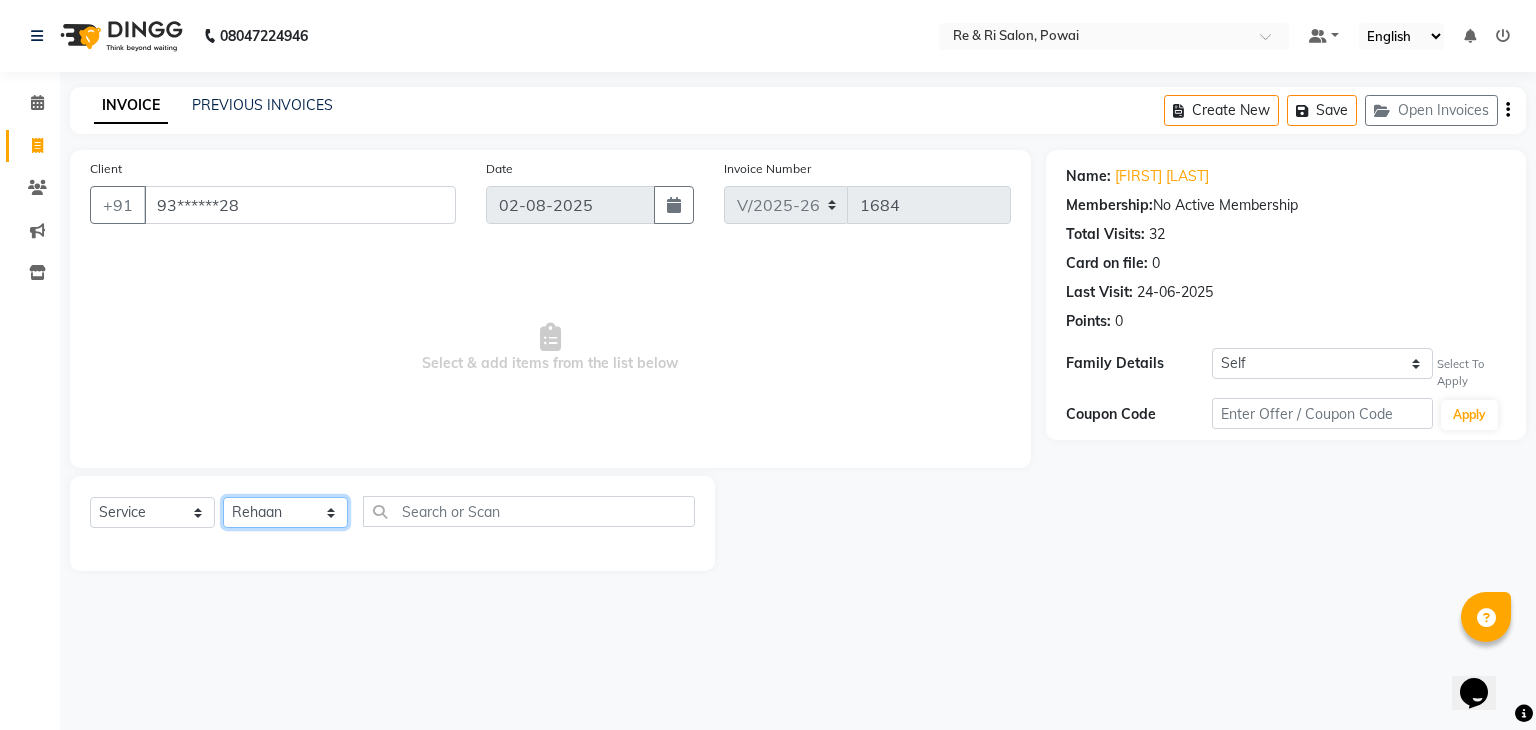 click on "Select Stylist ana Arbaaz  Danish  Poonam Rehaan  Salman  Sandy" 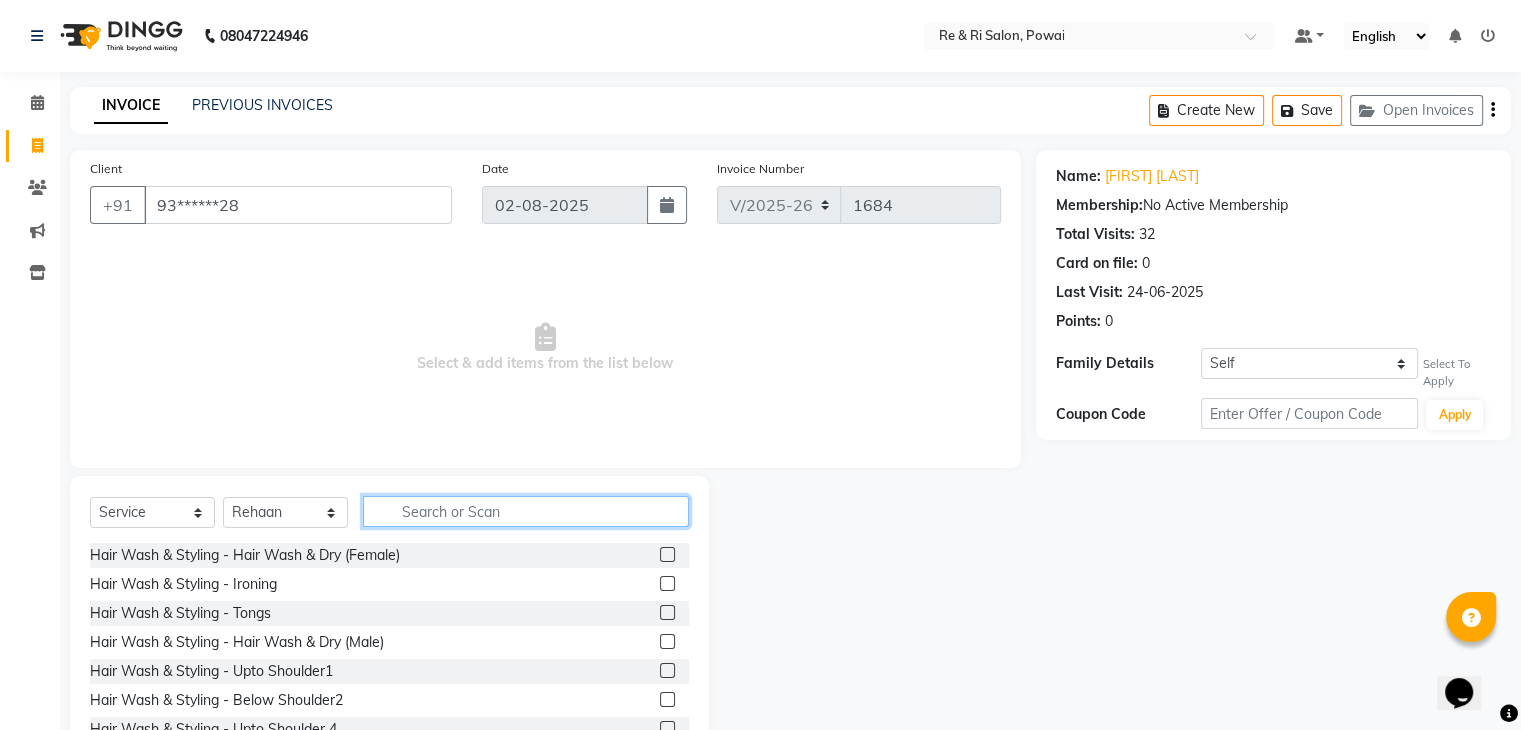 click 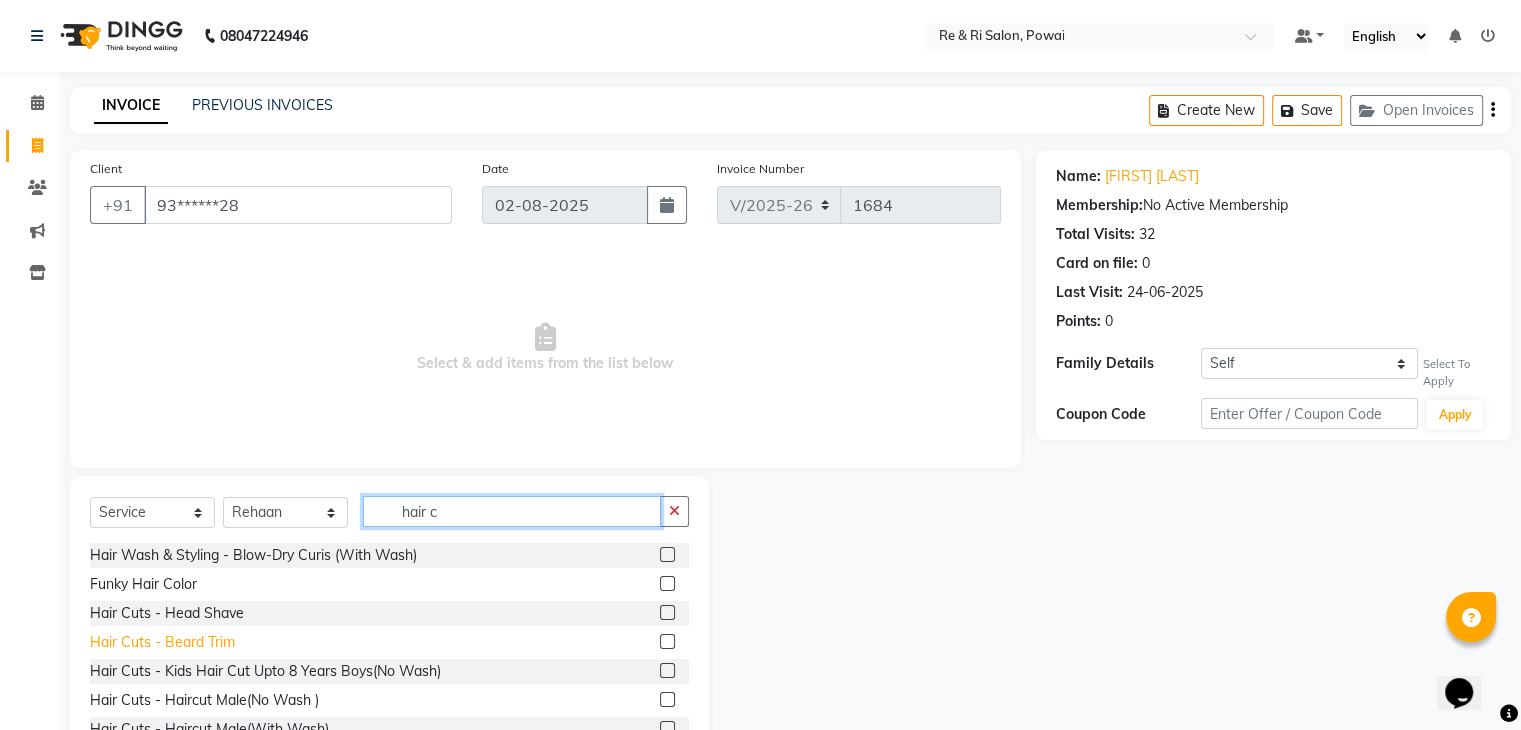 type on "hair c" 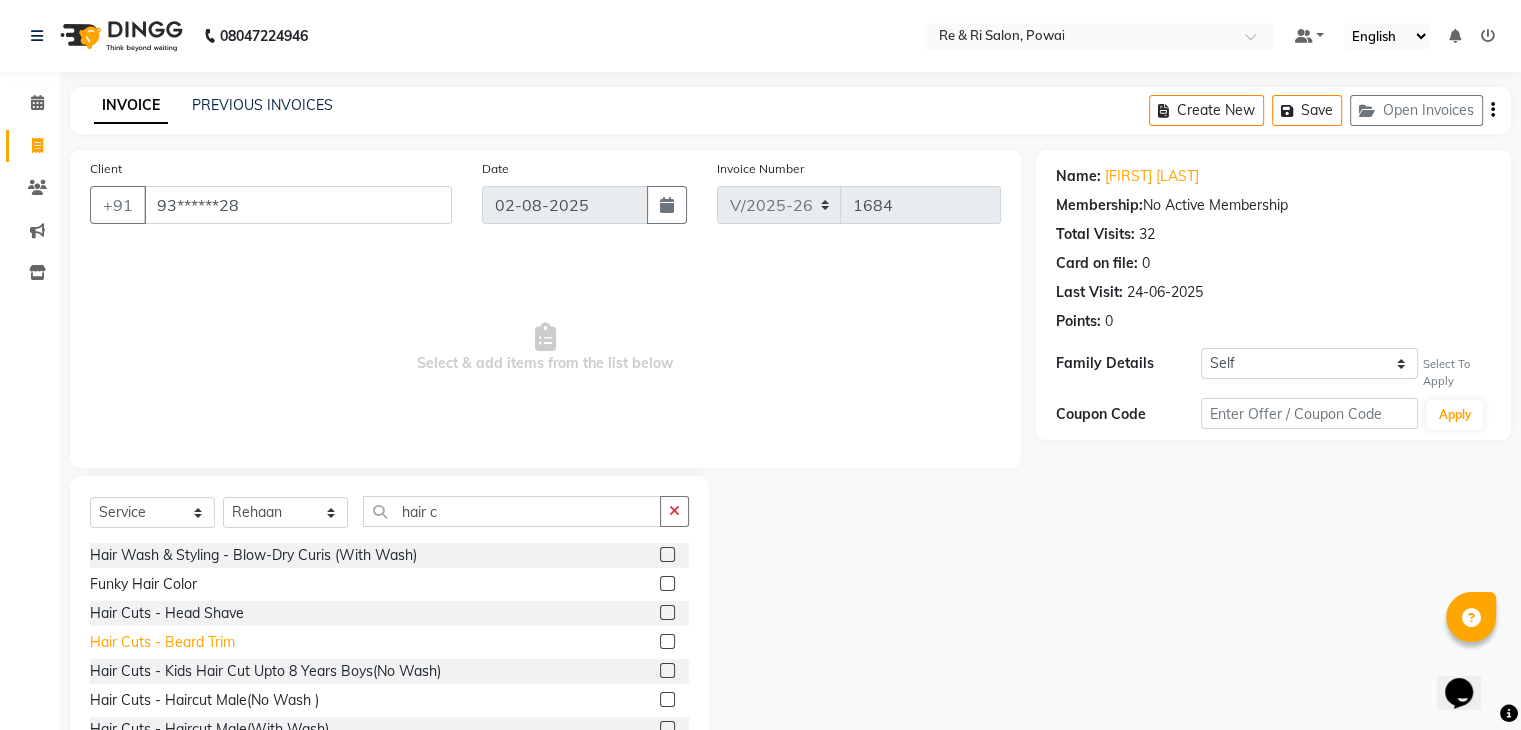 click on "Hair Cuts - Beard Trim" 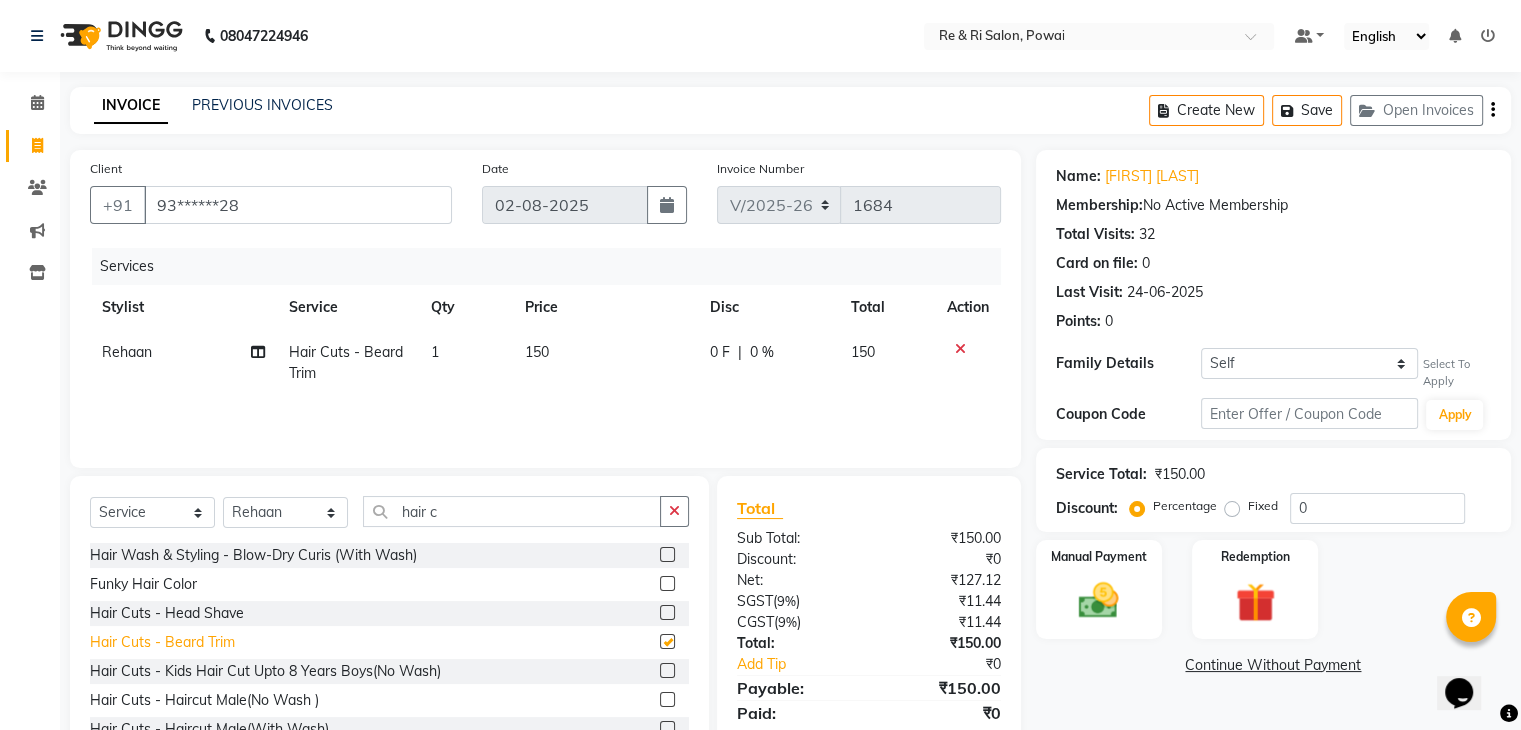 checkbox on "false" 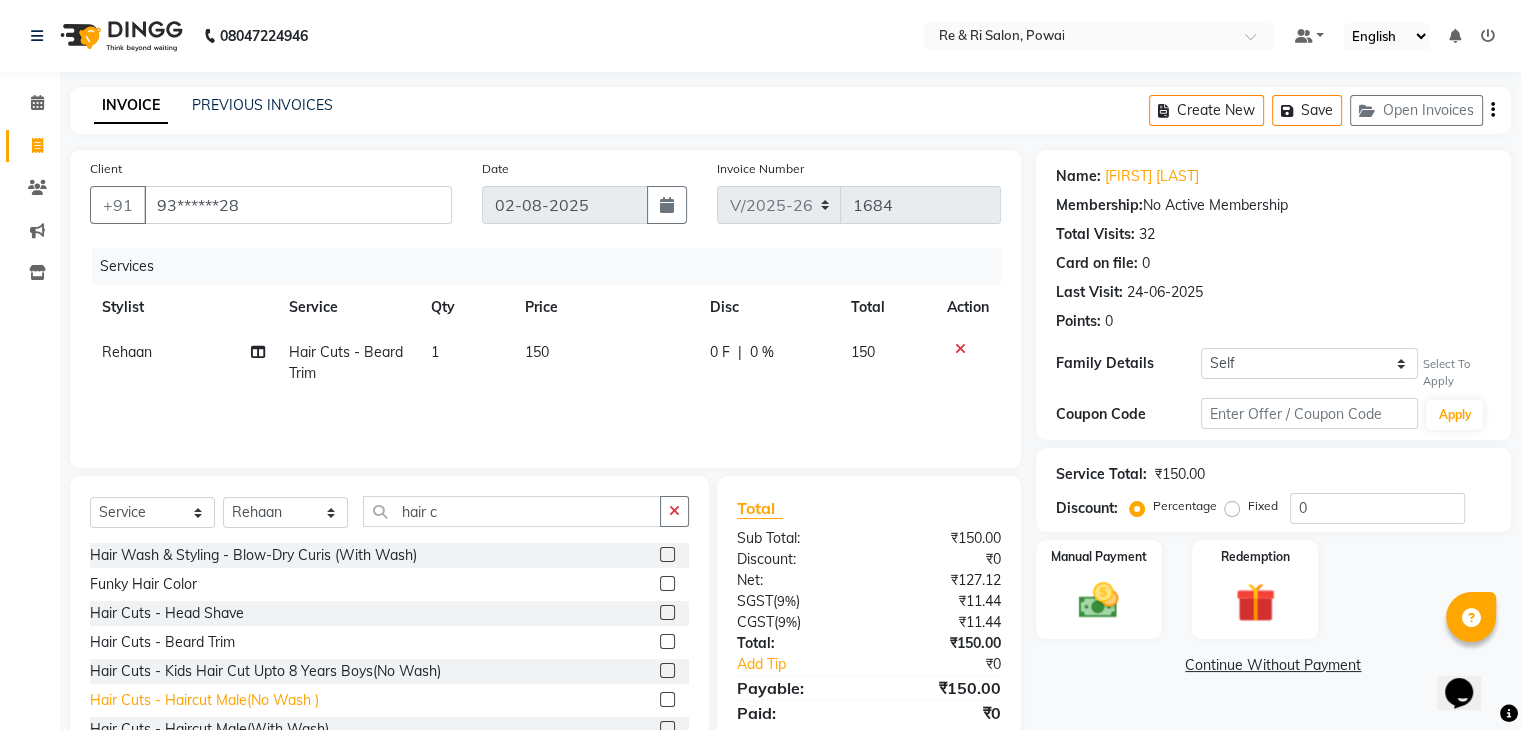 click on "Hair Cuts - Haircut Male(No Wash )" 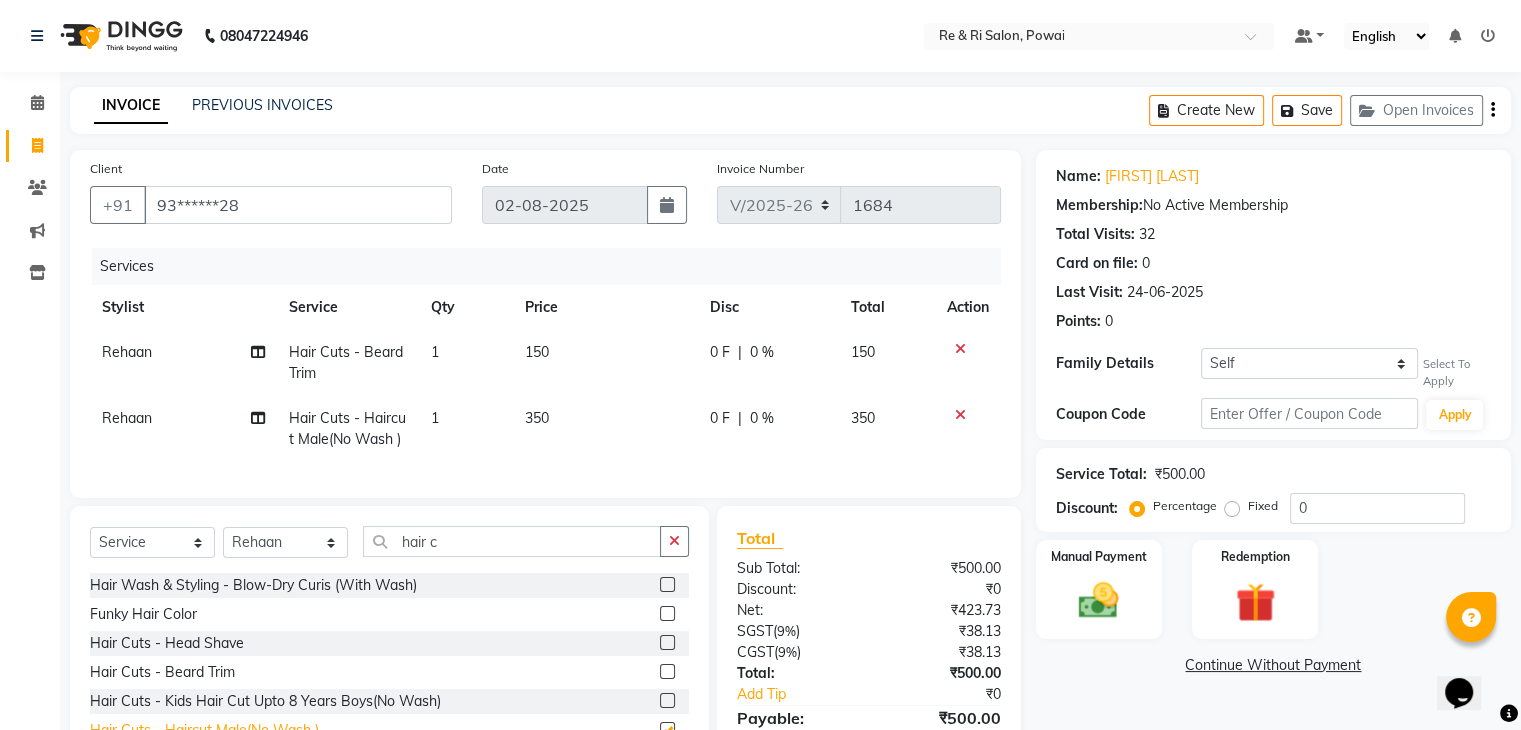 checkbox on "false" 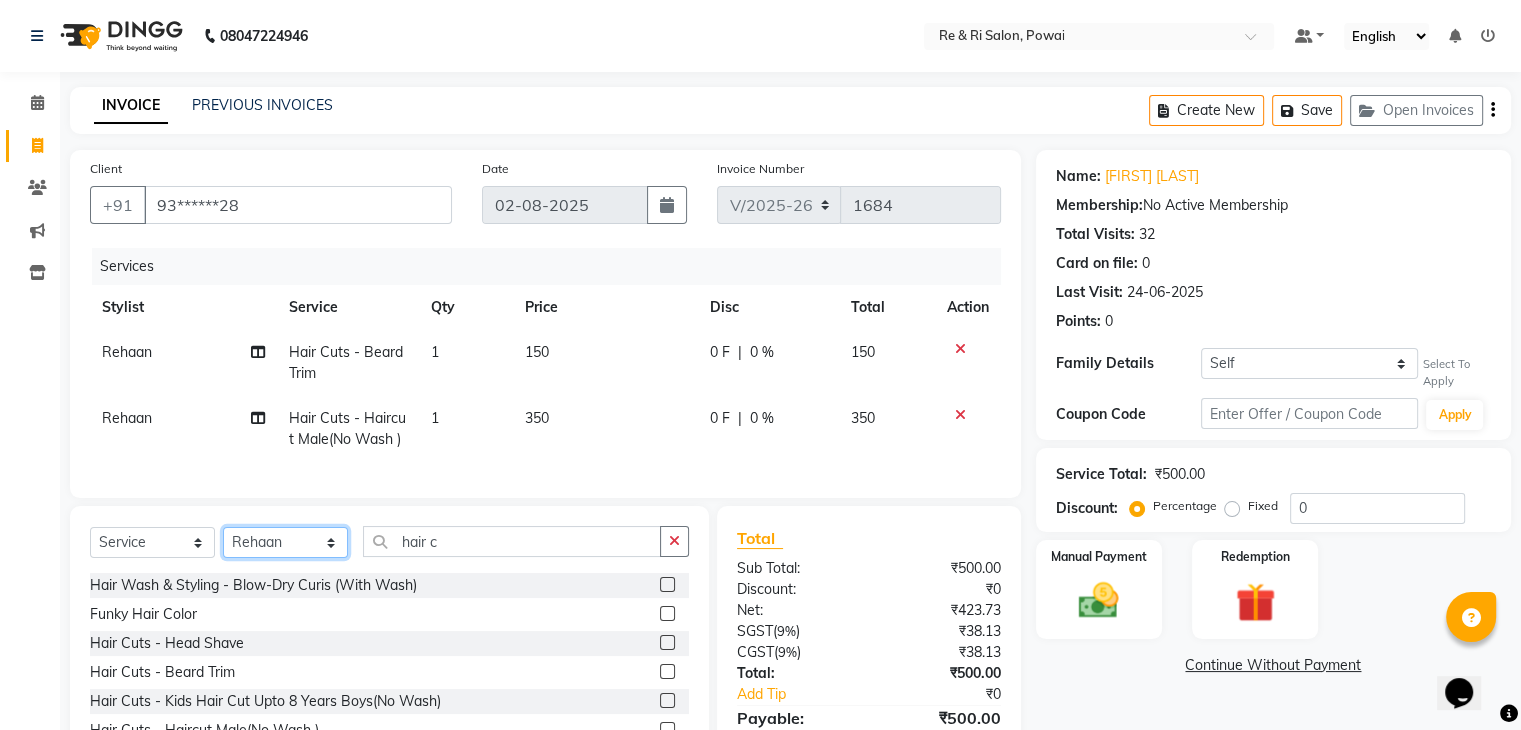 click on "Select Stylist ana Arbaaz  Danish  Poonam Rehaan  Salman  Sandy" 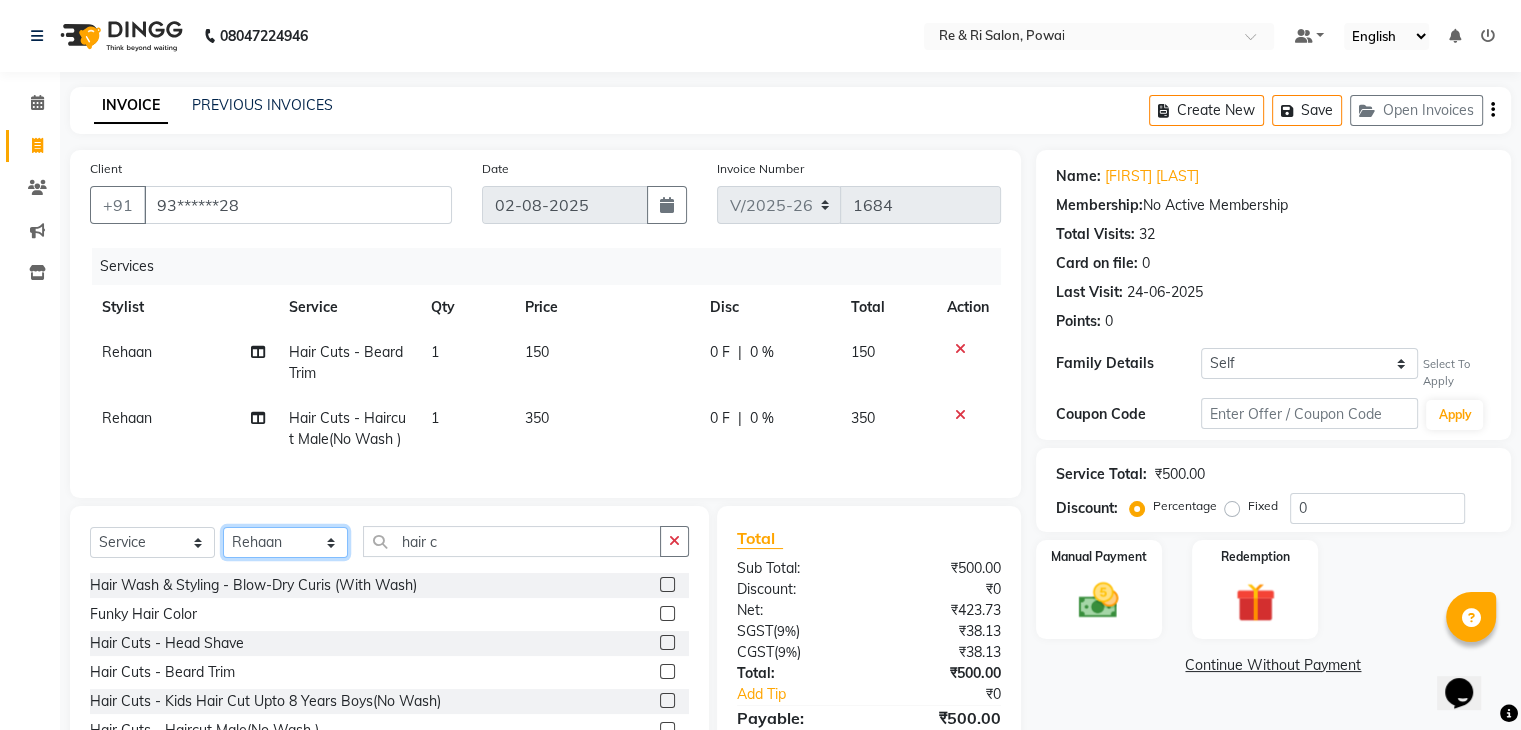 select on "36183" 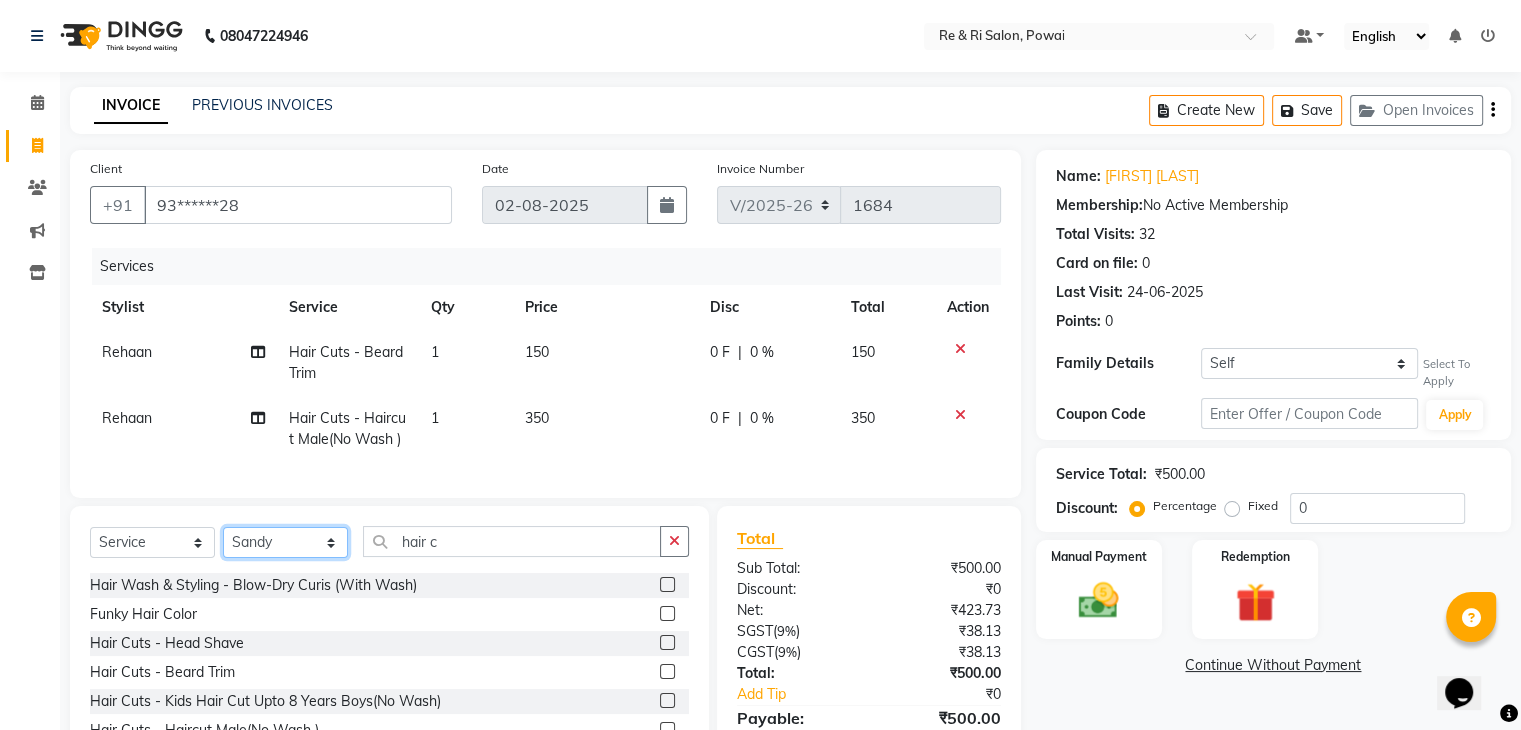 click on "Select Stylist ana Arbaaz  Danish  Poonam Rehaan  Salman  Sandy" 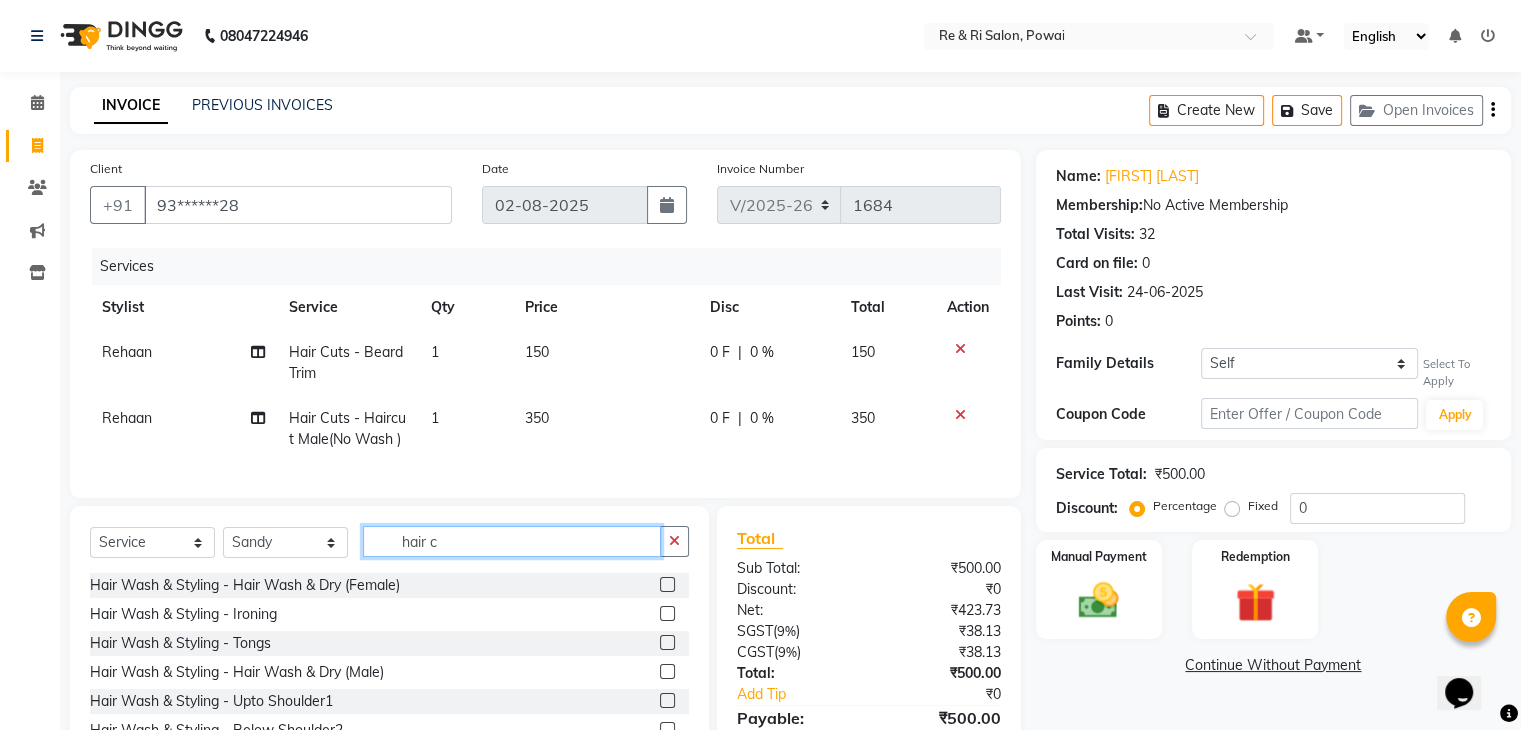click on "hair c" 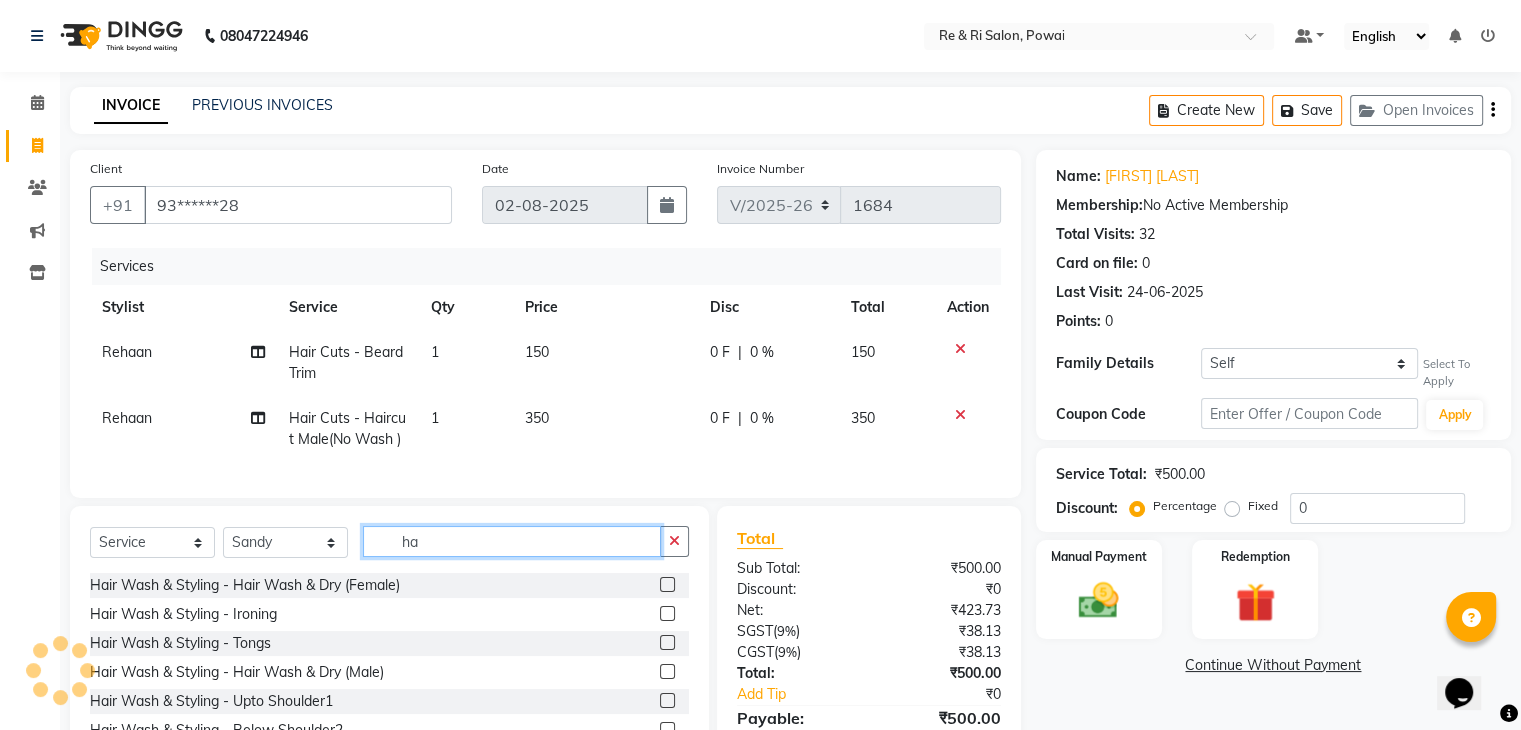 type on "h" 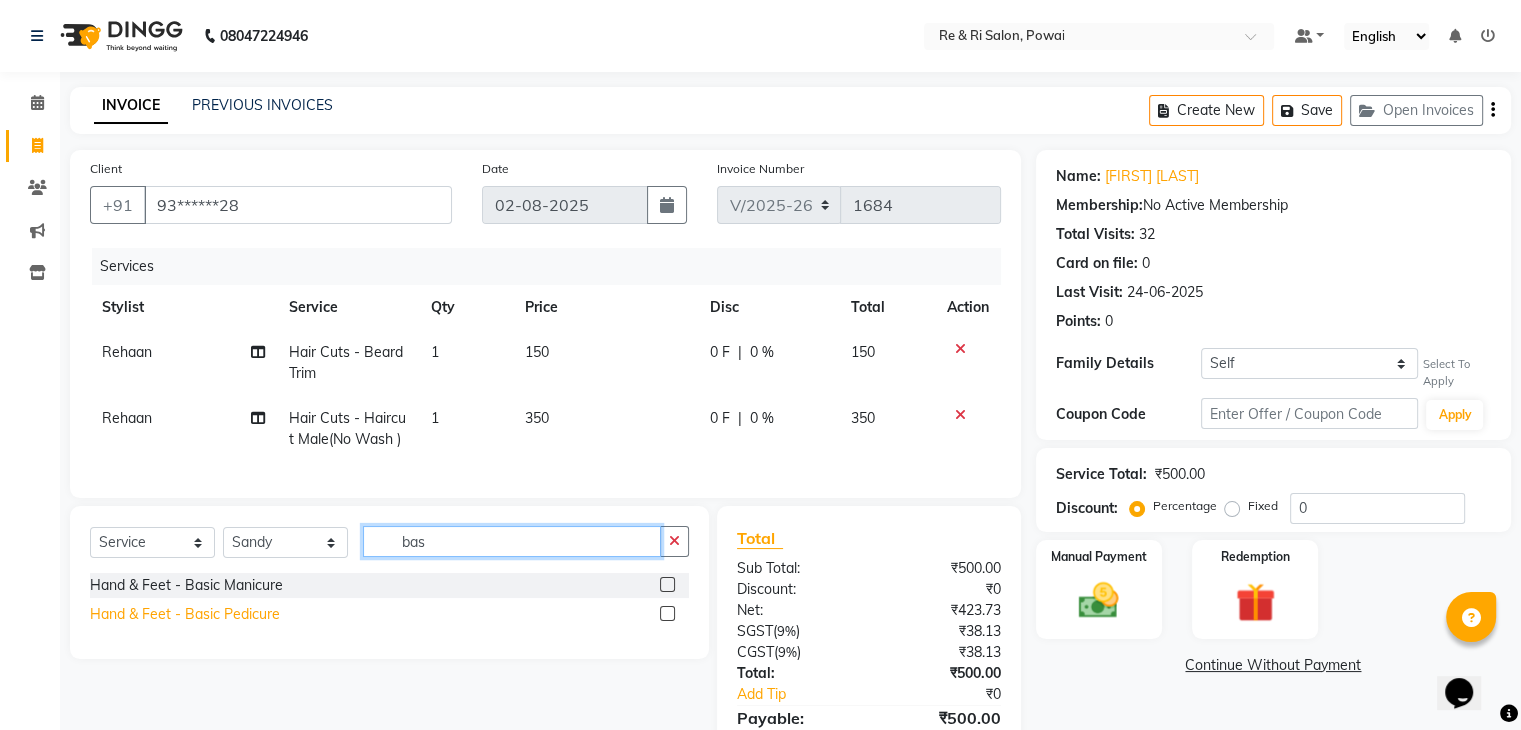 type on "bas" 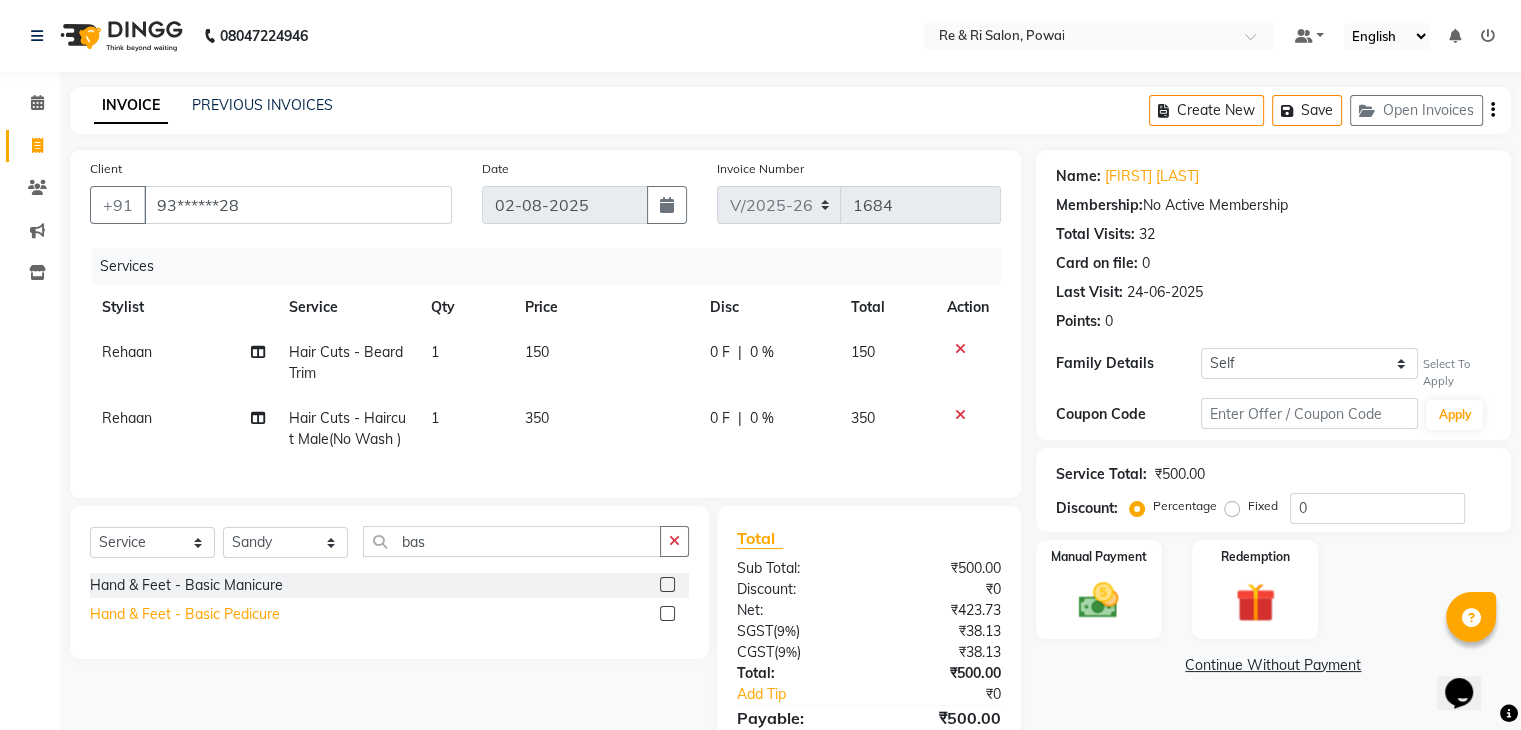 click on "Hand & Feet - Basic Pedicure" 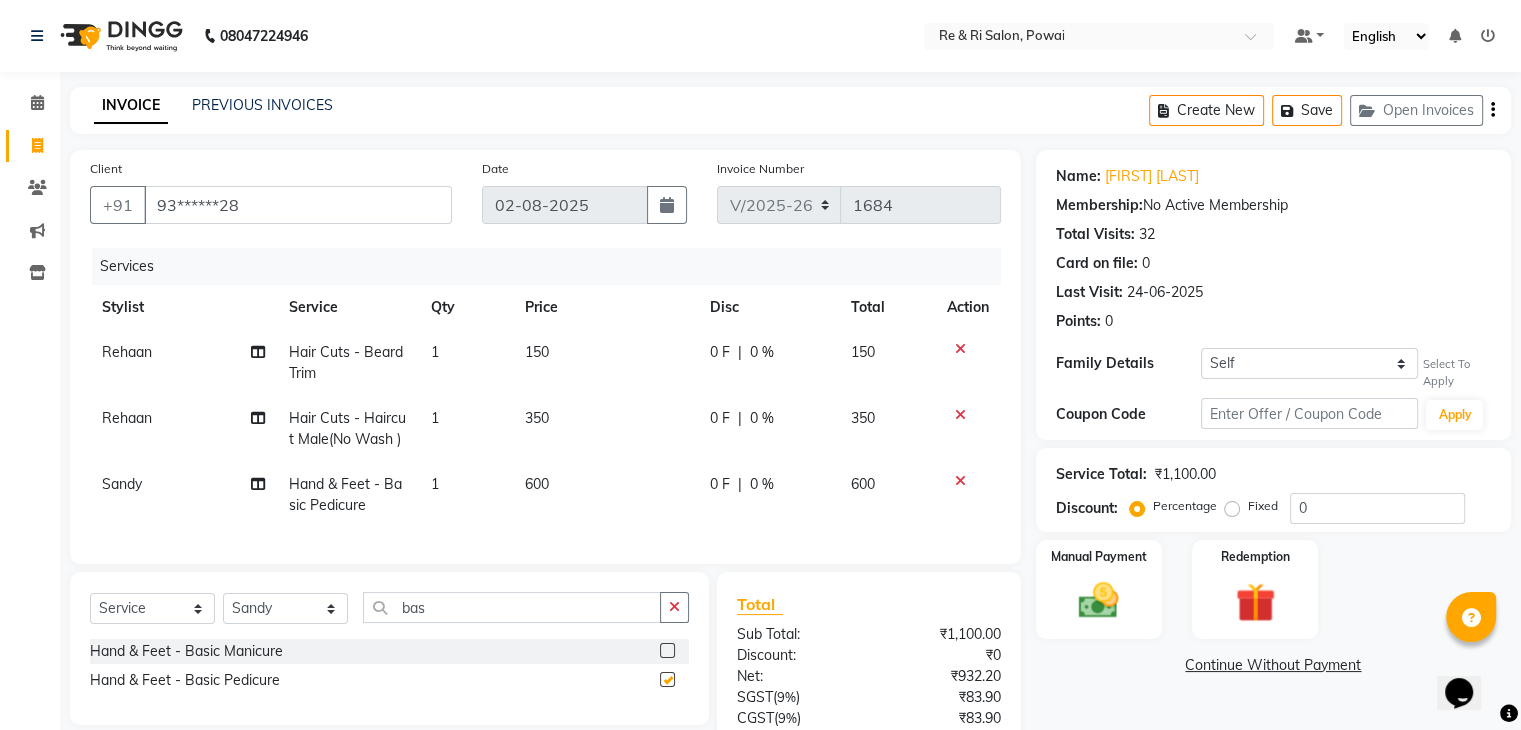 checkbox on "false" 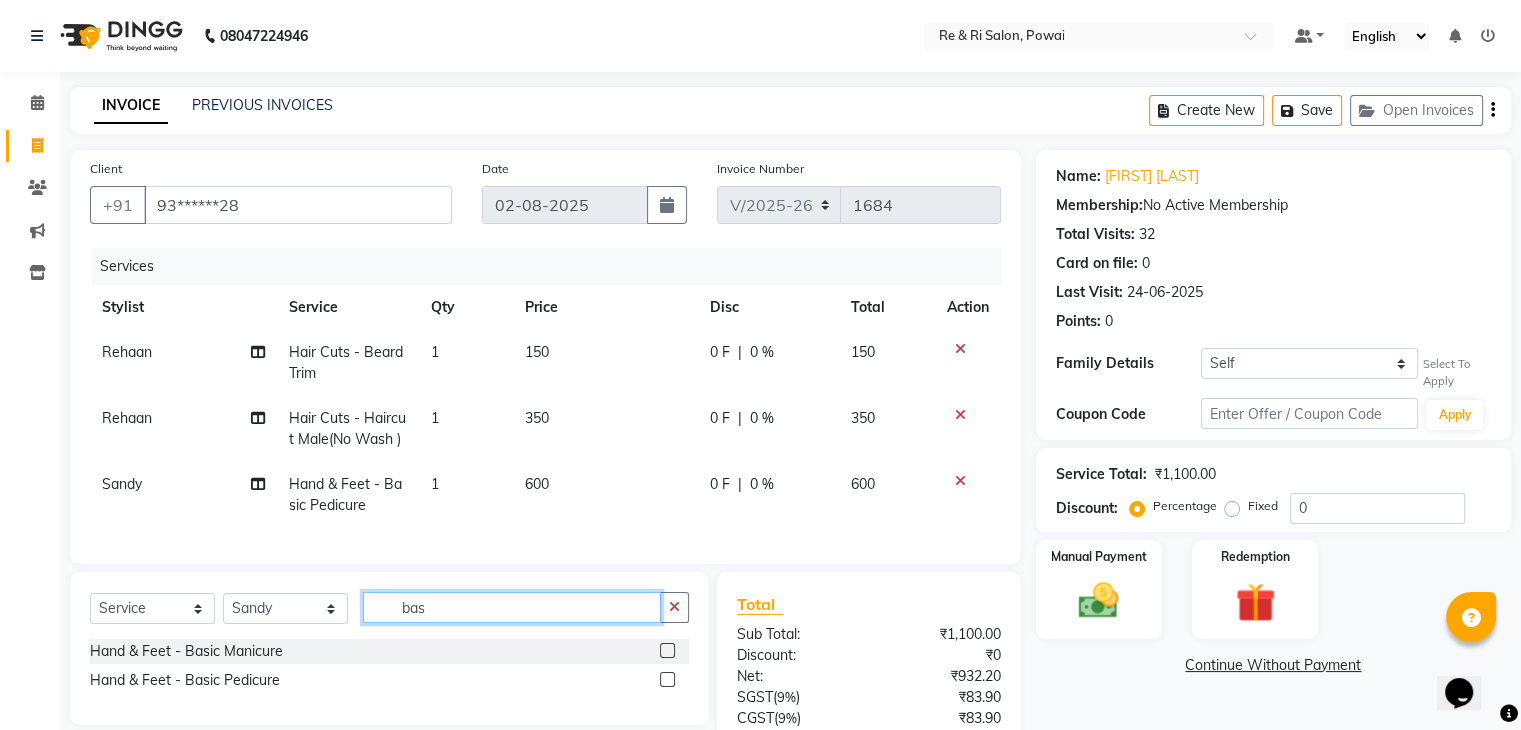 click on "bas" 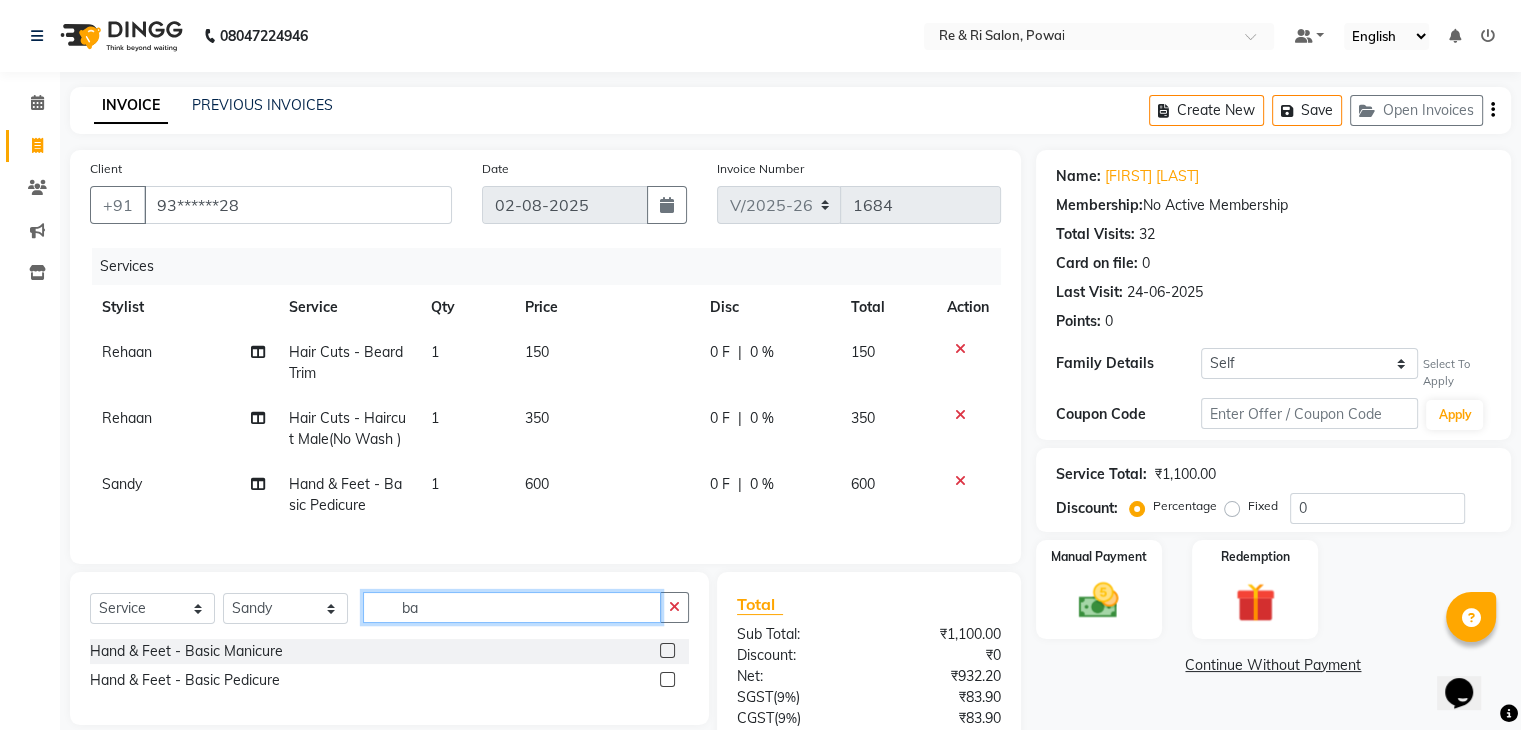 type on "b" 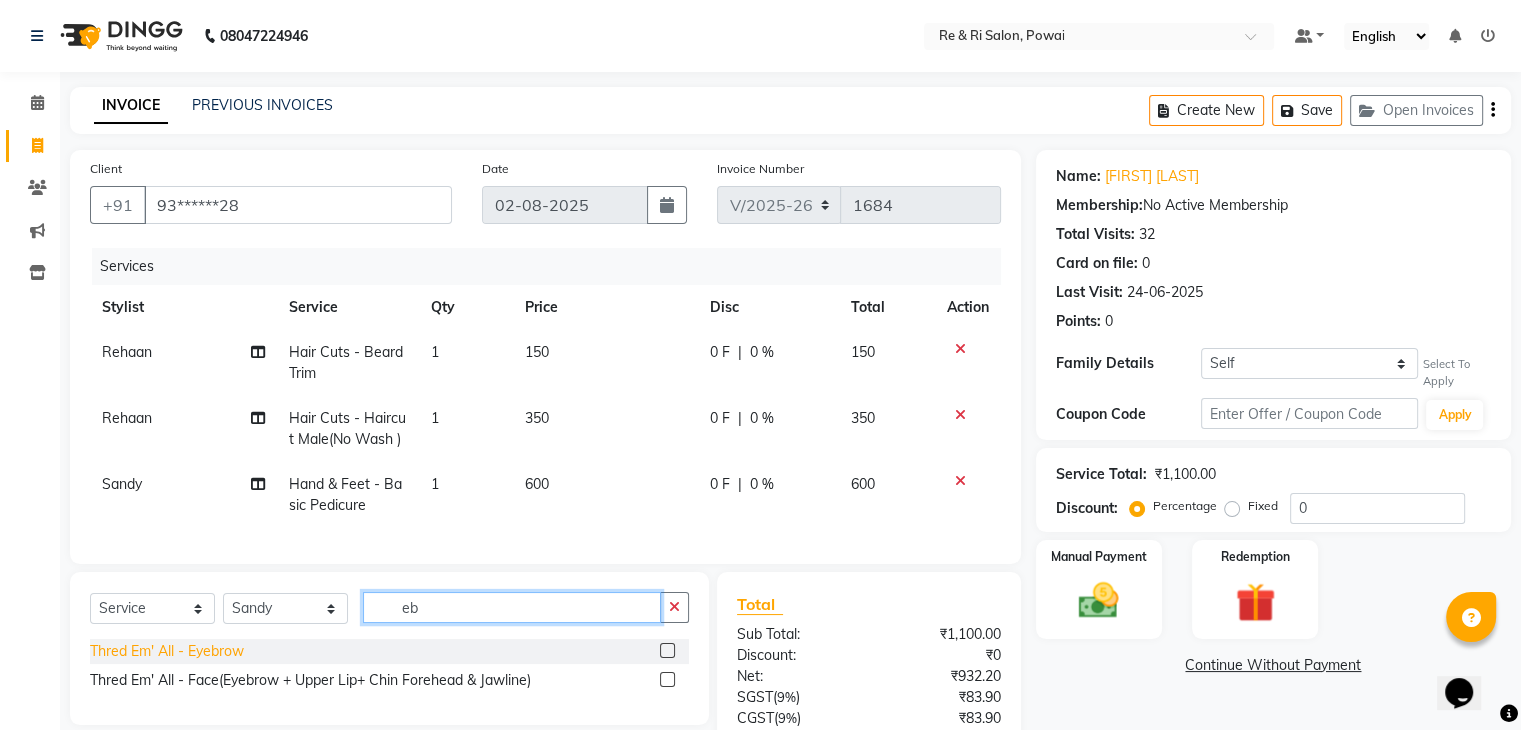 type on "eb" 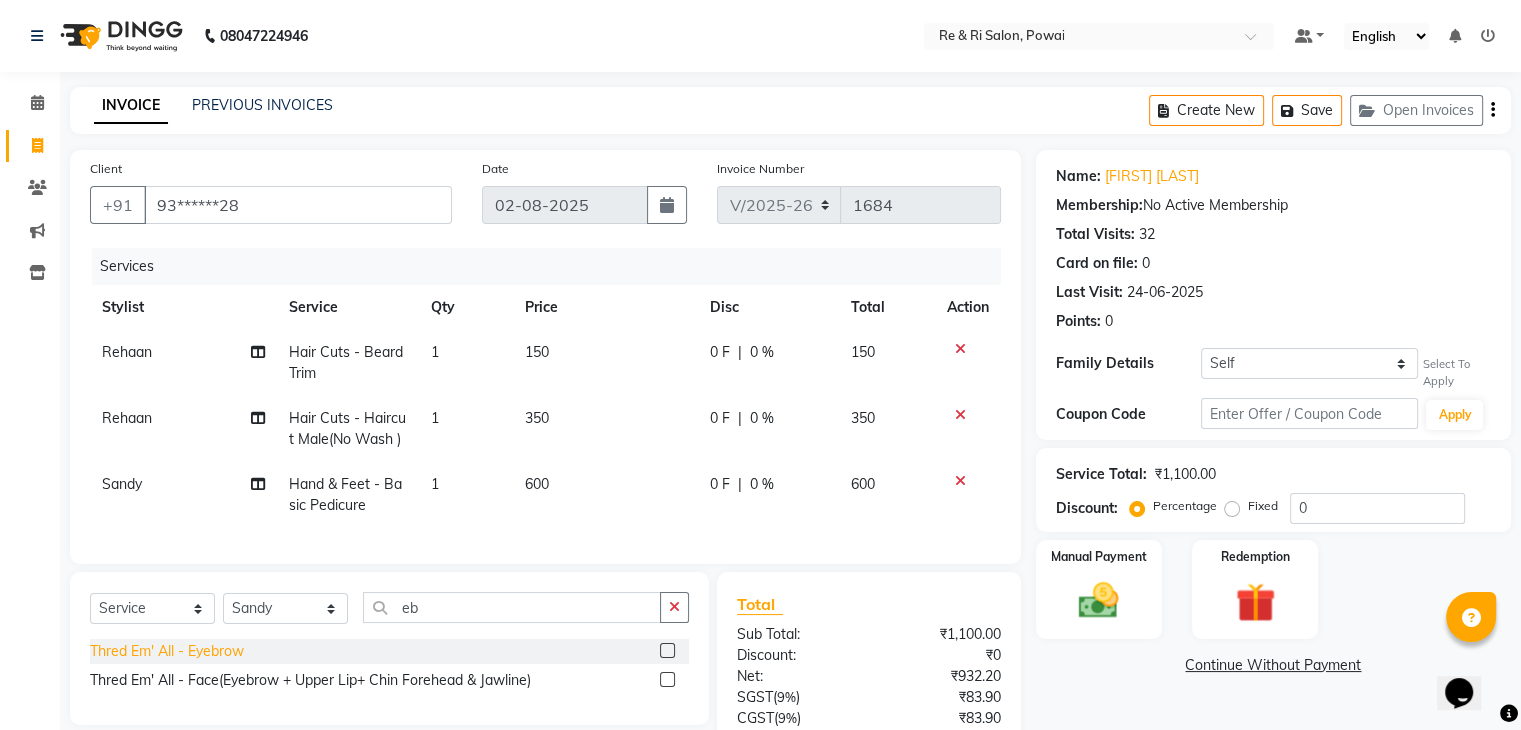 click on "Thred Em' All - Eyebrow" 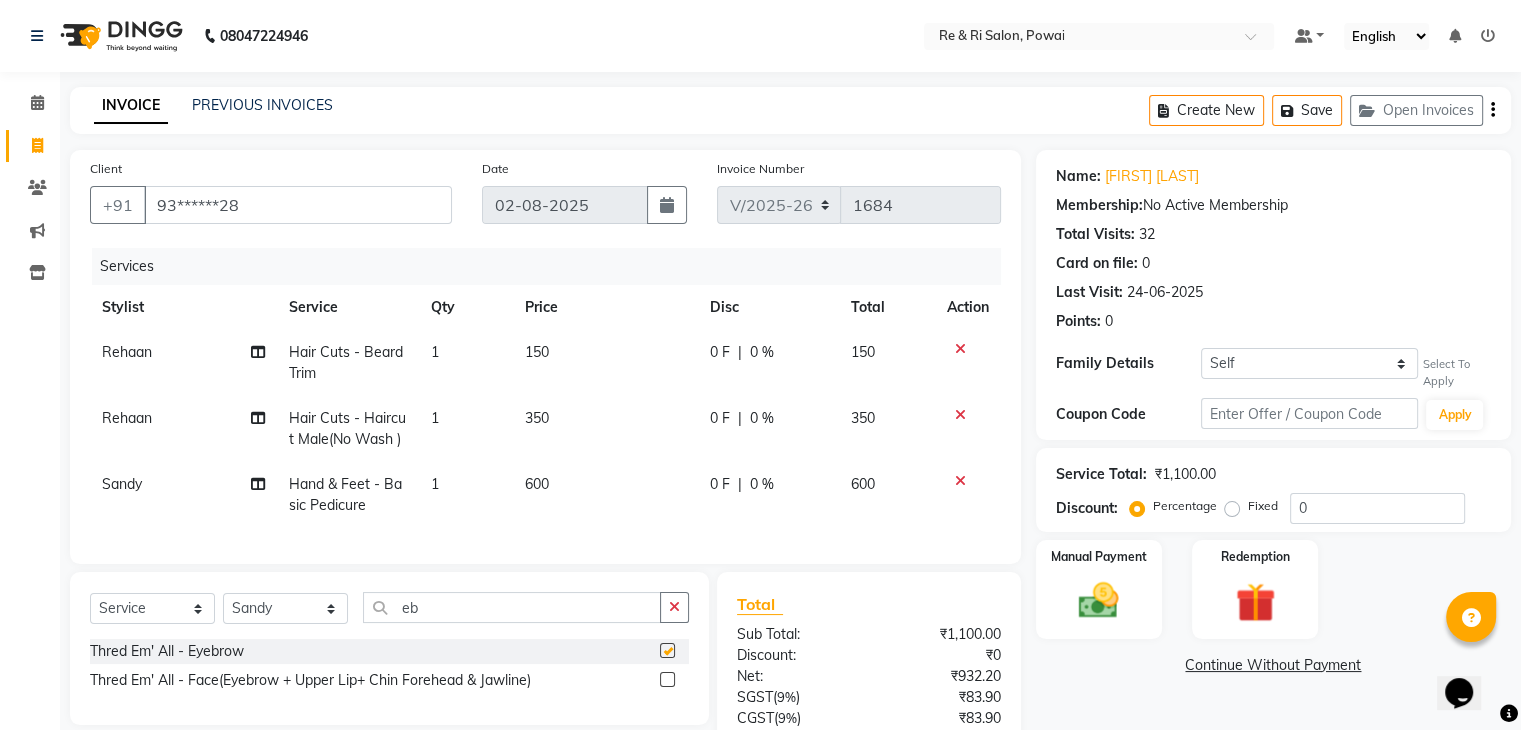 checkbox on "false" 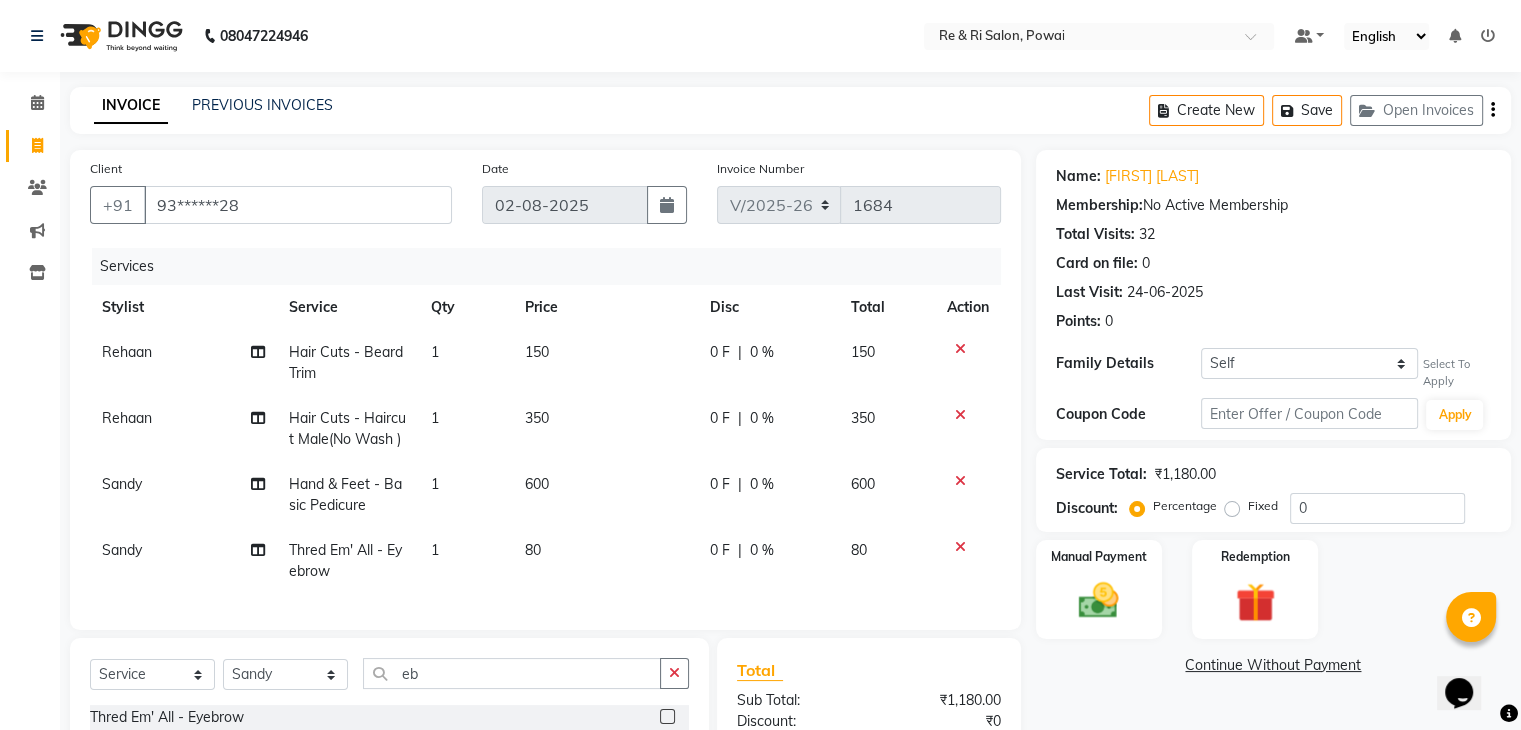 scroll, scrollTop: 248, scrollLeft: 0, axis: vertical 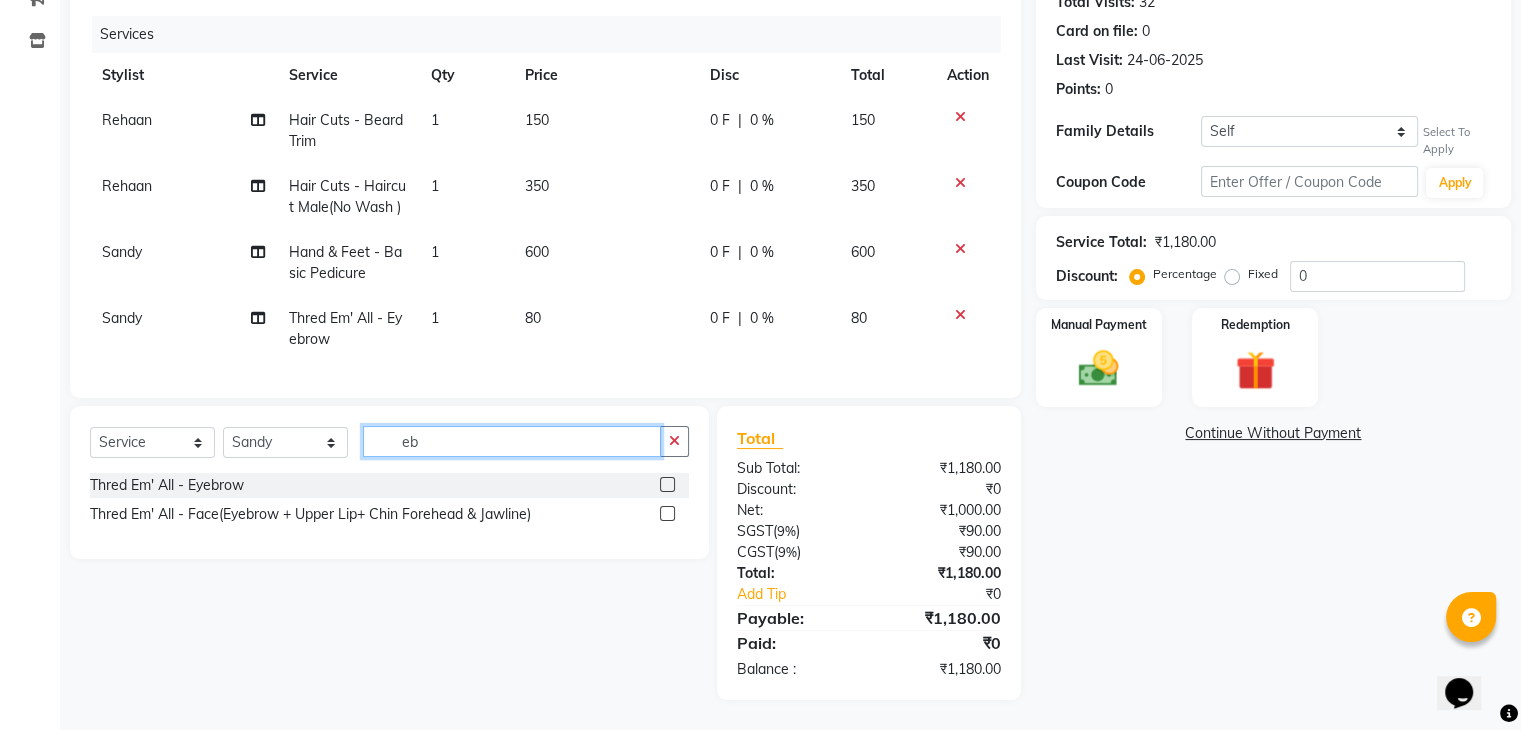 click on "eb" 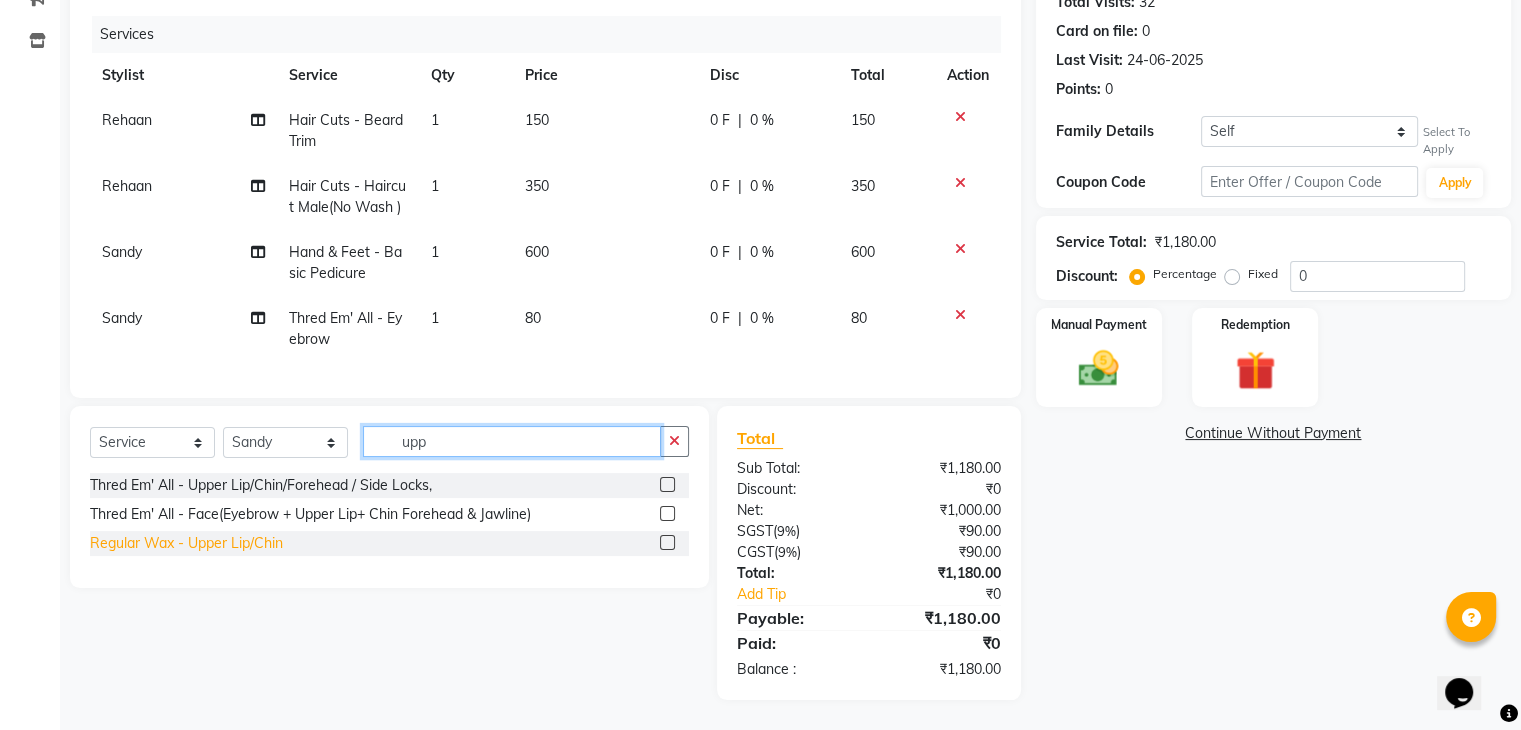 type on "upp" 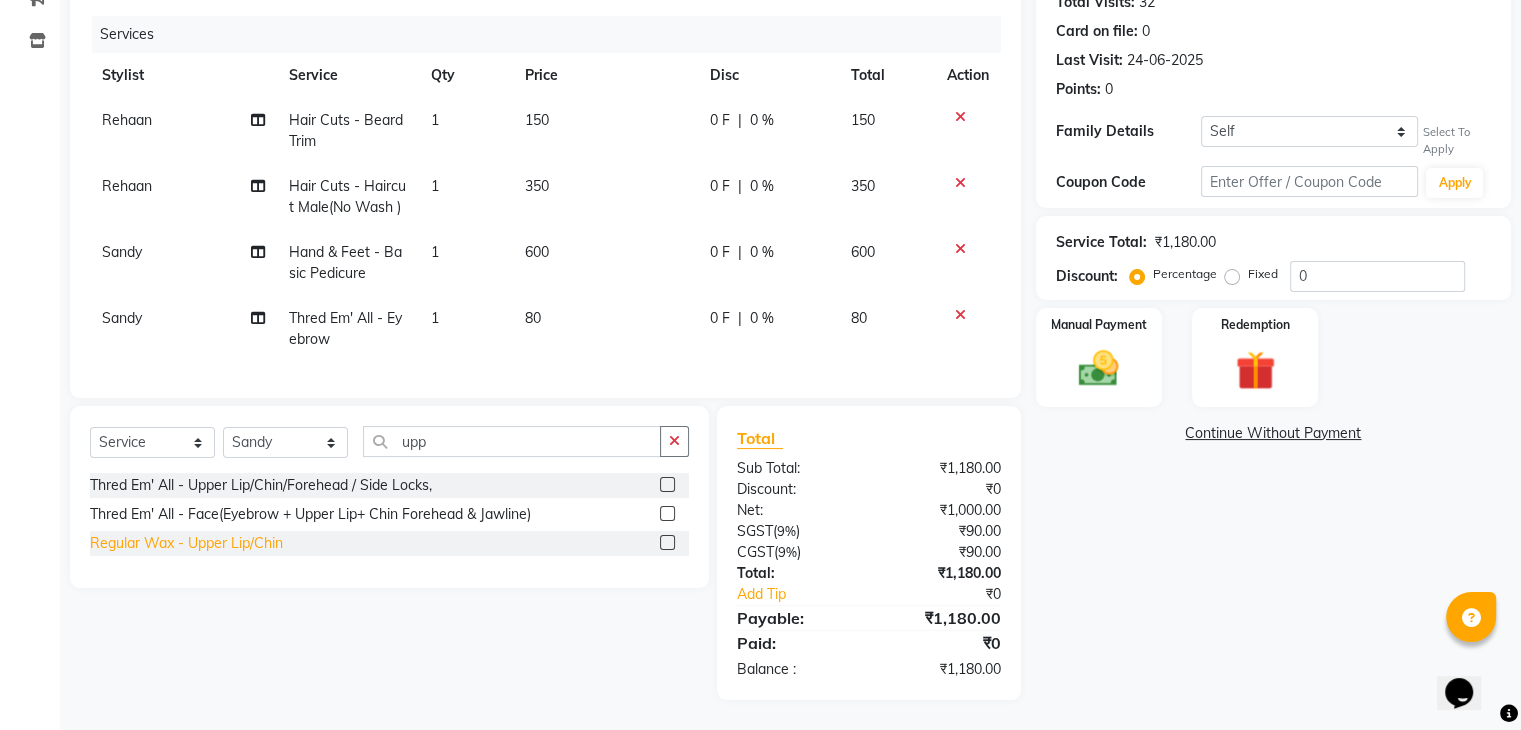 click on "Regular Wax - Upper Lip/Chin" 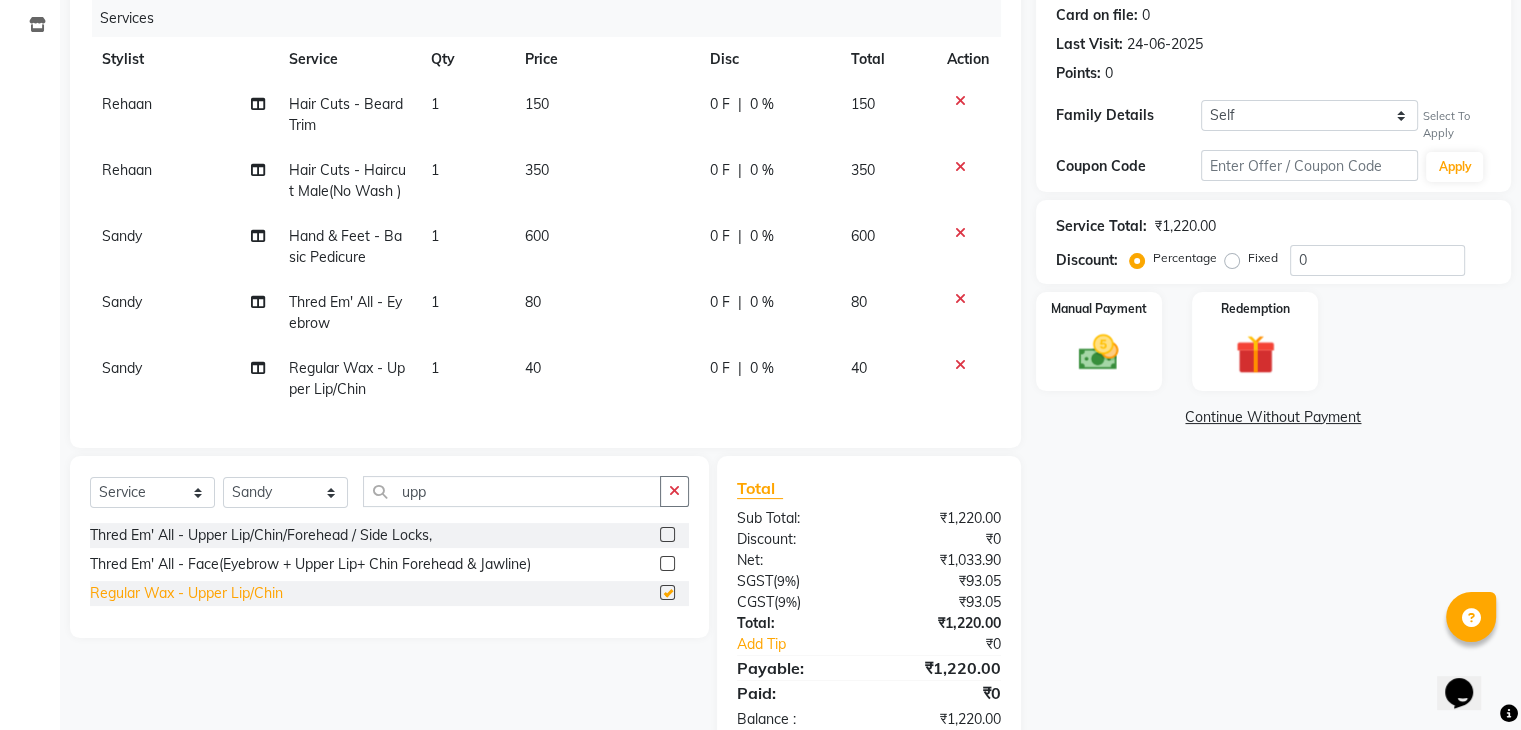 checkbox on "false" 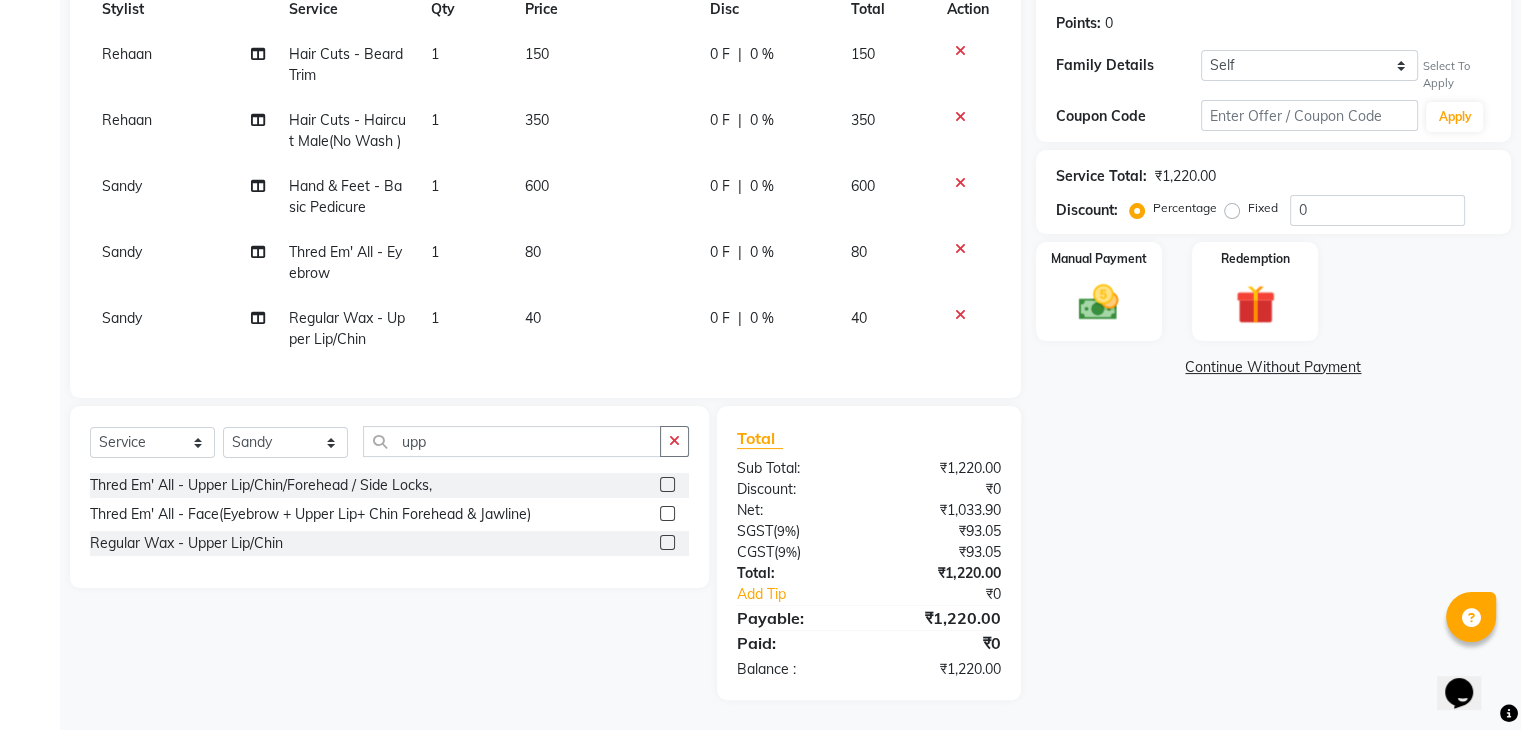 scroll, scrollTop: 177, scrollLeft: 0, axis: vertical 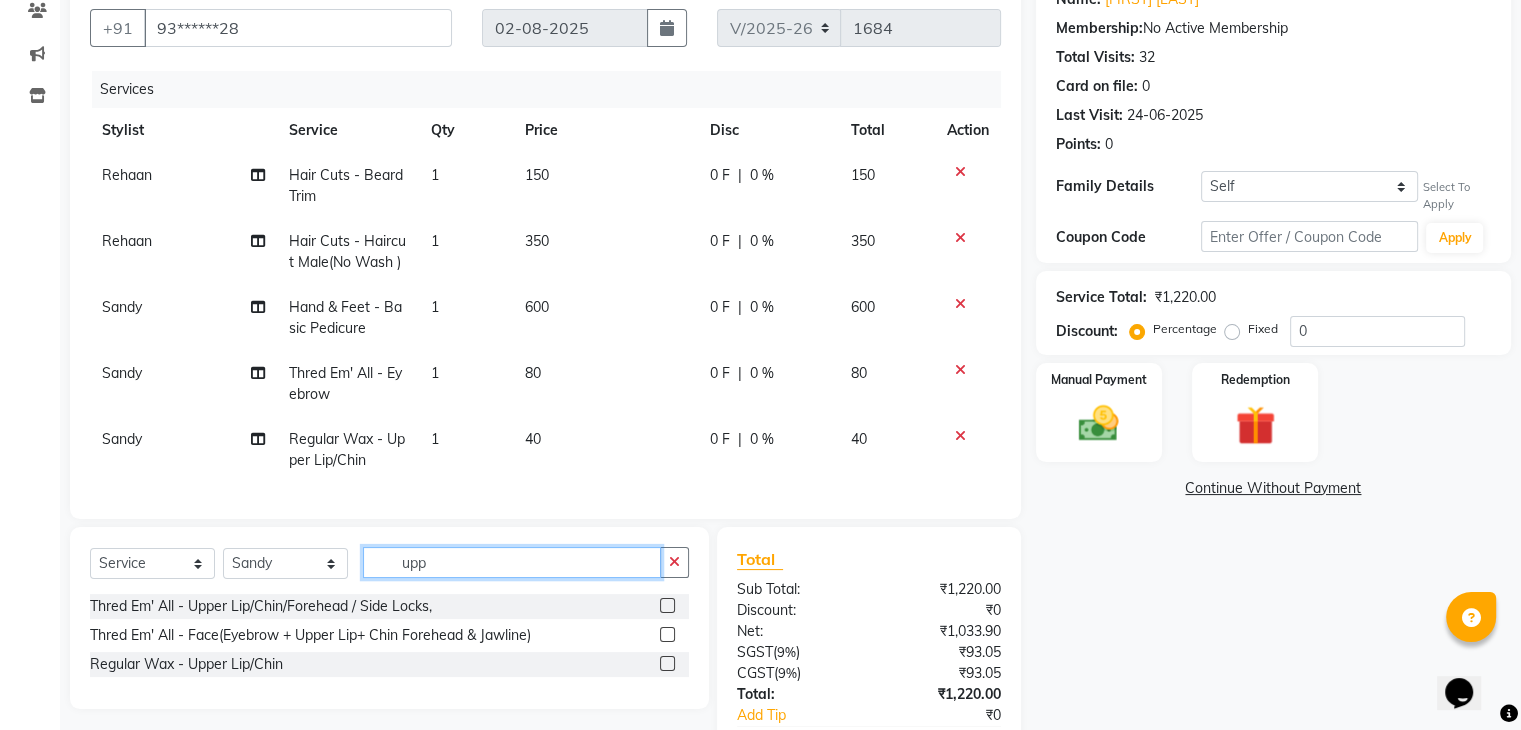 click on "upp" 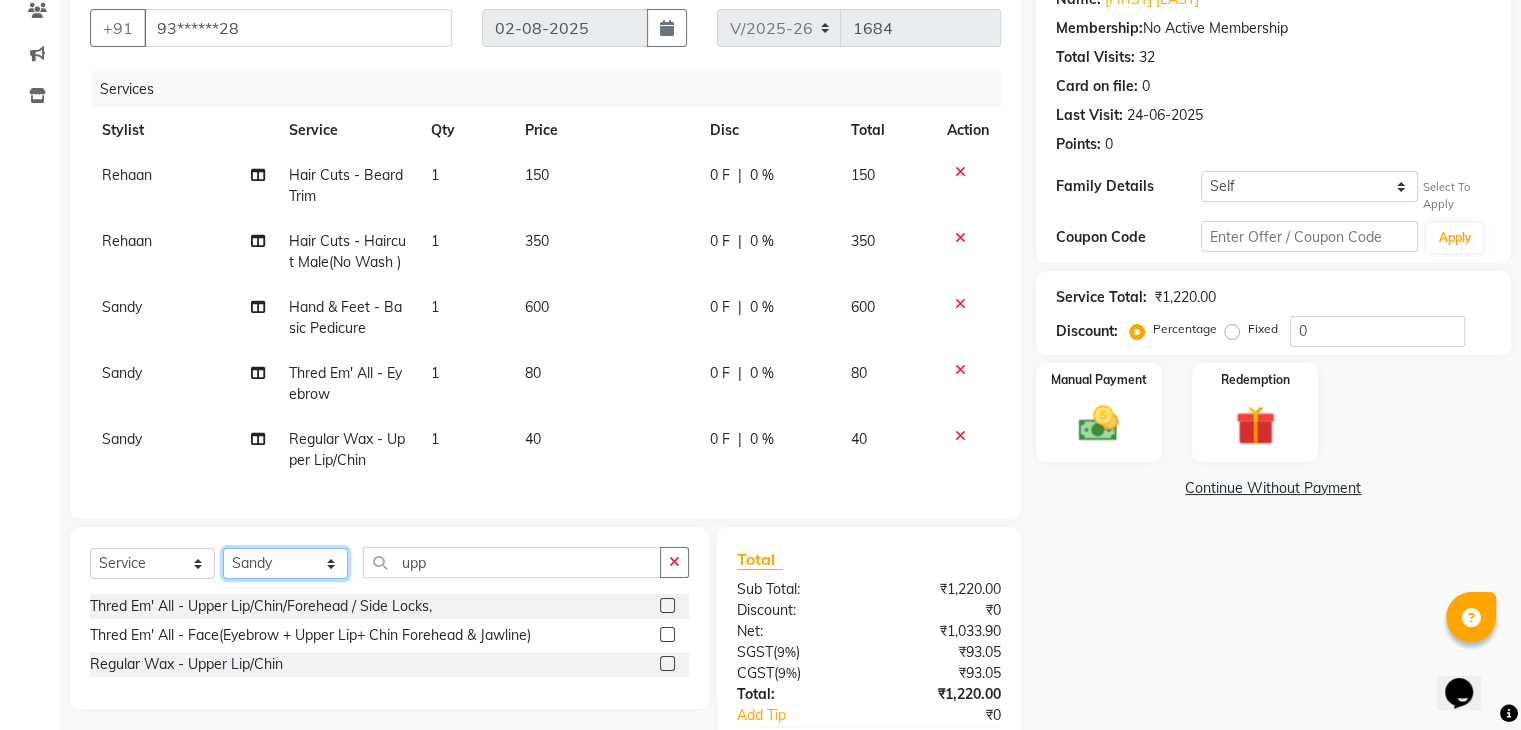 click on "Select Stylist ana Arbaaz  Danish  Poonam Rehaan  Salman  Sandy" 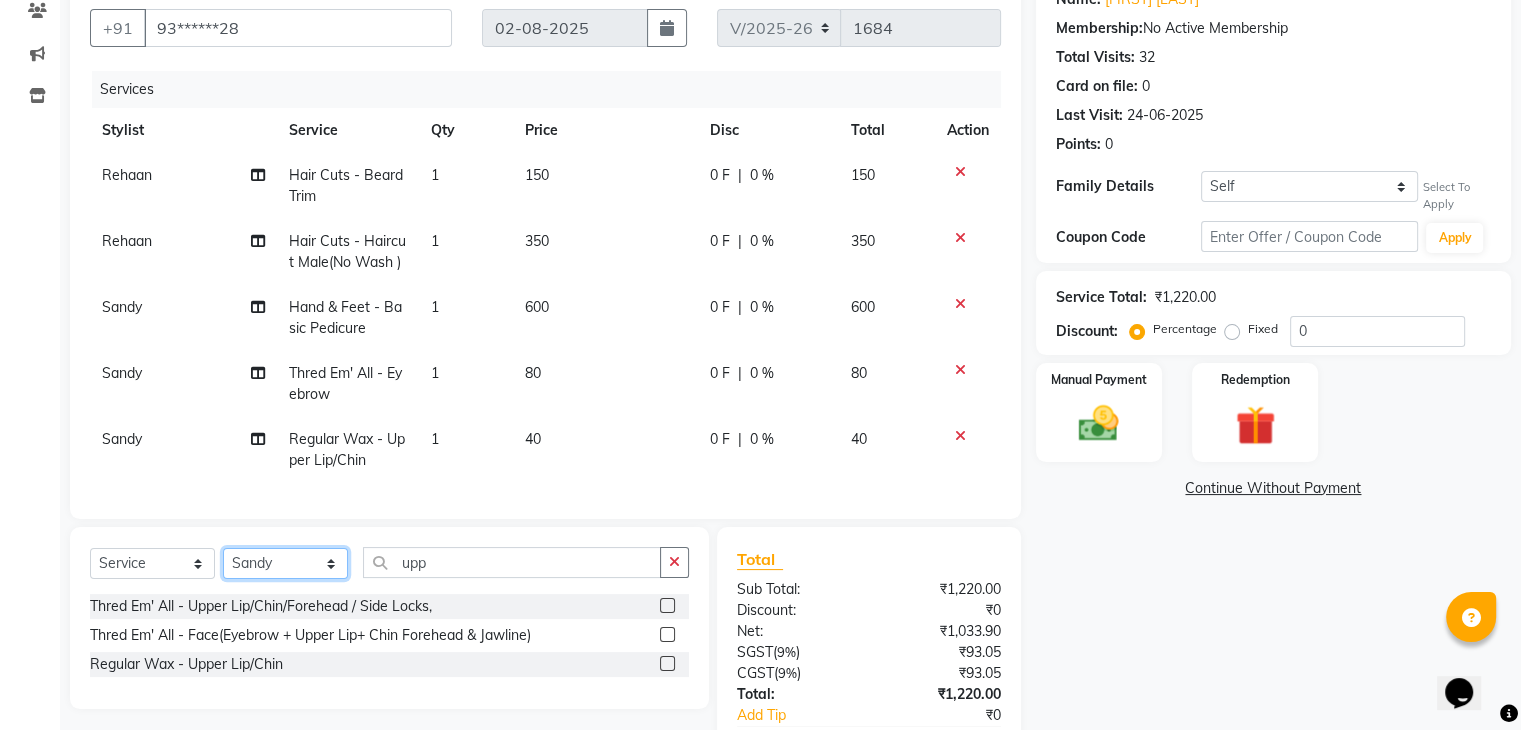select on "36184" 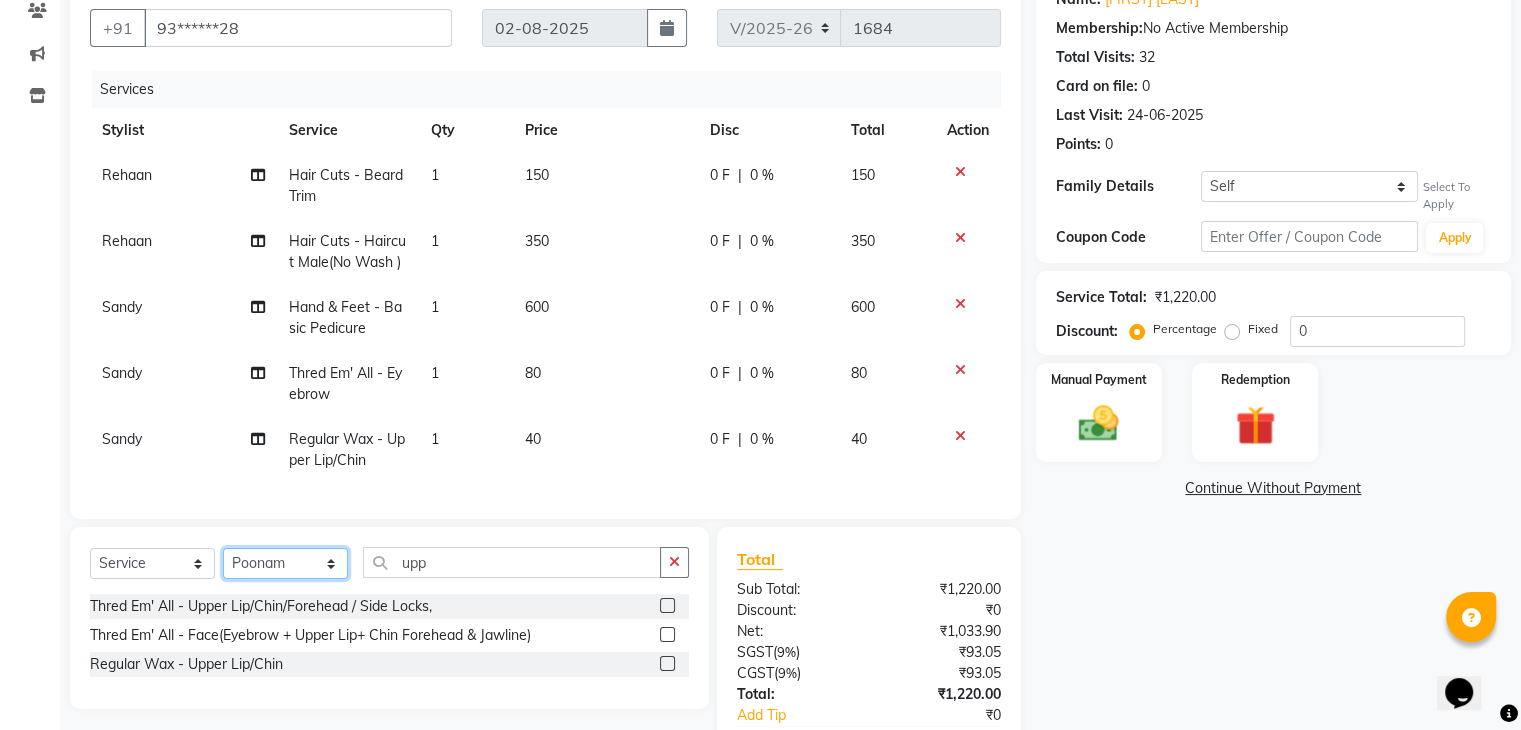 click on "Select Stylist ana Arbaaz  Danish  Poonam Rehaan  Salman  Sandy" 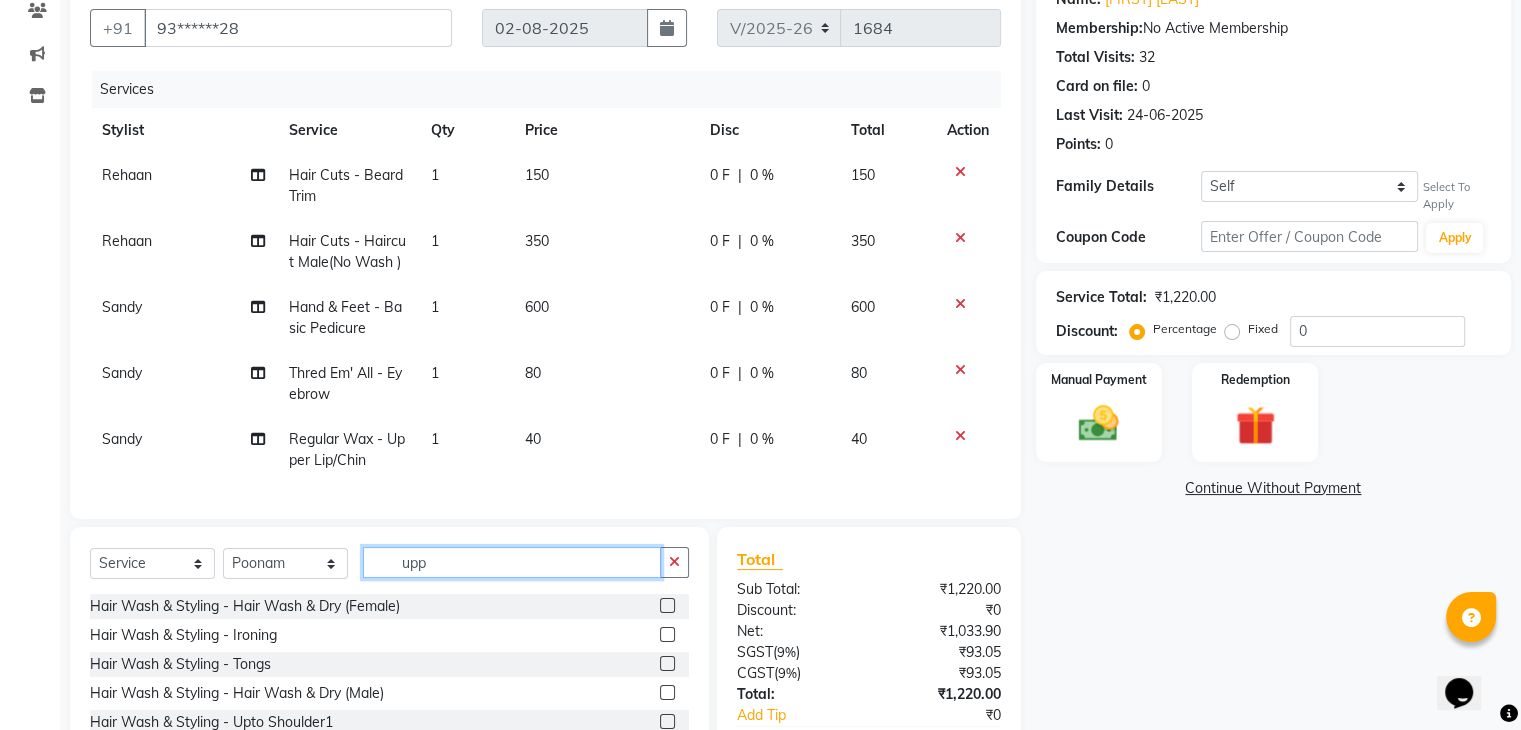 click on "upp" 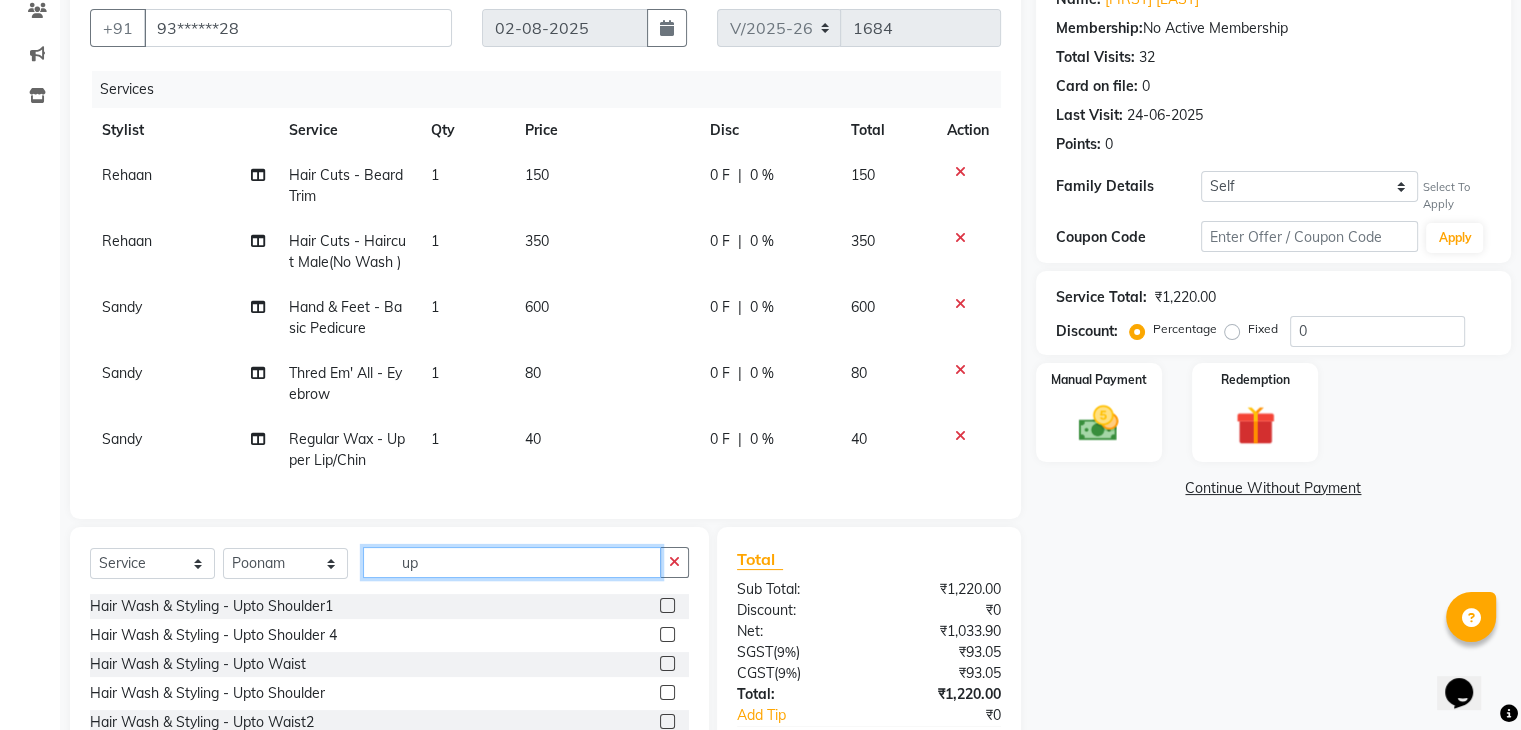 type on "u" 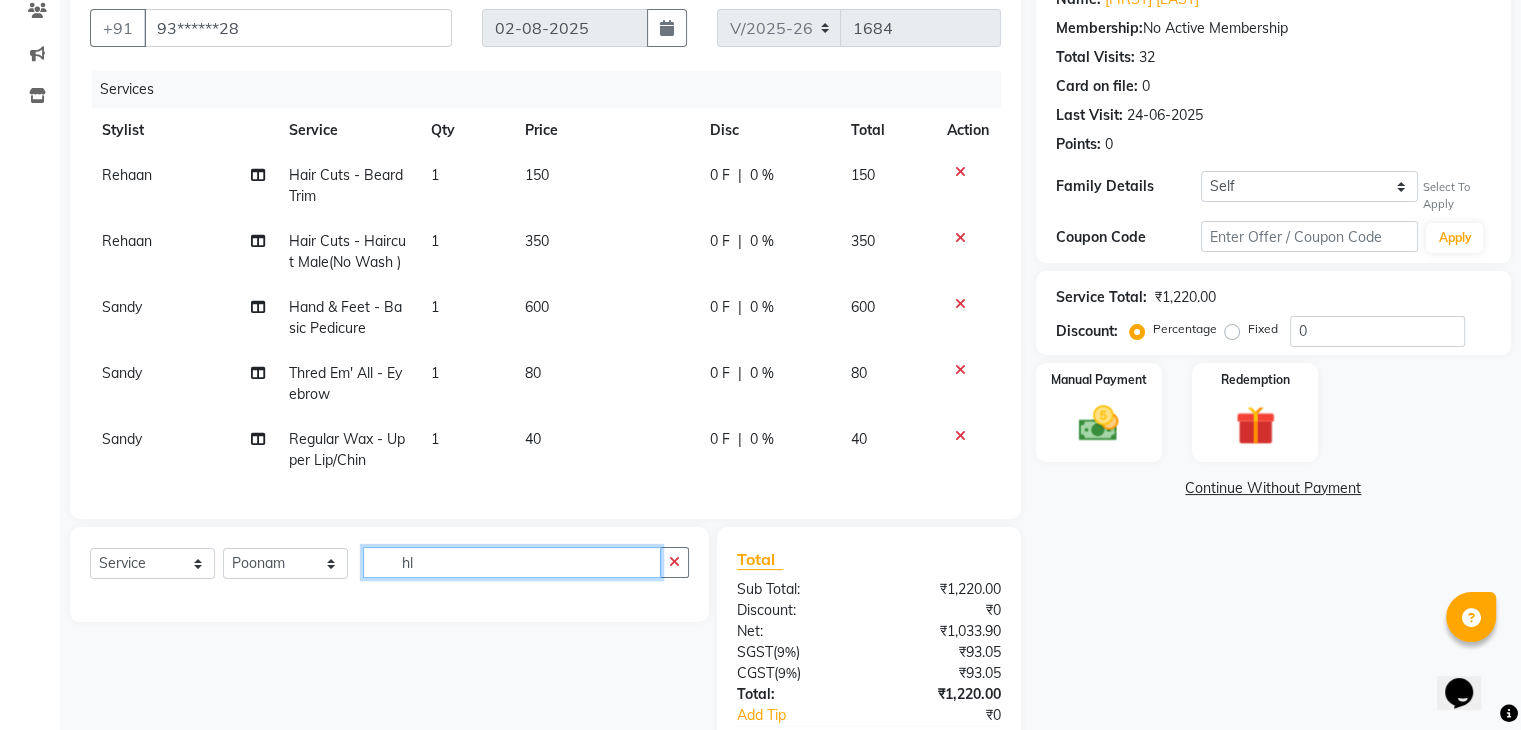 type on "h" 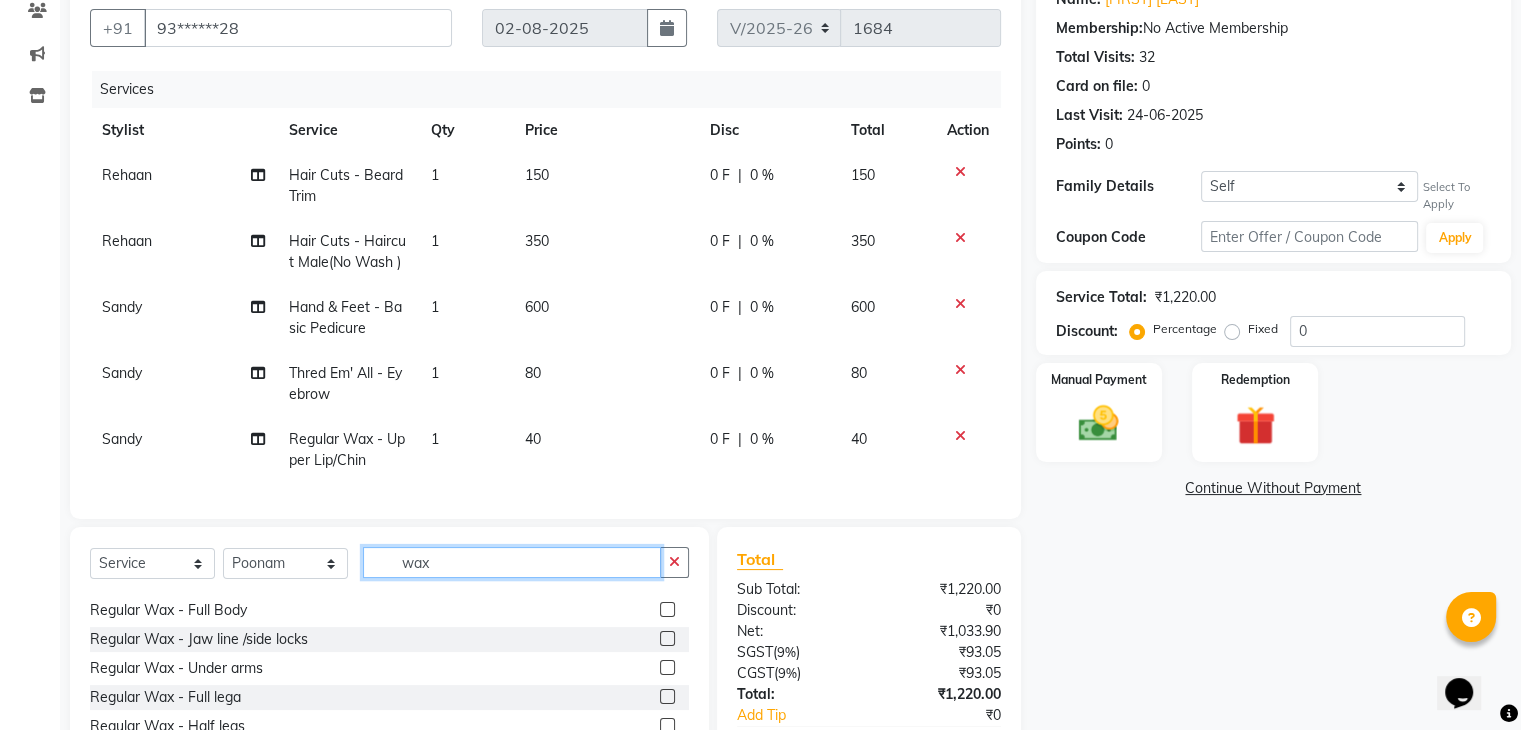 scroll, scrollTop: 279, scrollLeft: 0, axis: vertical 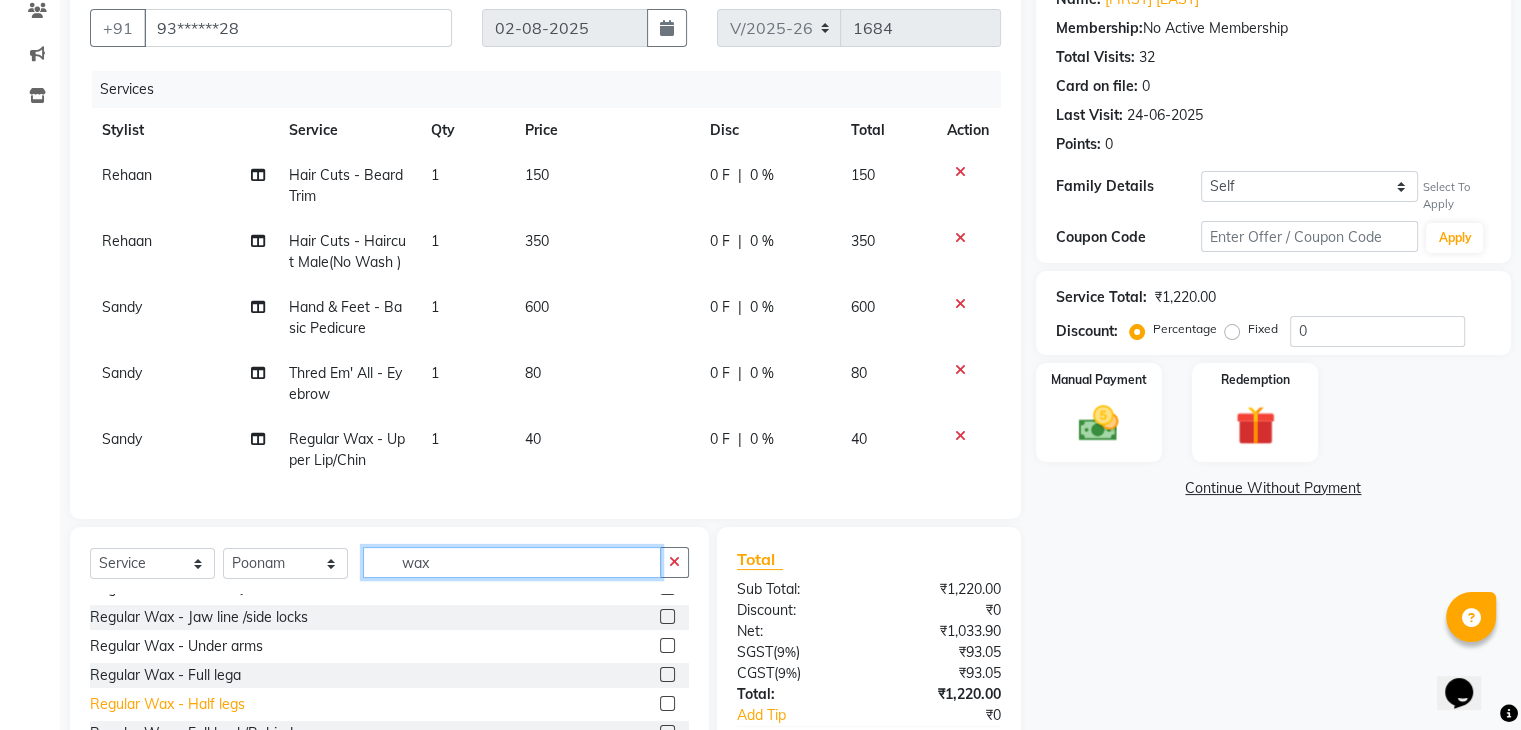type on "wax" 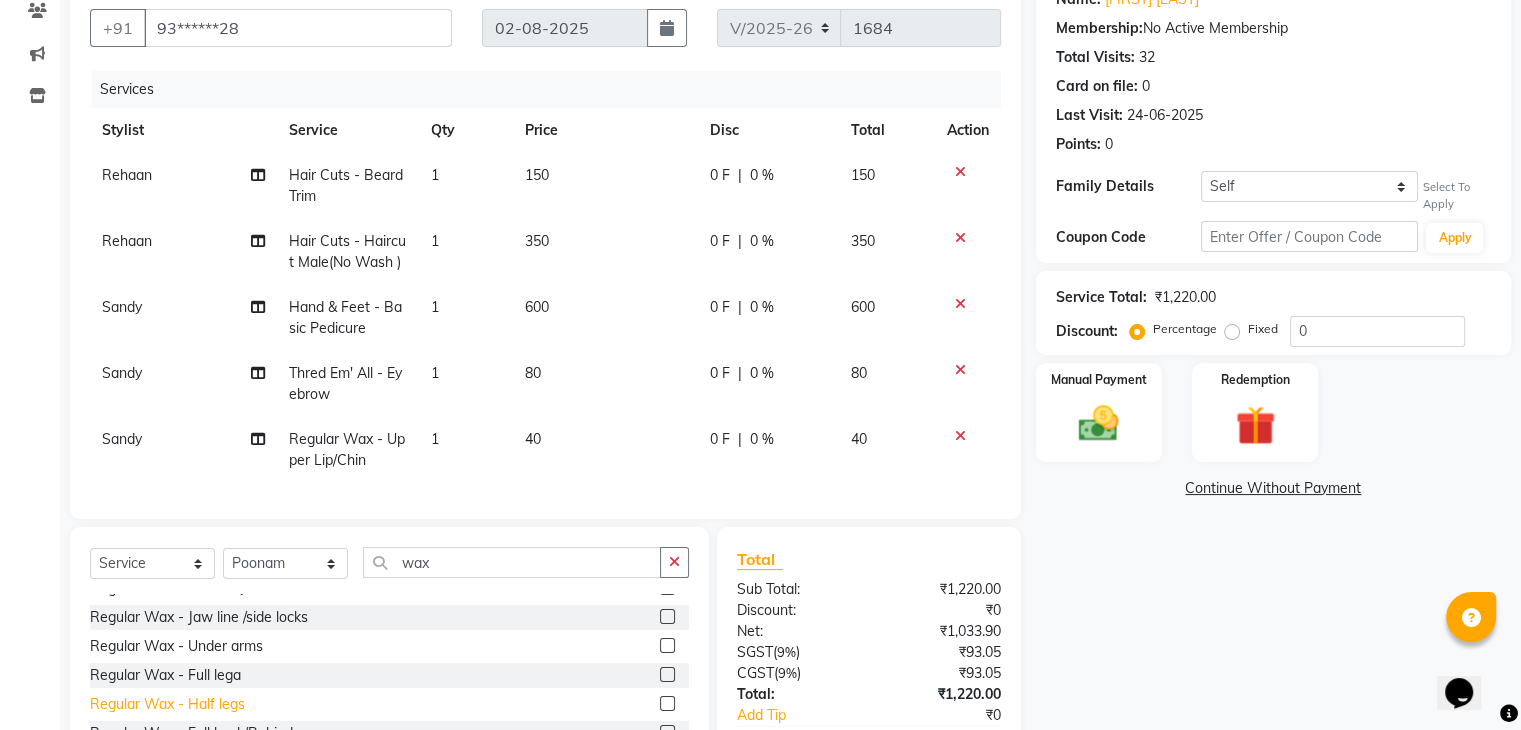 click on "Regular Wax - Half legs" 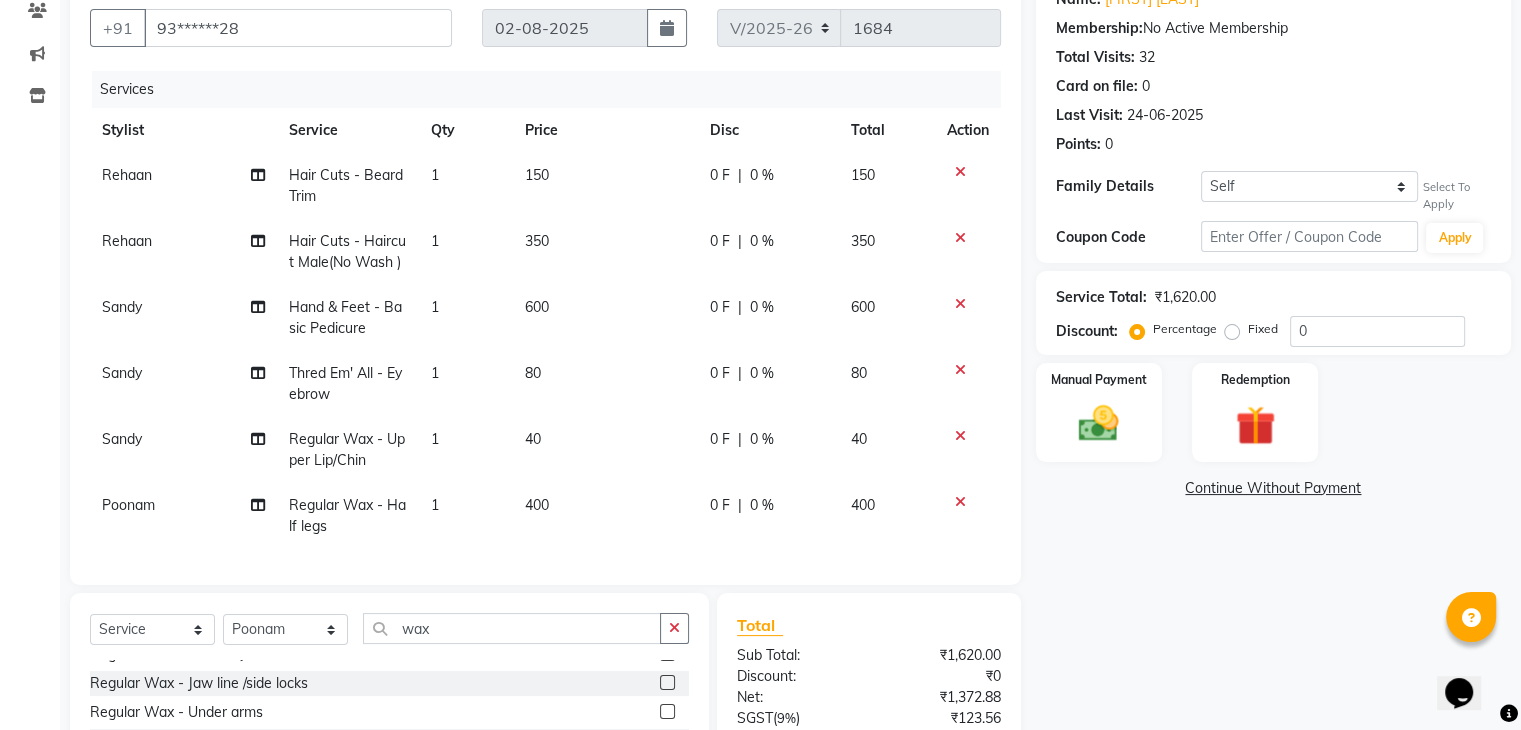 checkbox on "false" 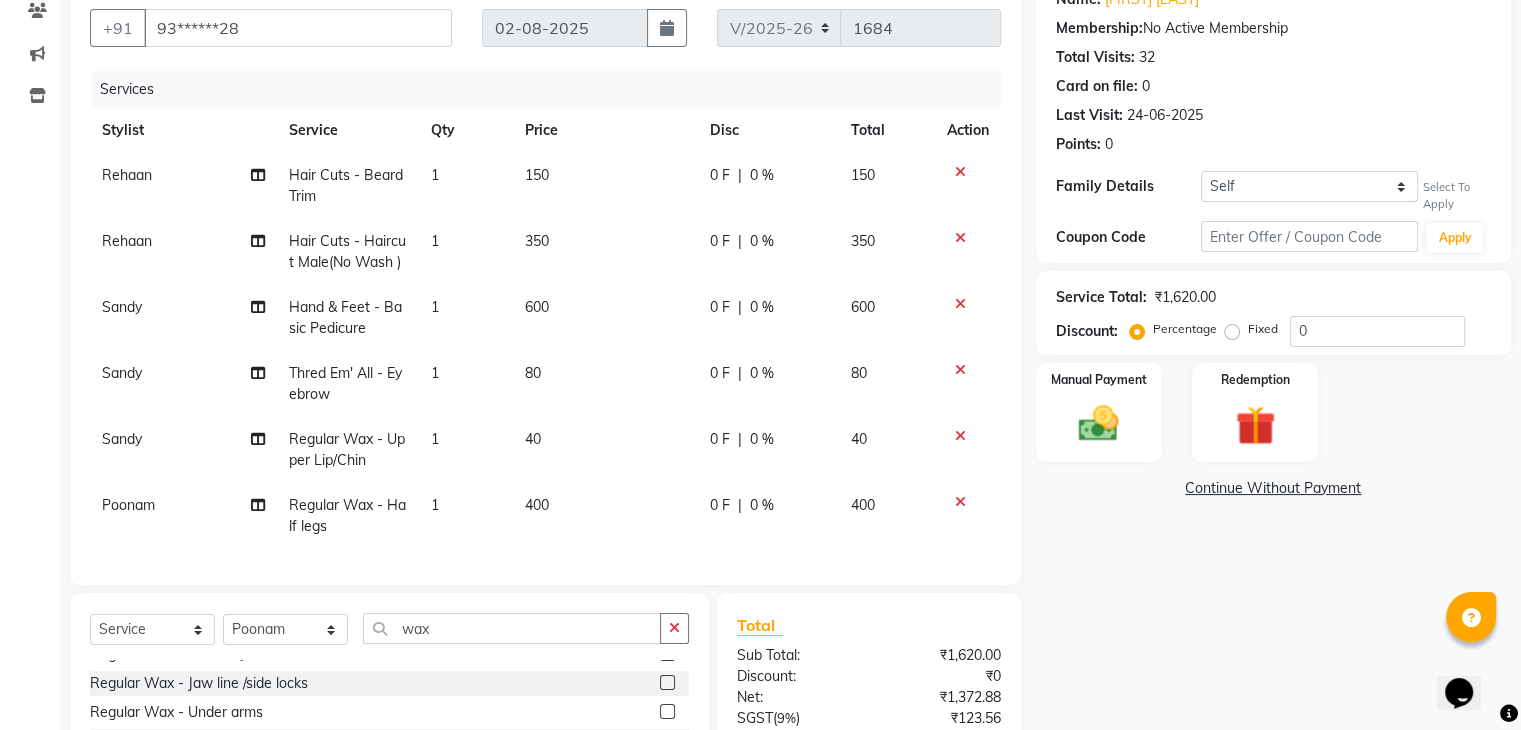 click on "400" 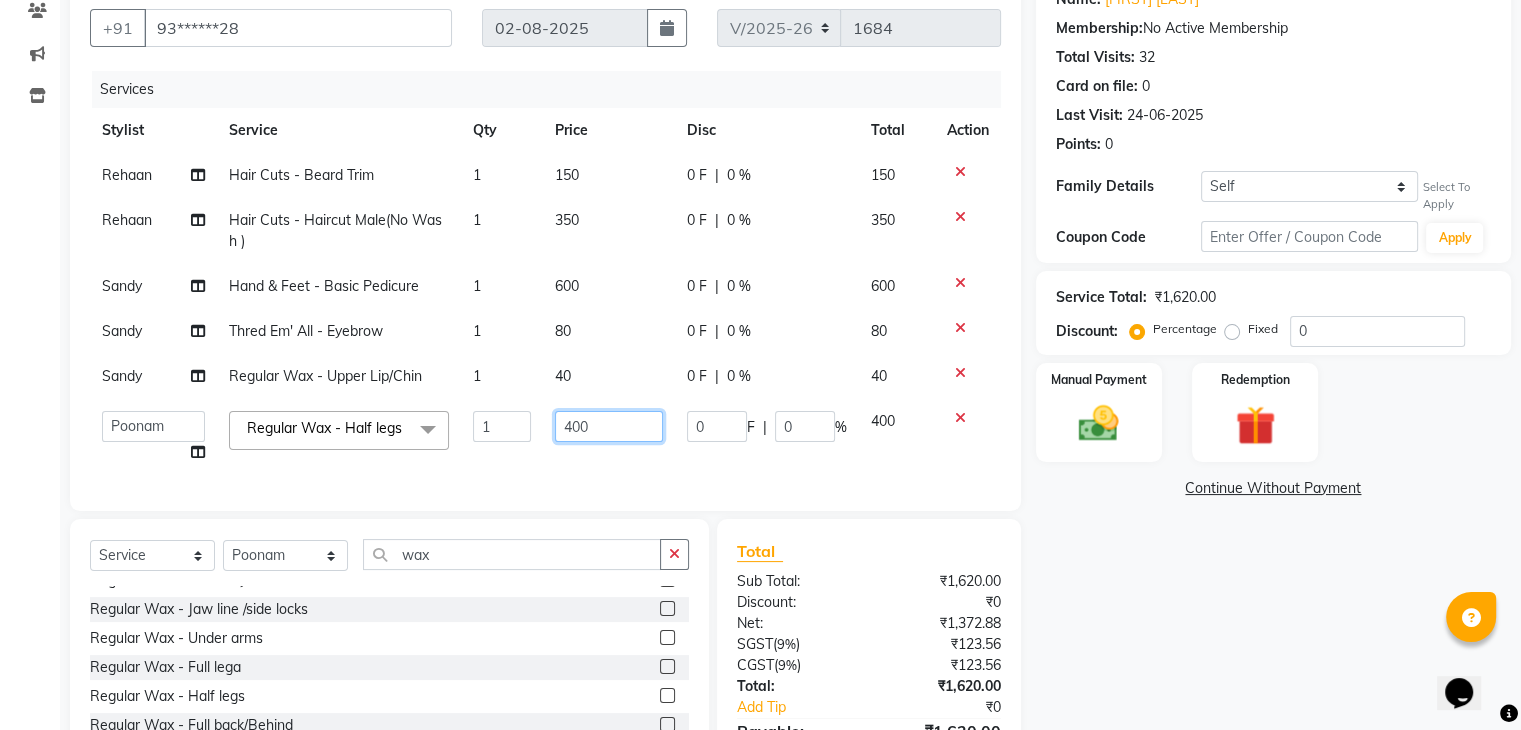 click on "400" 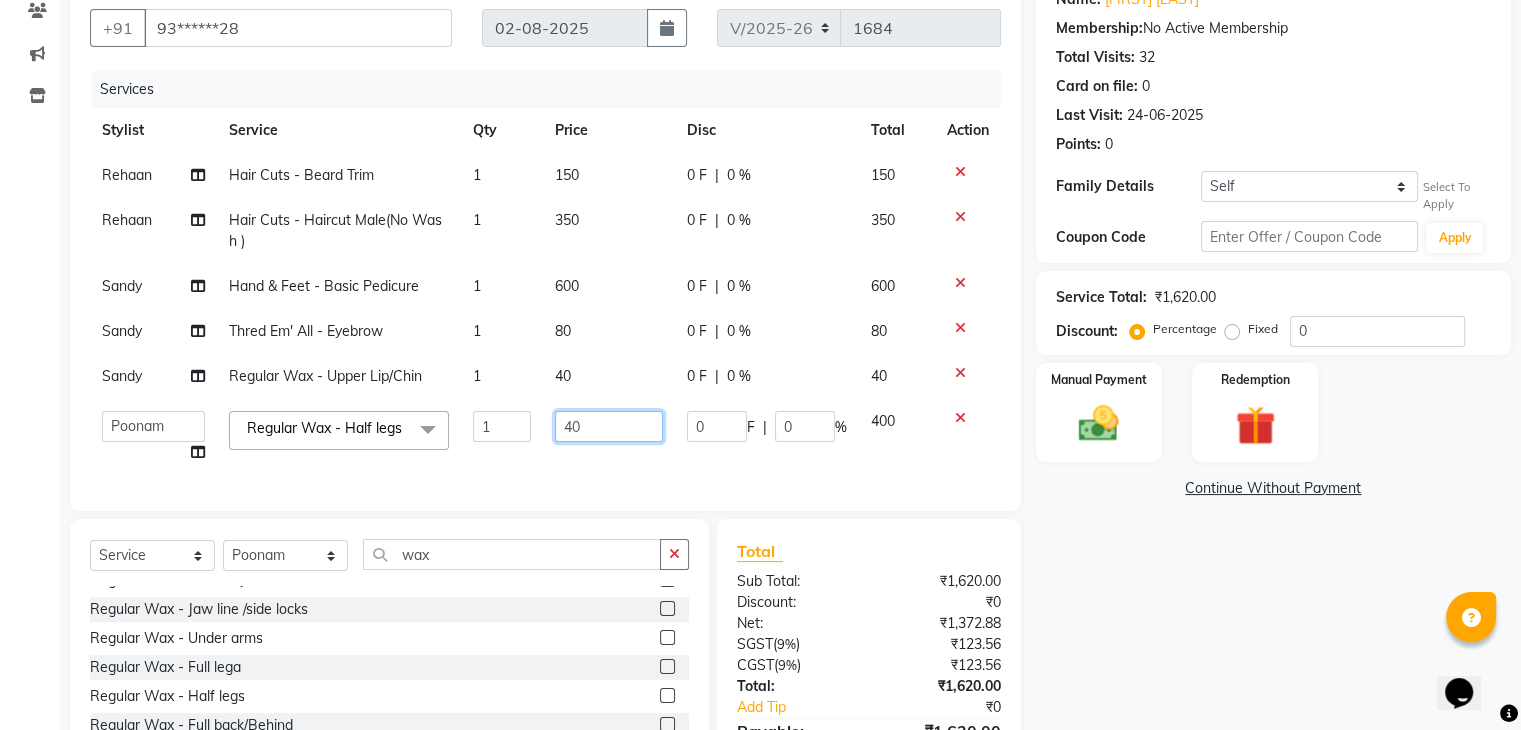 type on "4" 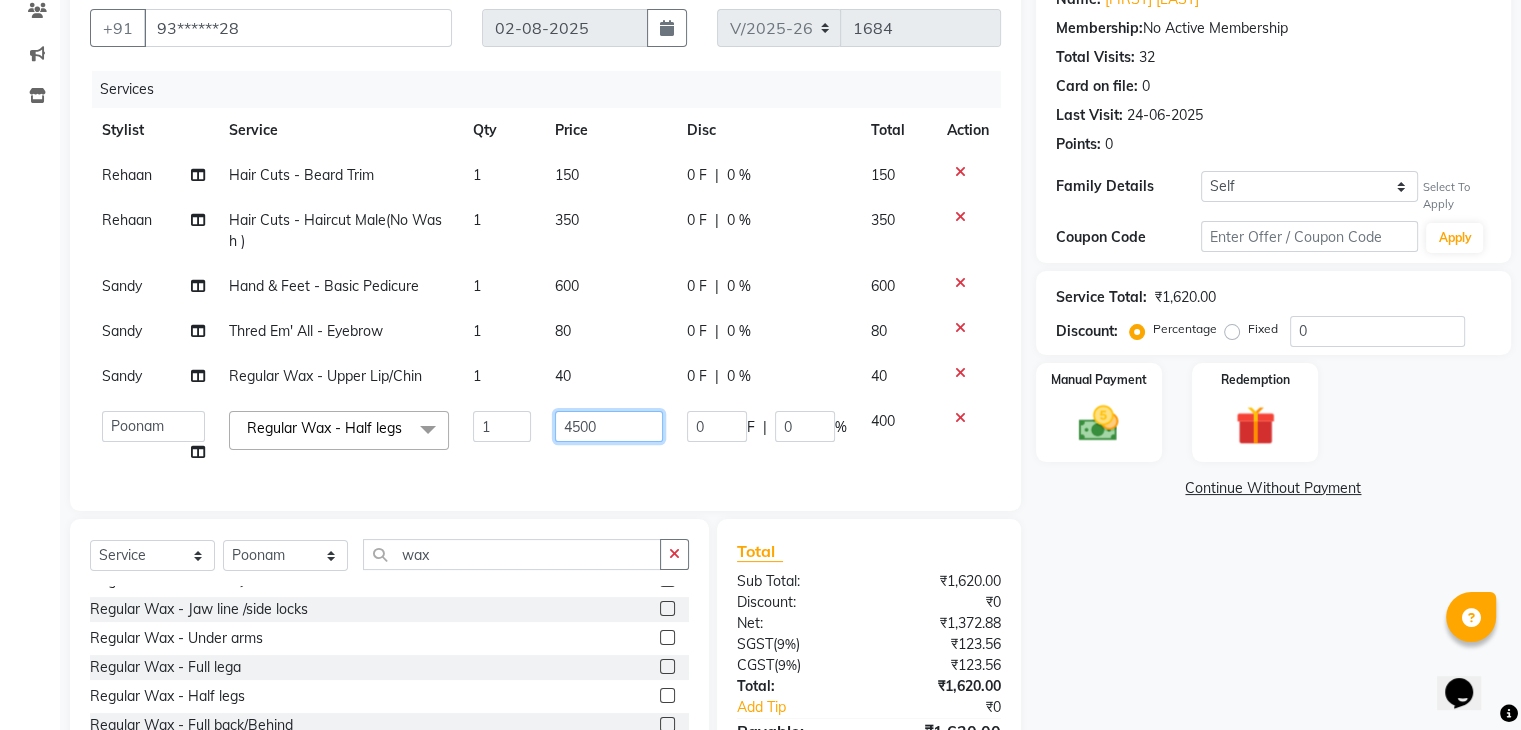 type on "450" 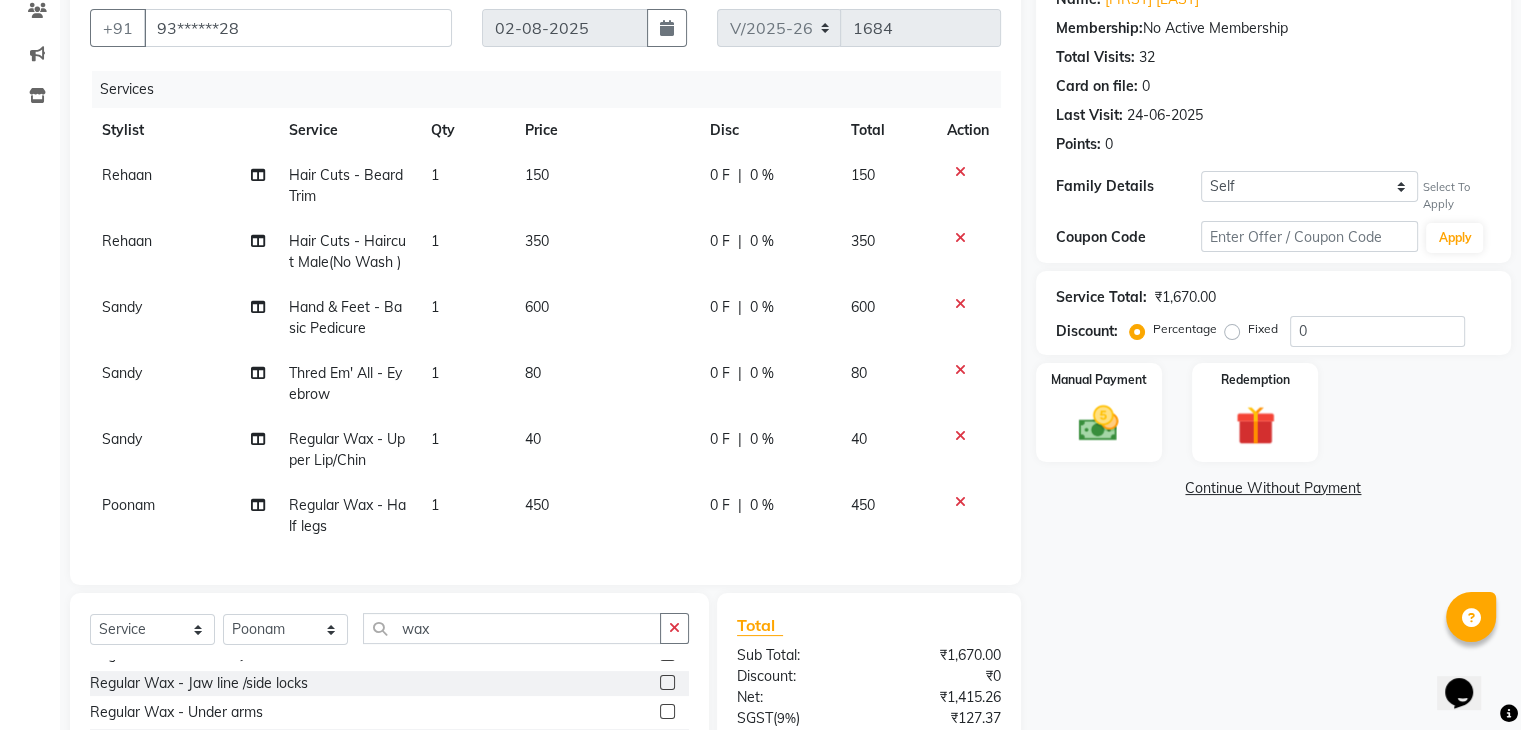 click on "Rehaan  Hair Cuts - Beard Trim 1 150 0 F | 0 % 150 Rehaan  Hair Cuts - Haircut Male(No Wash ) 1 350 0 F | 0 % 350 Sandy   Hand & Feet - Basic Pedicure 1 600 0 F | 0 % 600 Sandy   Thred Em' All - Eyebrow 1 80 0 F | 0 % 80 Sandy   Regular Wax - Upper Lip/Chin 1 40 0 F | 0 % 40 Poonam Regular Wax - Half legs 1 450 0 F | 0 % 450" 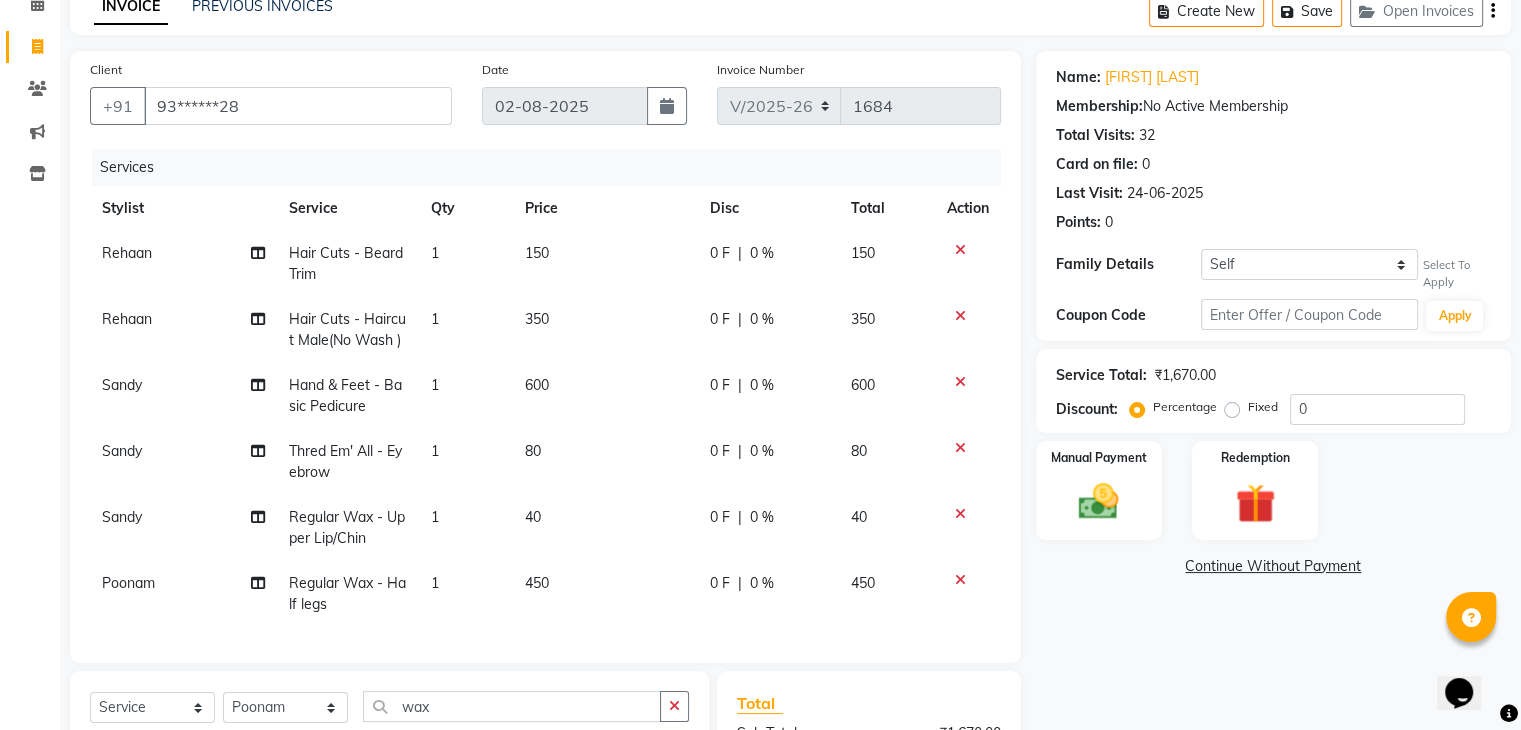 scroll, scrollTop: 372, scrollLeft: 0, axis: vertical 